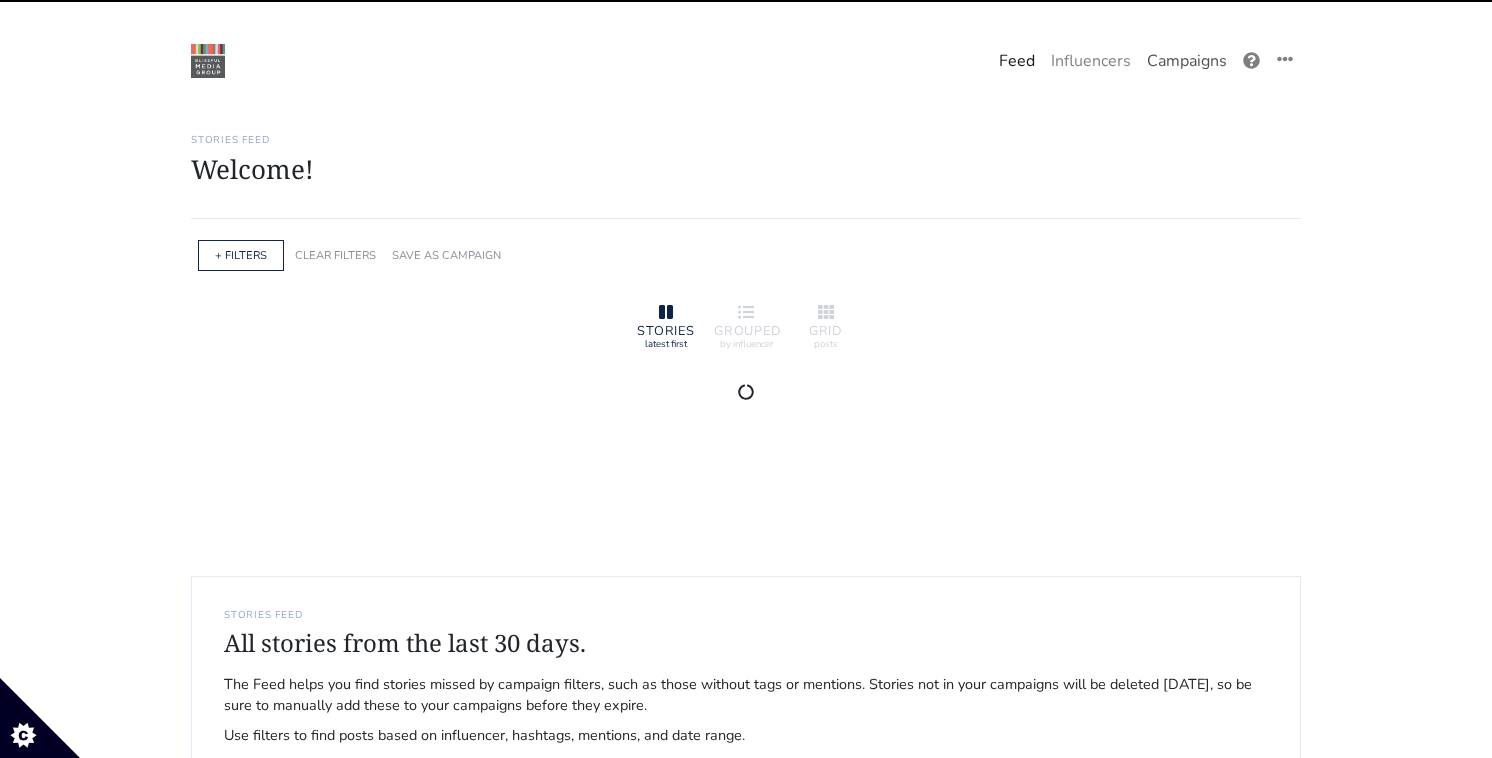 scroll, scrollTop: 0, scrollLeft: 0, axis: both 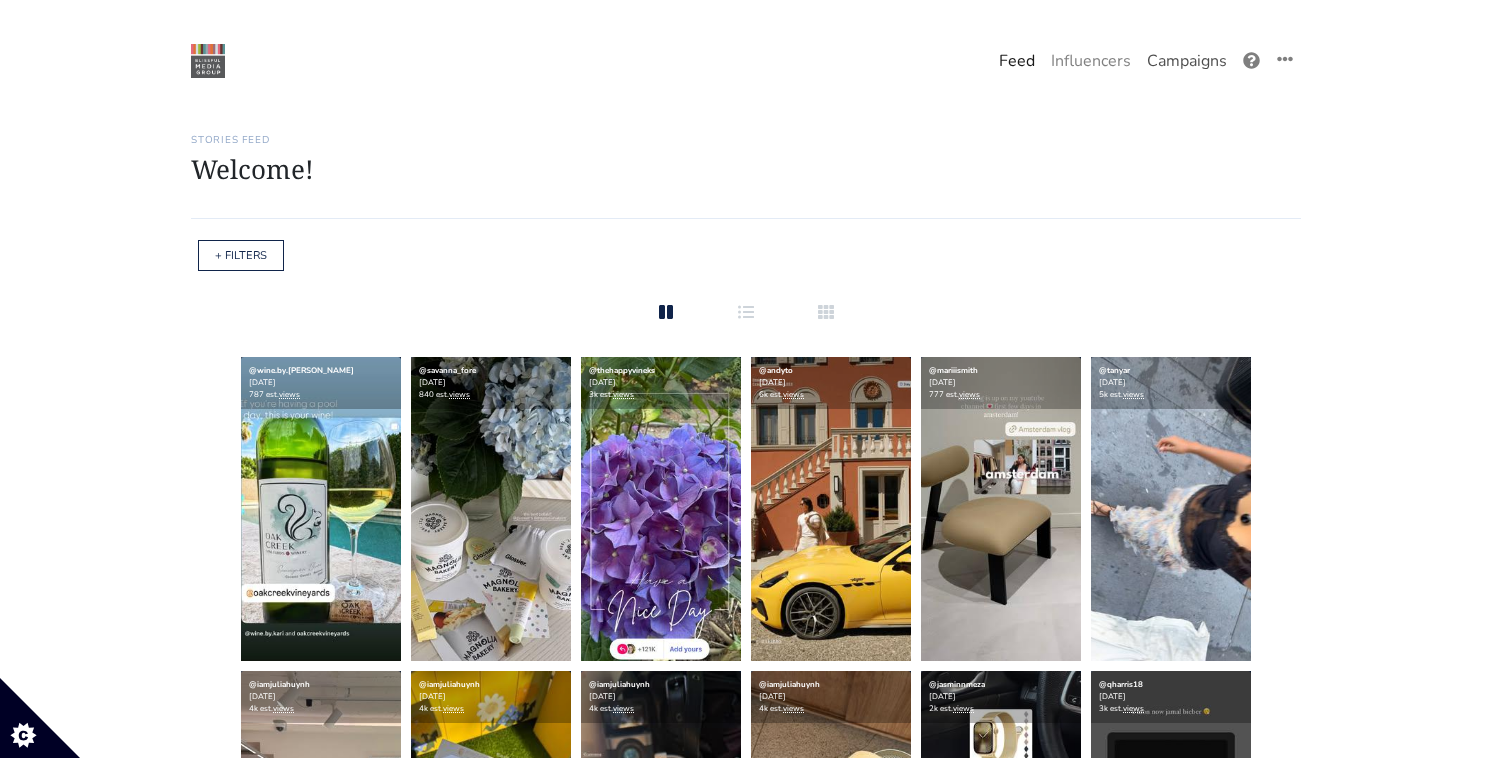 click on "Campaigns" at bounding box center (1187, 61) 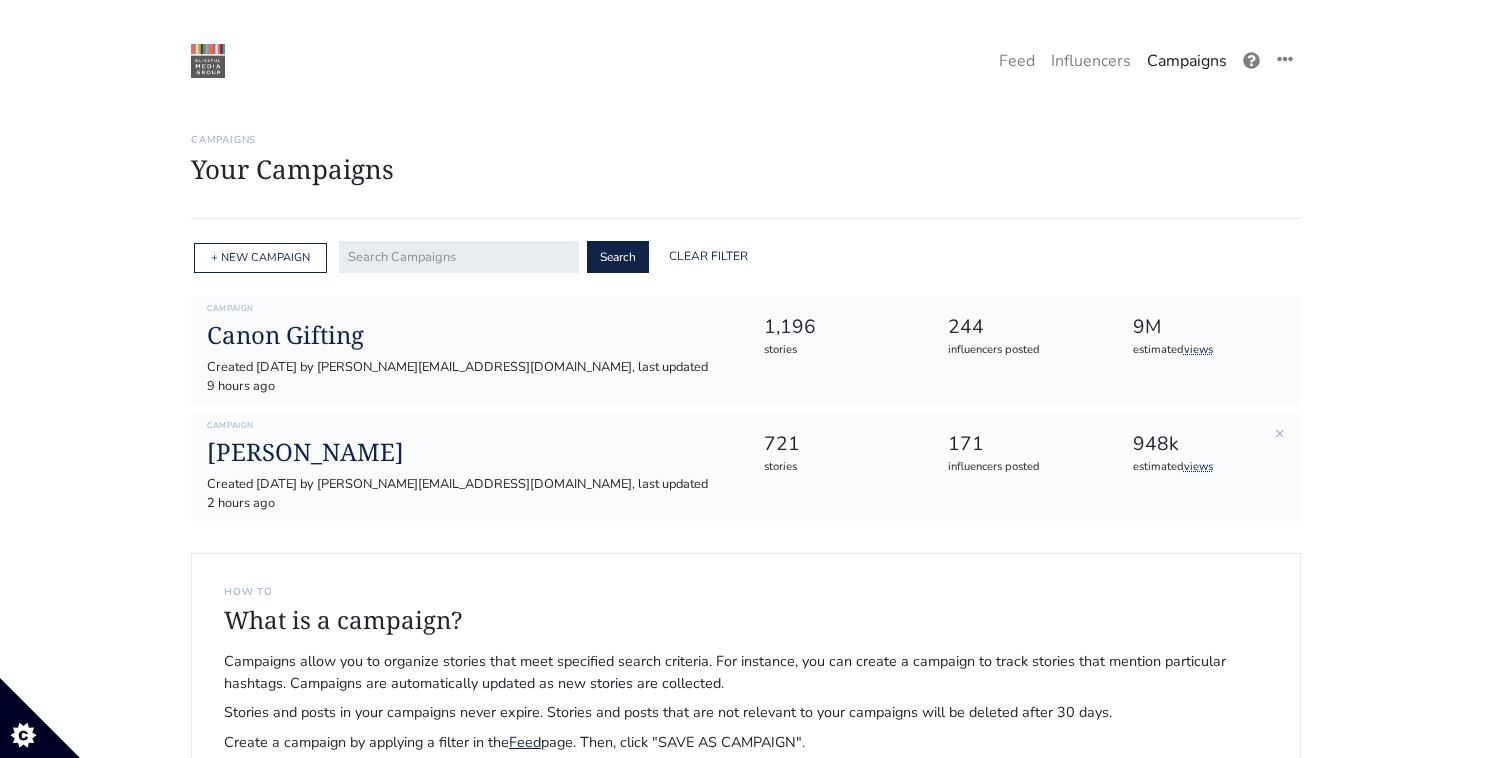 drag, startPoint x: 300, startPoint y: 318, endPoint x: 260, endPoint y: 397, distance: 88.54942 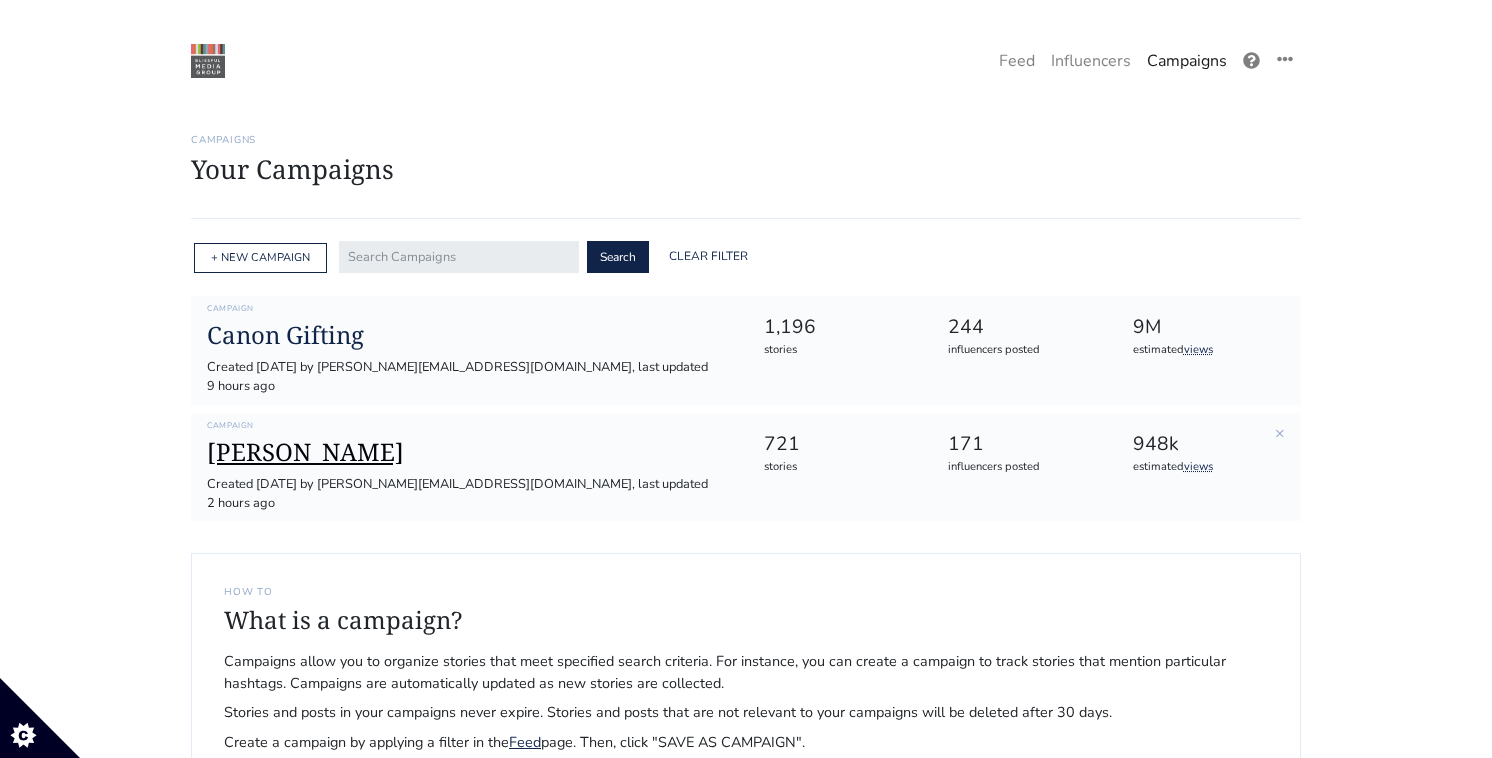 click on "[PERSON_NAME]" at bounding box center [469, 452] 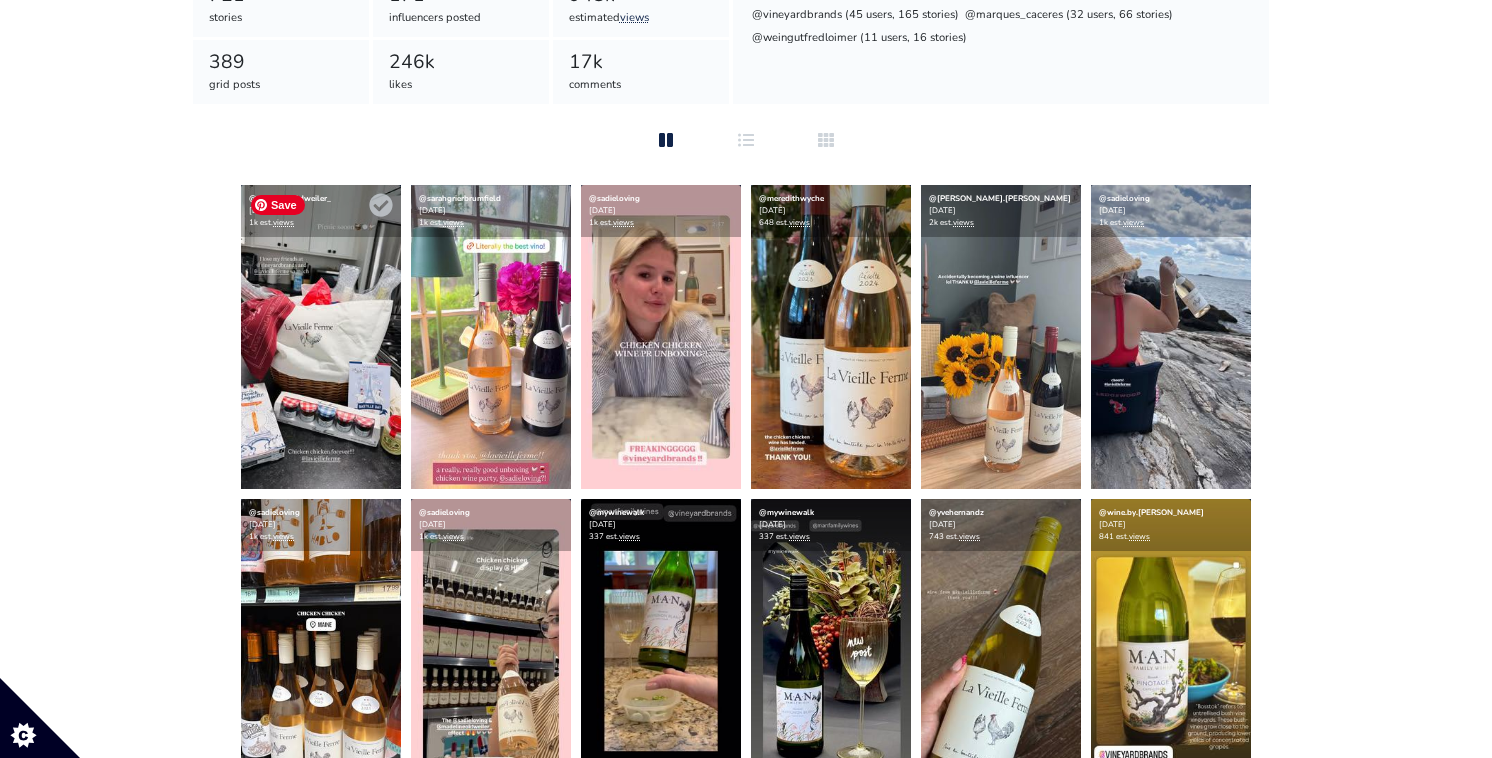 scroll, scrollTop: 0, scrollLeft: 0, axis: both 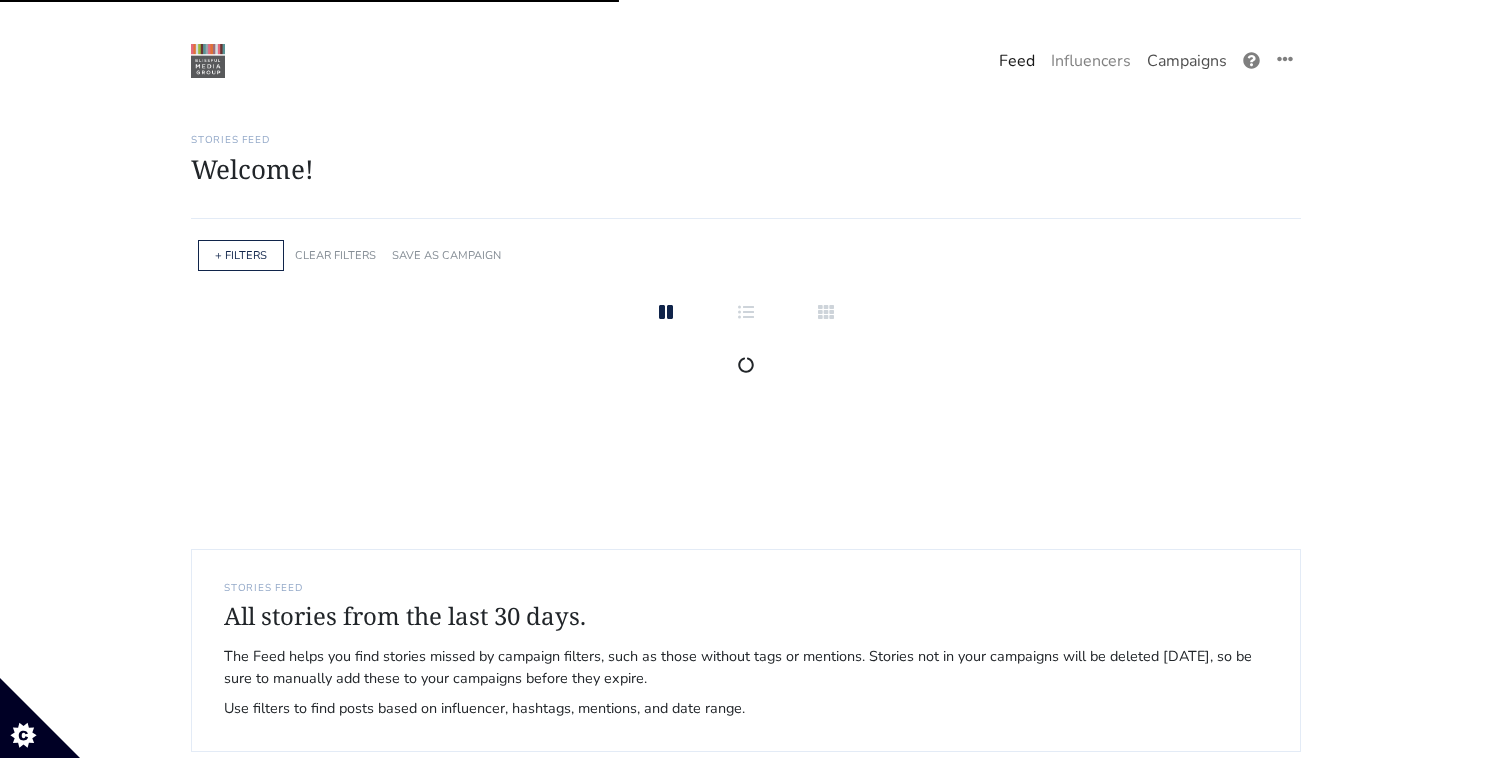 click on "Campaigns" at bounding box center [1187, 61] 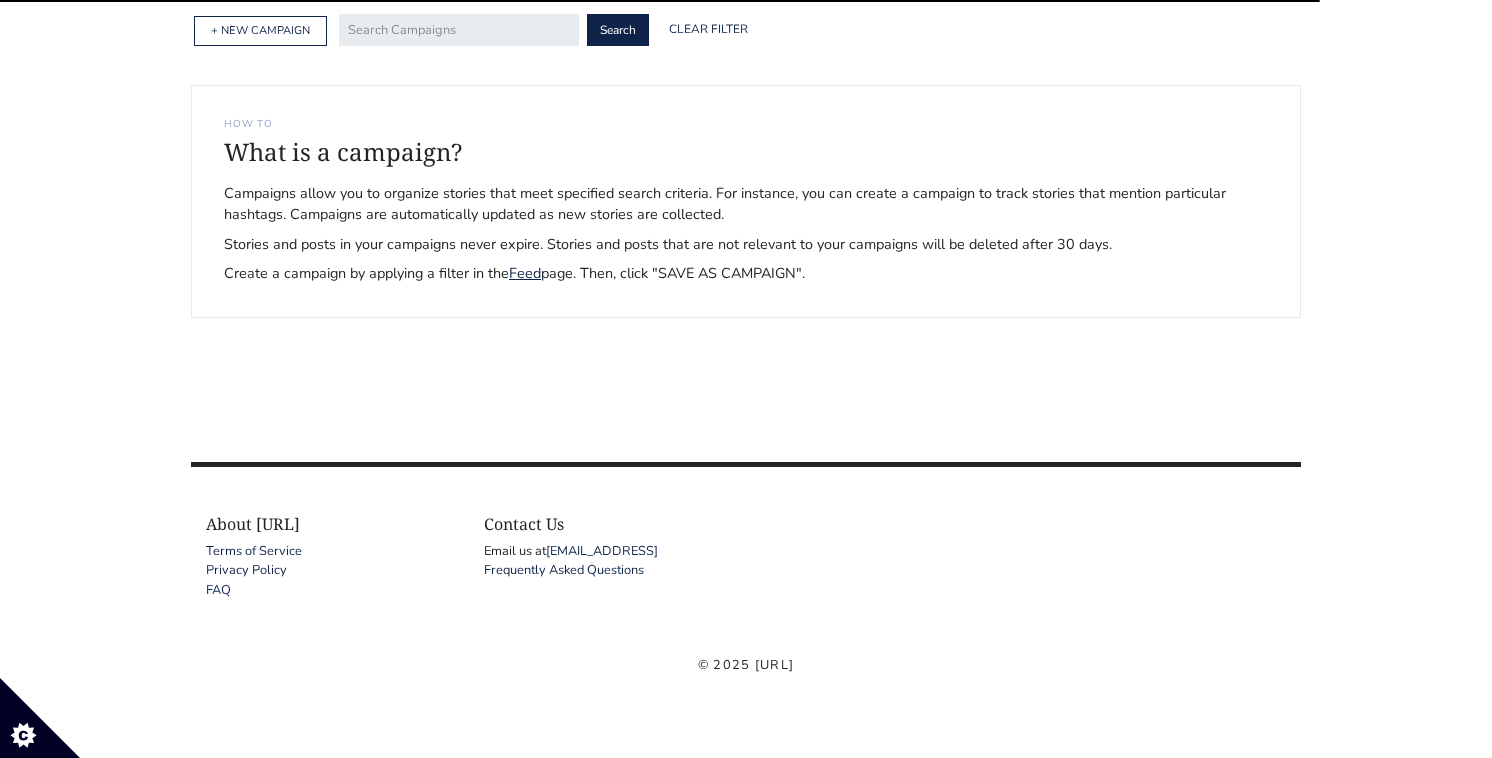 scroll, scrollTop: 0, scrollLeft: 0, axis: both 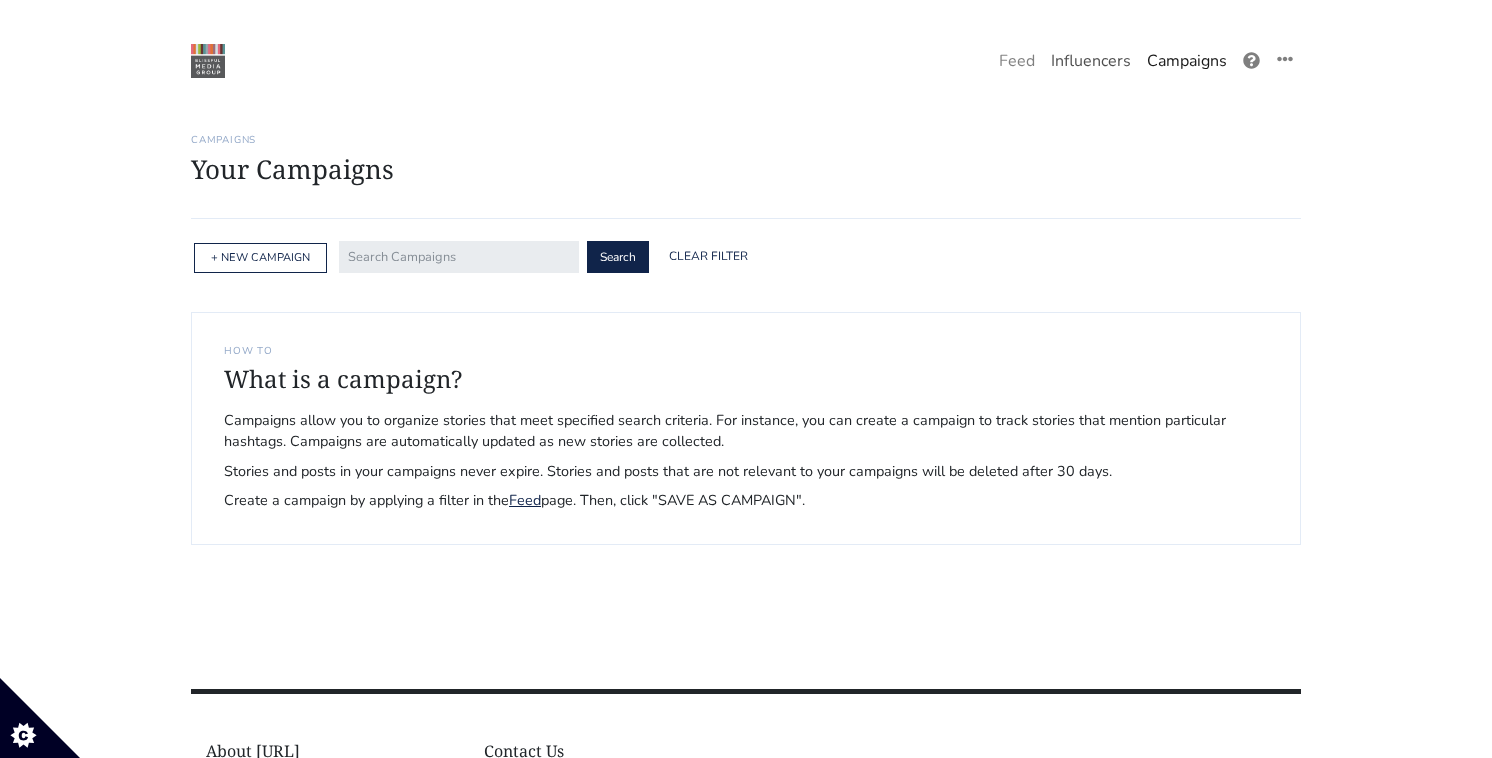 click on "Influencers" at bounding box center (1091, 61) 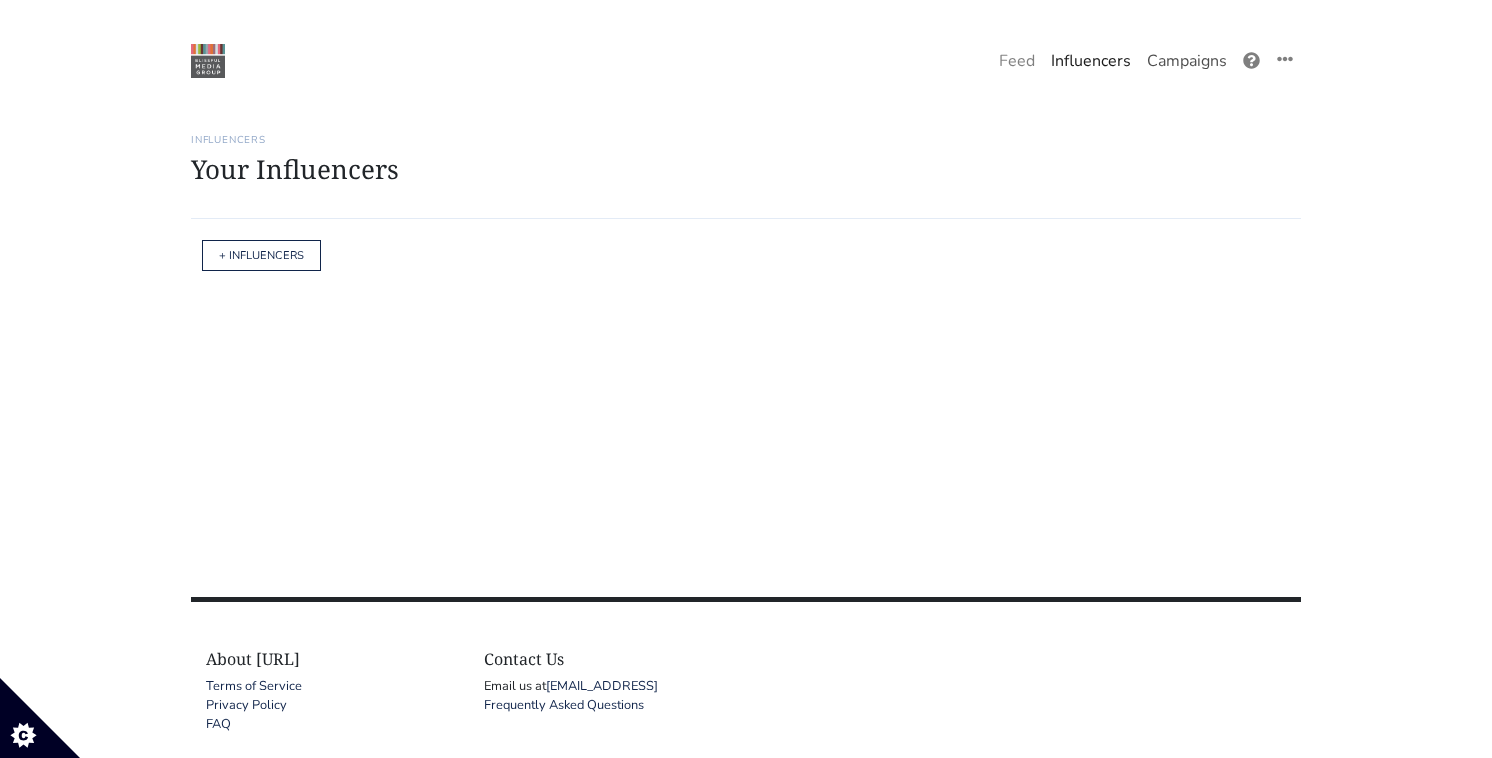 click on "Campaigns" at bounding box center (1187, 61) 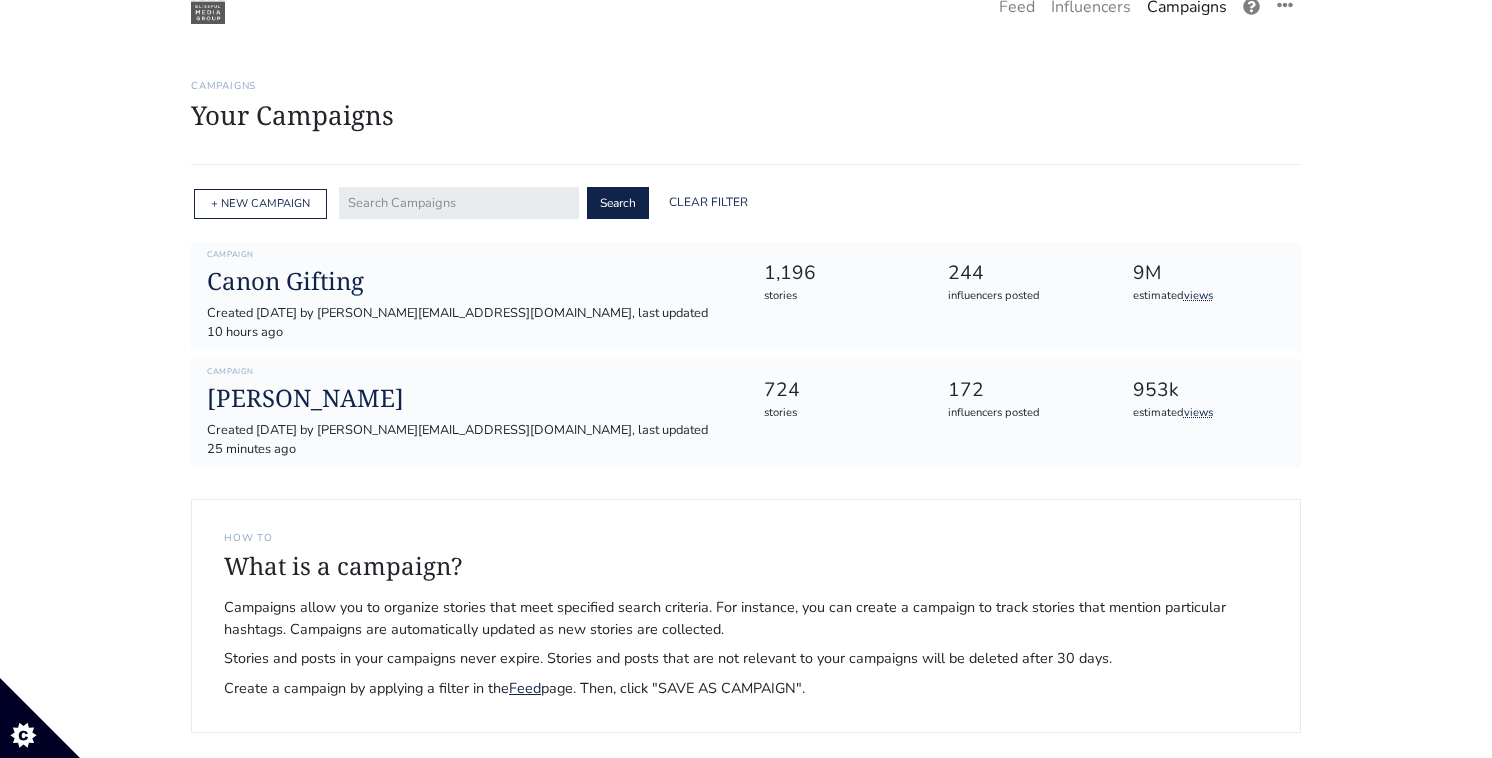scroll, scrollTop: 58, scrollLeft: 0, axis: vertical 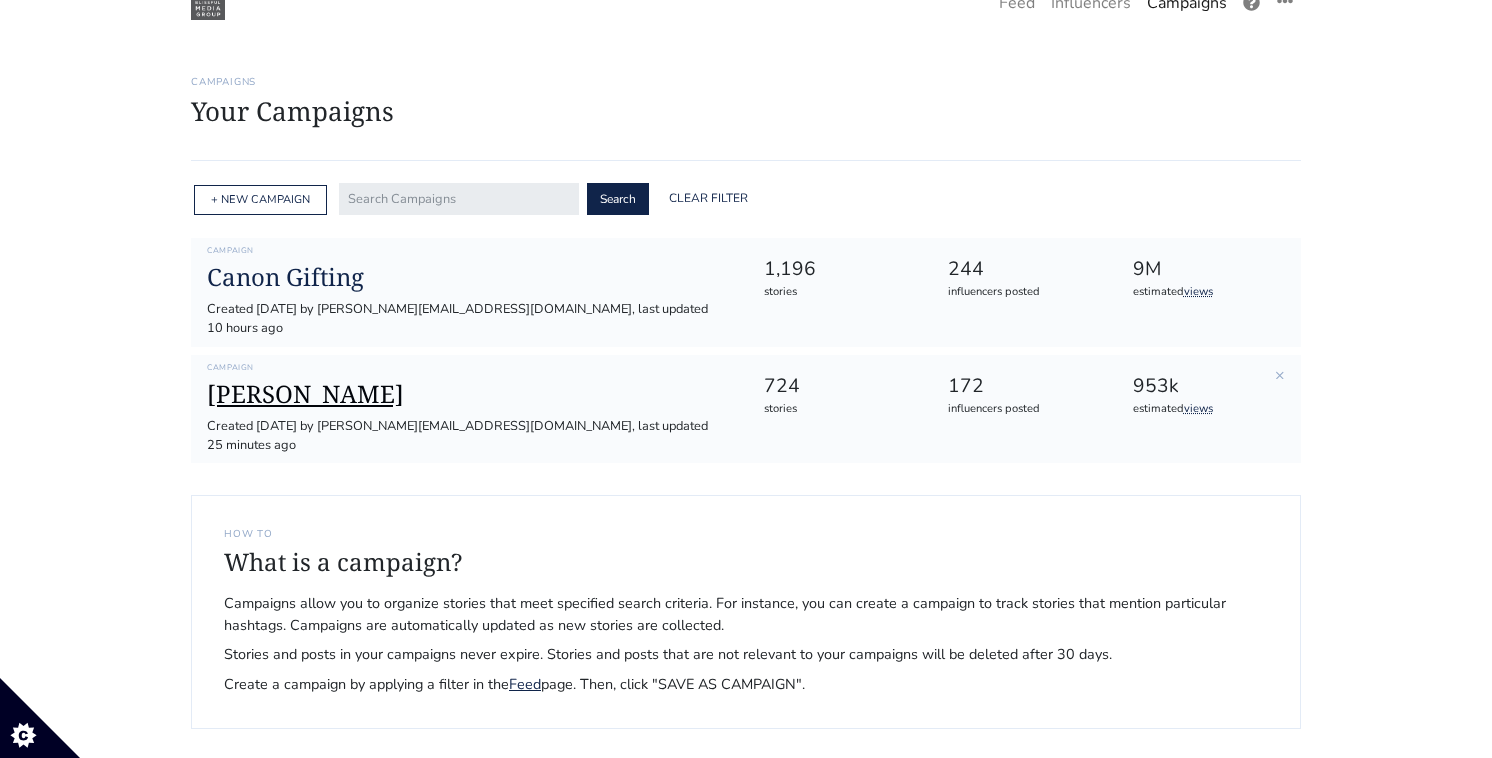 click on "[PERSON_NAME]" at bounding box center [469, 394] 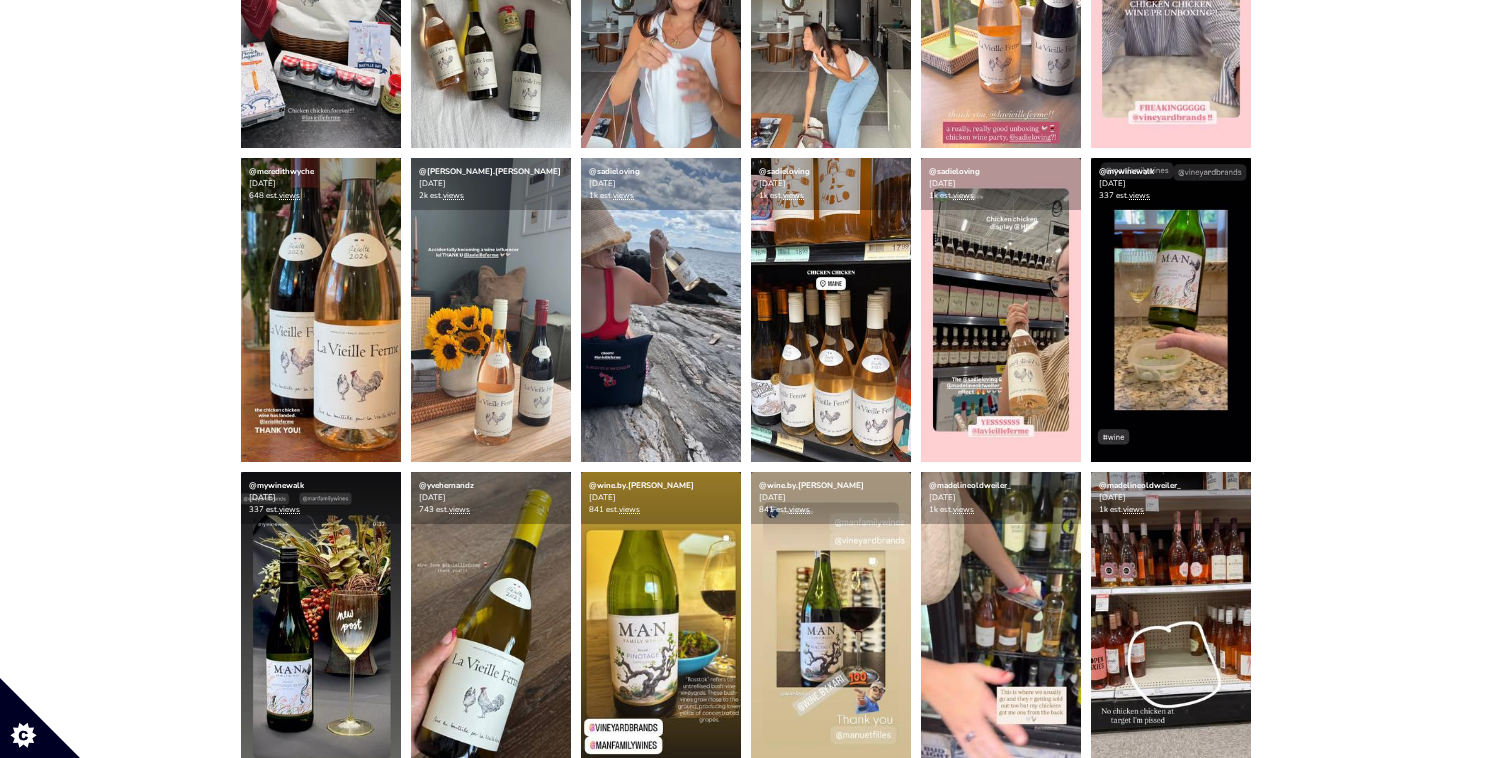scroll, scrollTop: 741, scrollLeft: 0, axis: vertical 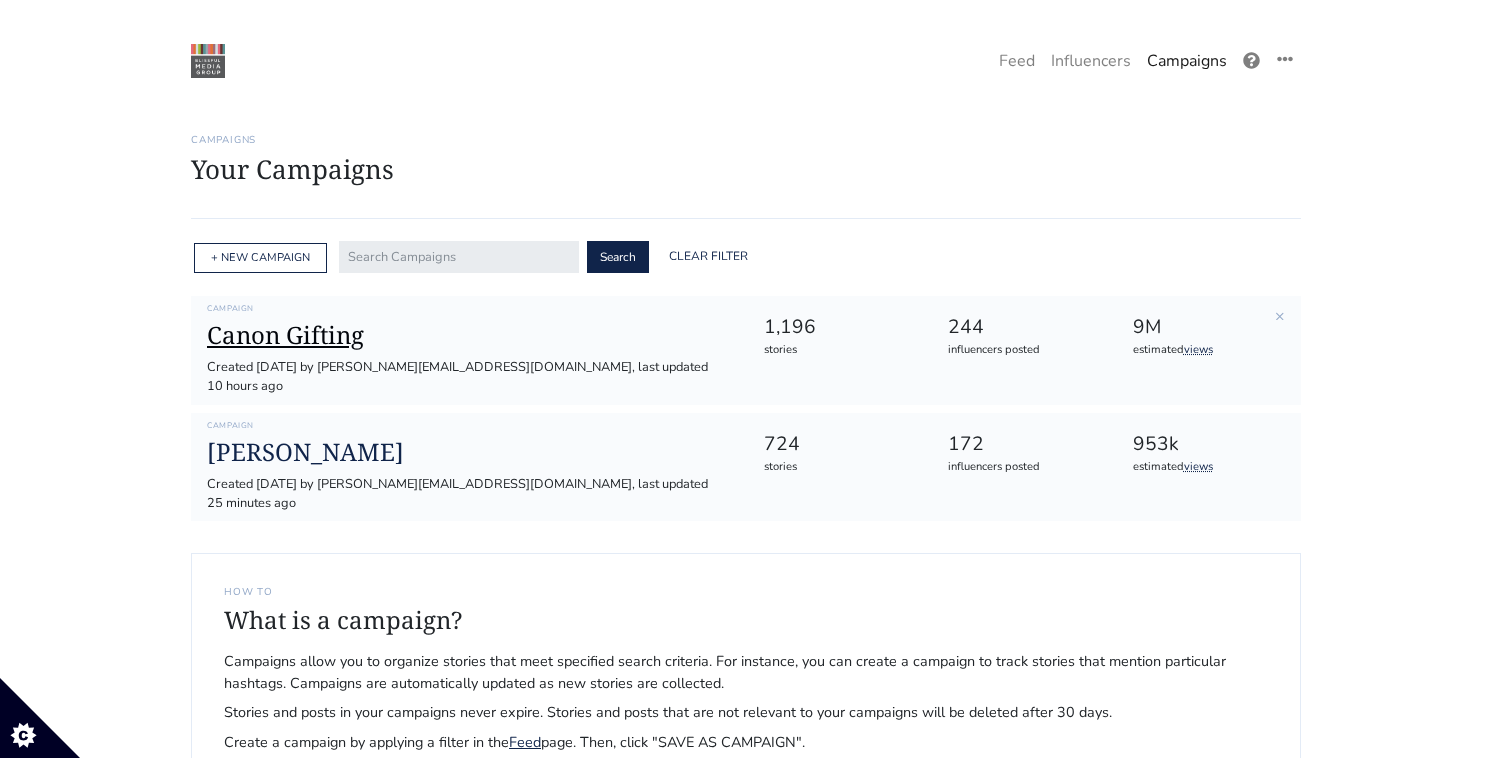 click on "Canon Gifting" at bounding box center [469, 335] 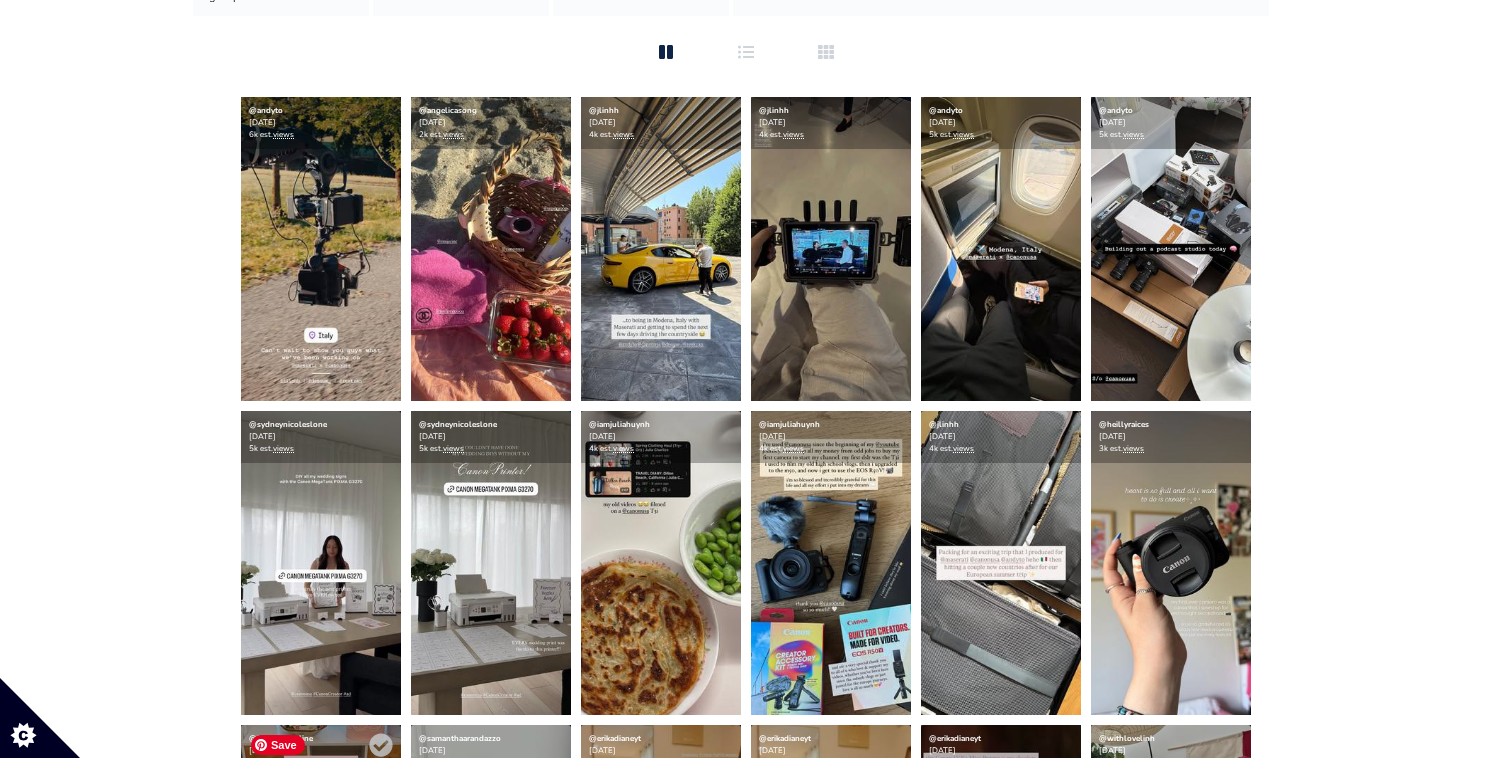 scroll, scrollTop: 0, scrollLeft: 0, axis: both 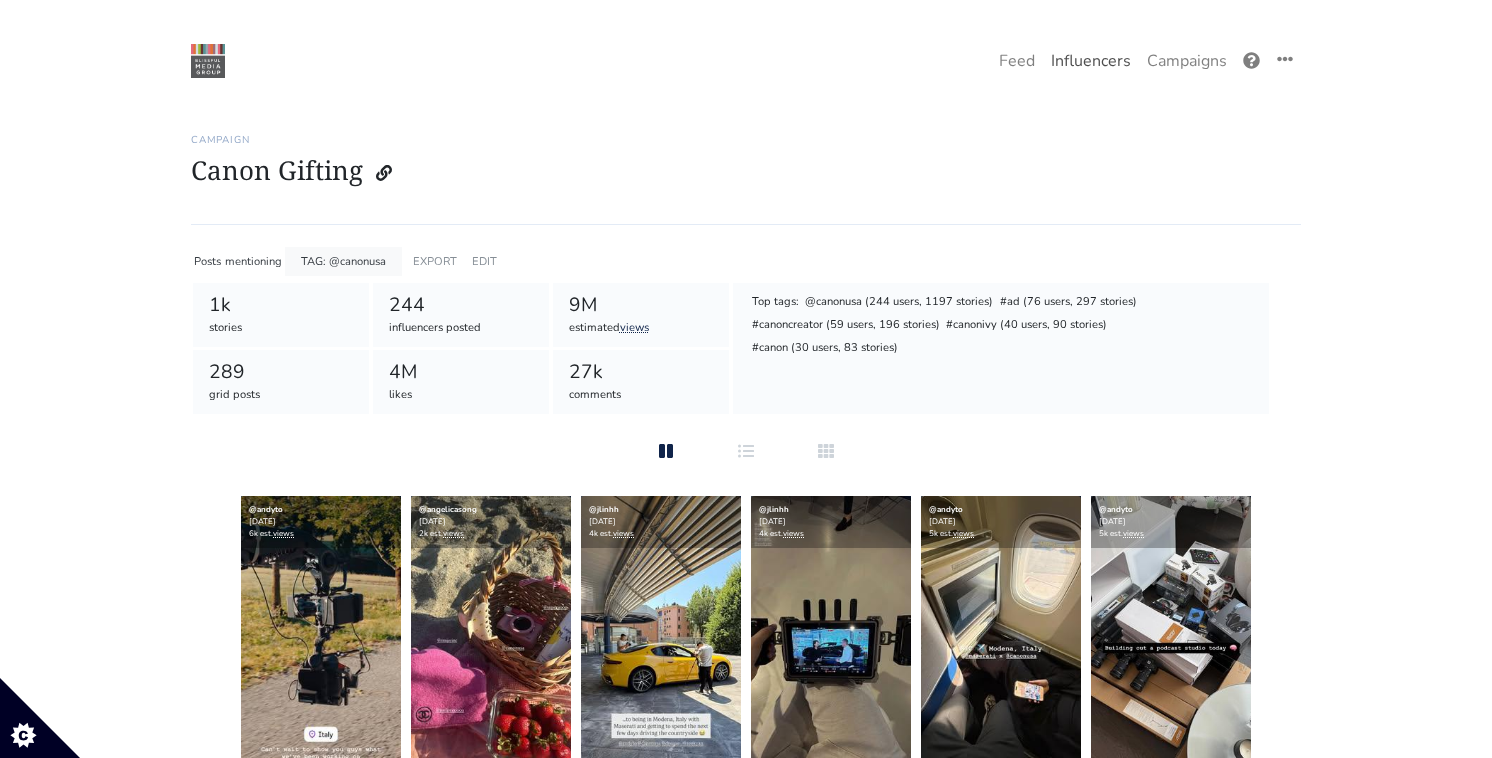 click on "Influencers" at bounding box center [1091, 61] 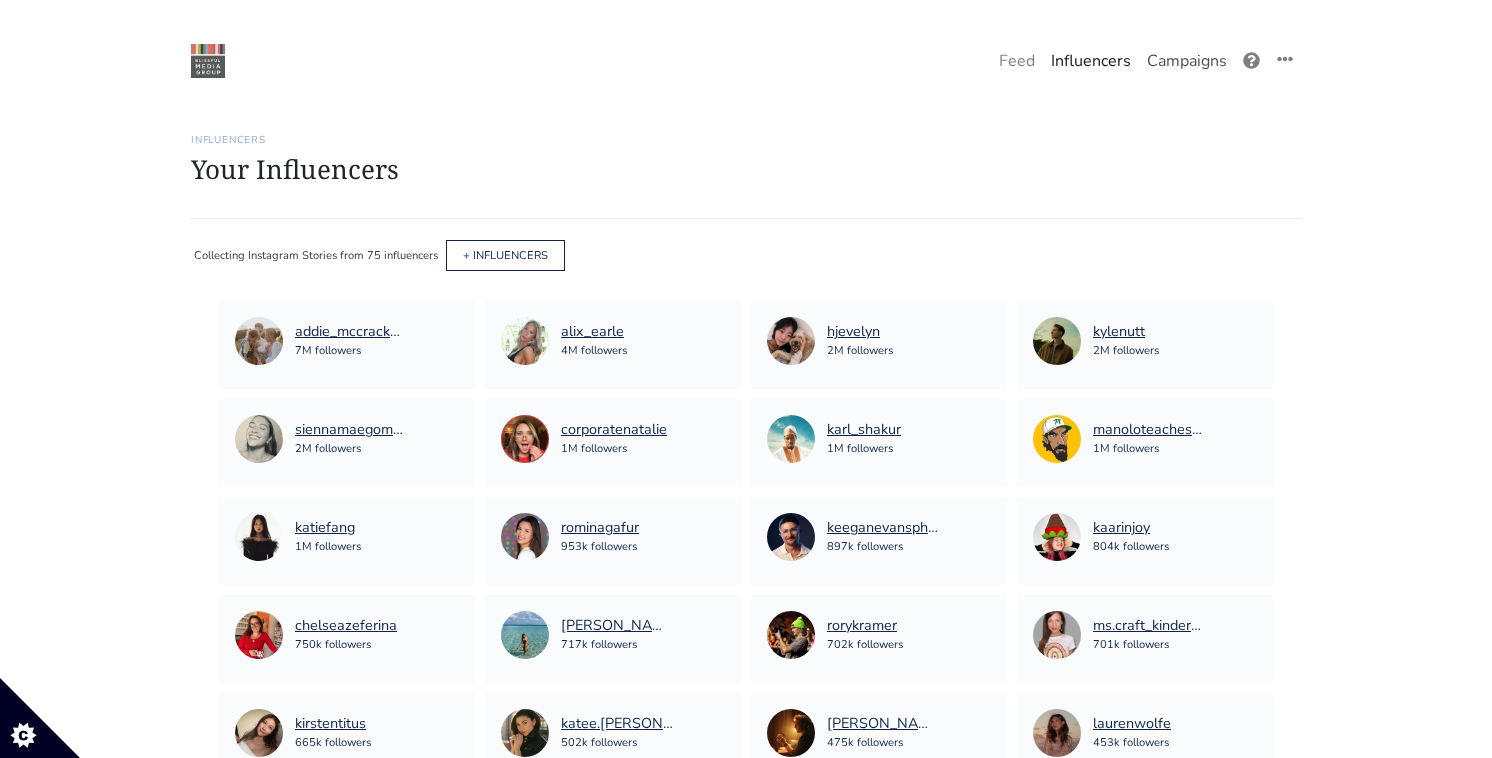 click on "Campaigns" at bounding box center [1187, 61] 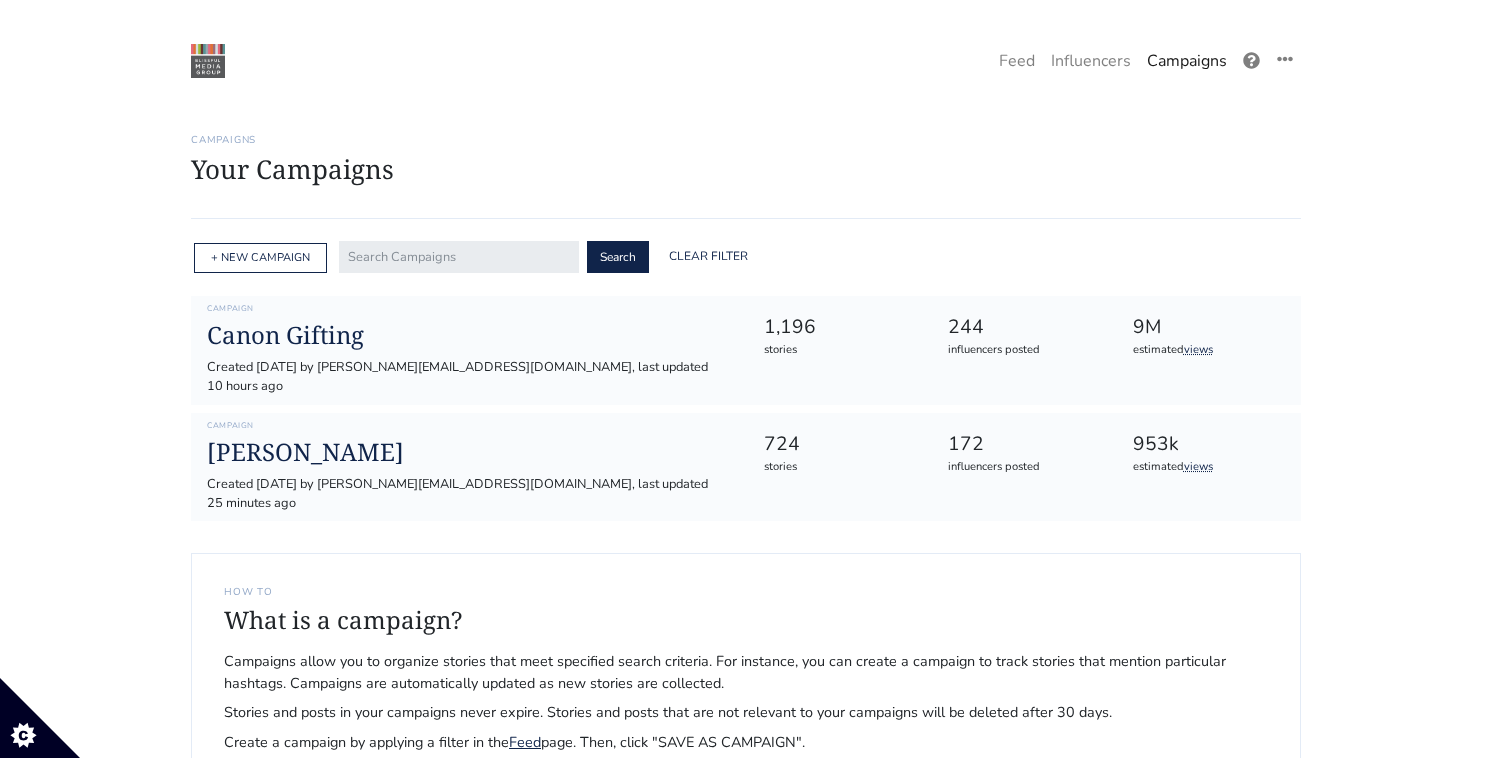 scroll, scrollTop: 0, scrollLeft: 0, axis: both 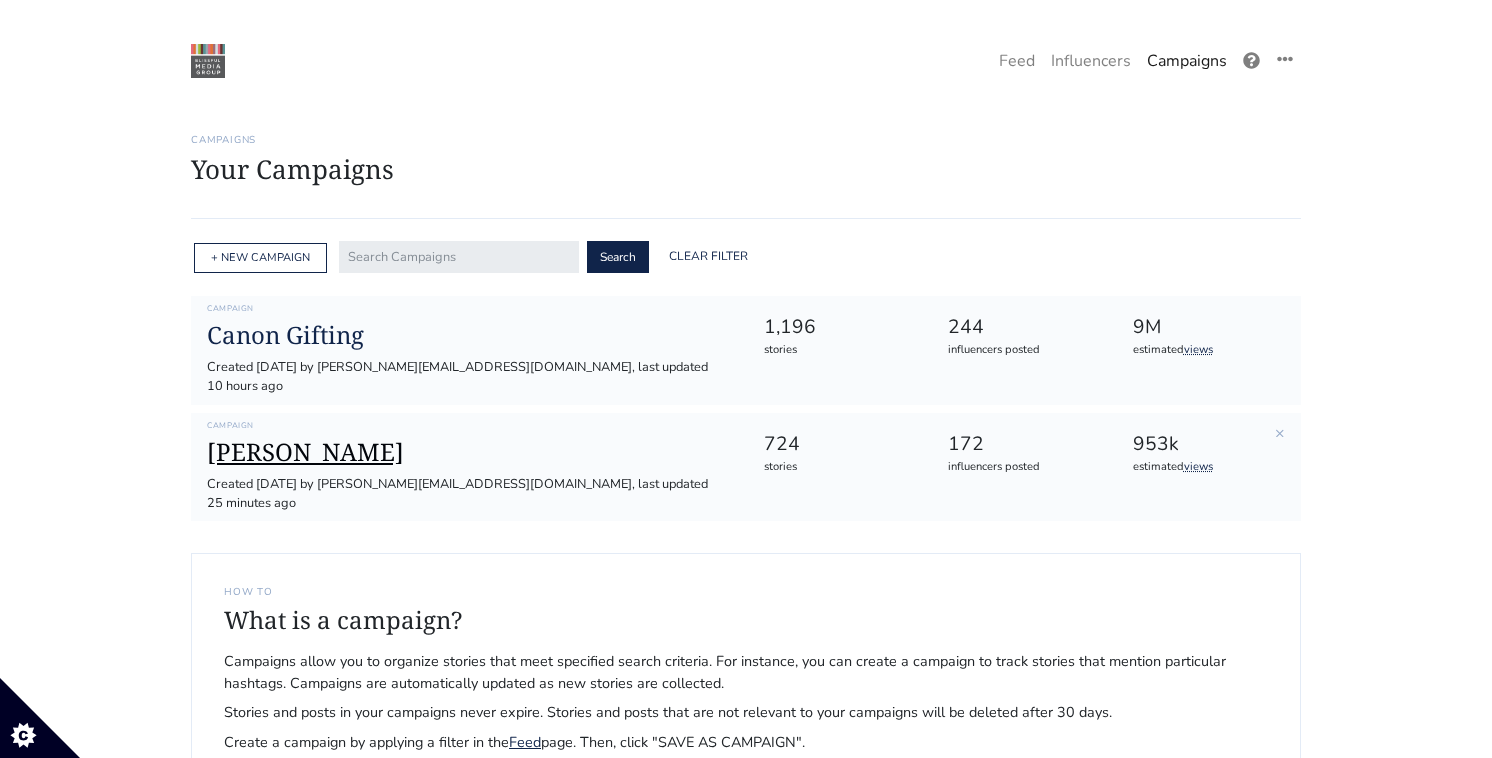 click on "[PERSON_NAME]" at bounding box center (469, 452) 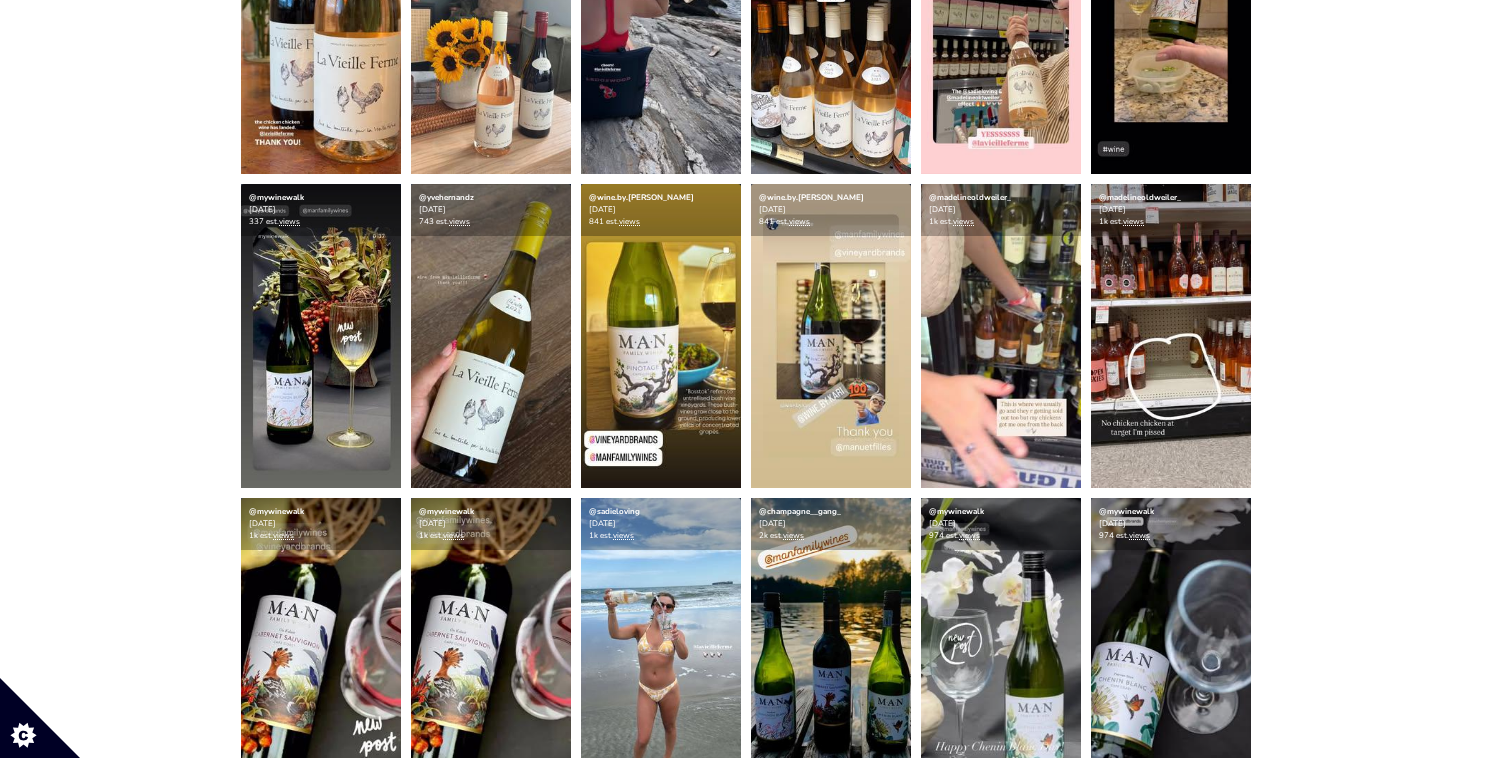 scroll, scrollTop: 0, scrollLeft: 0, axis: both 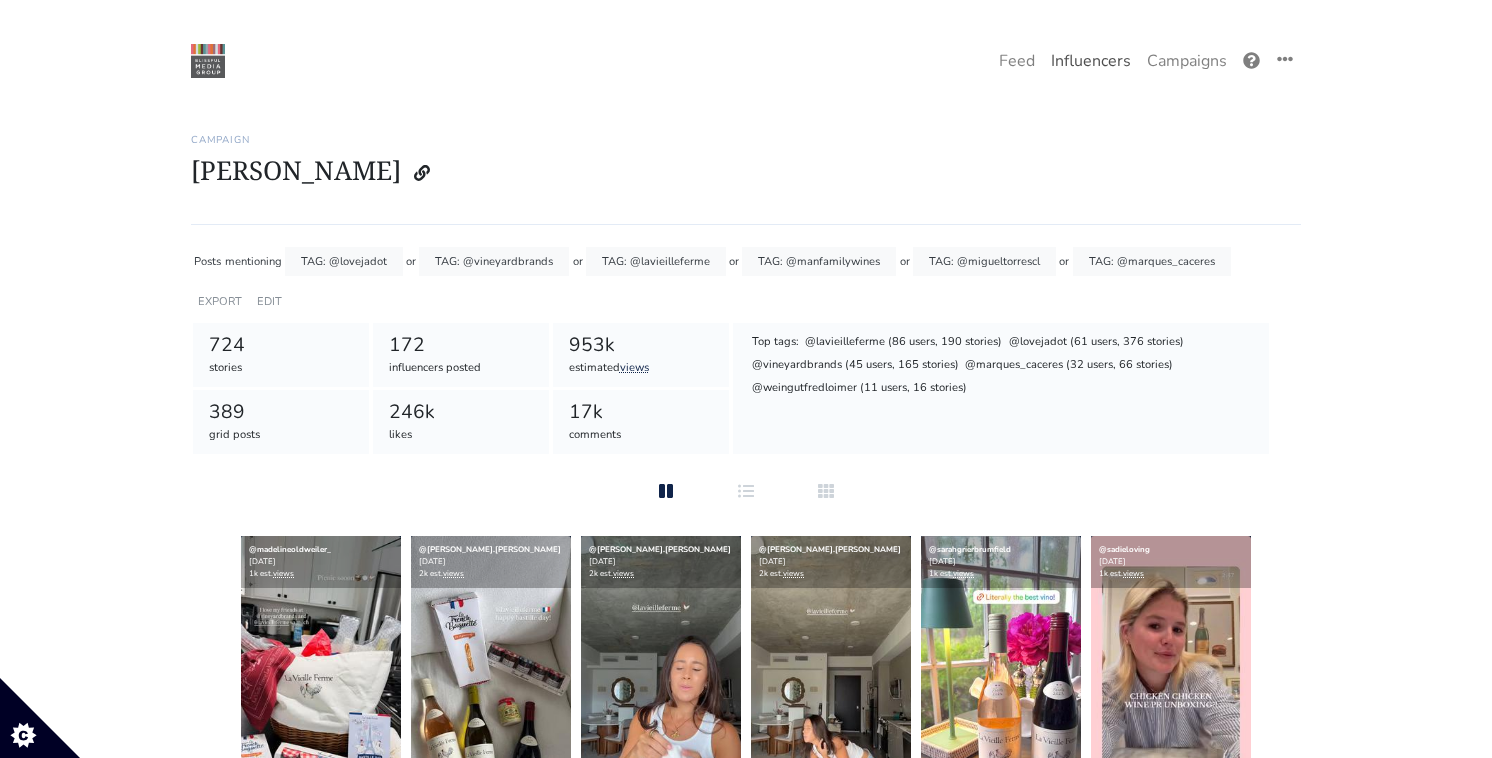 click on "Influencers" at bounding box center [1091, 61] 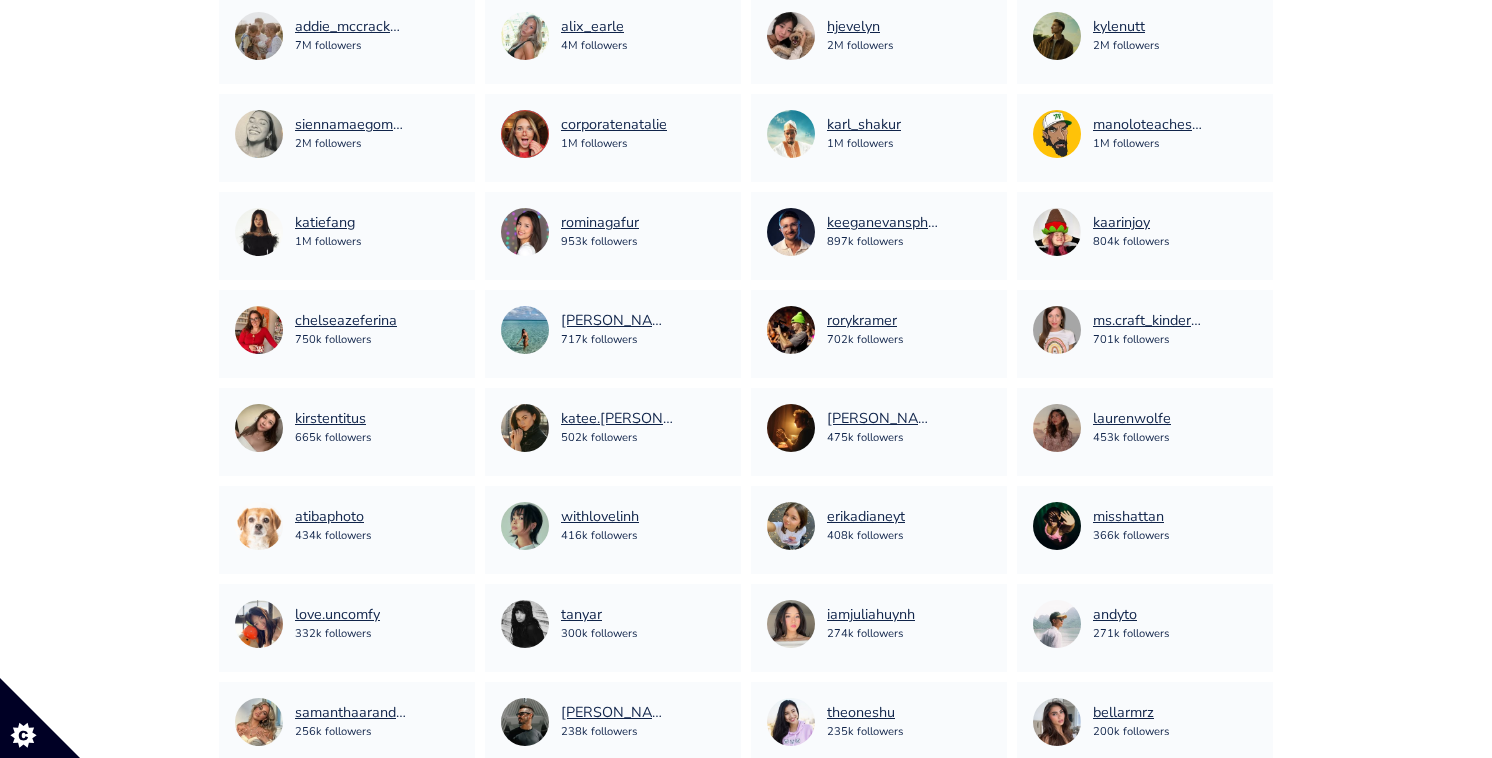 scroll, scrollTop: 0, scrollLeft: 0, axis: both 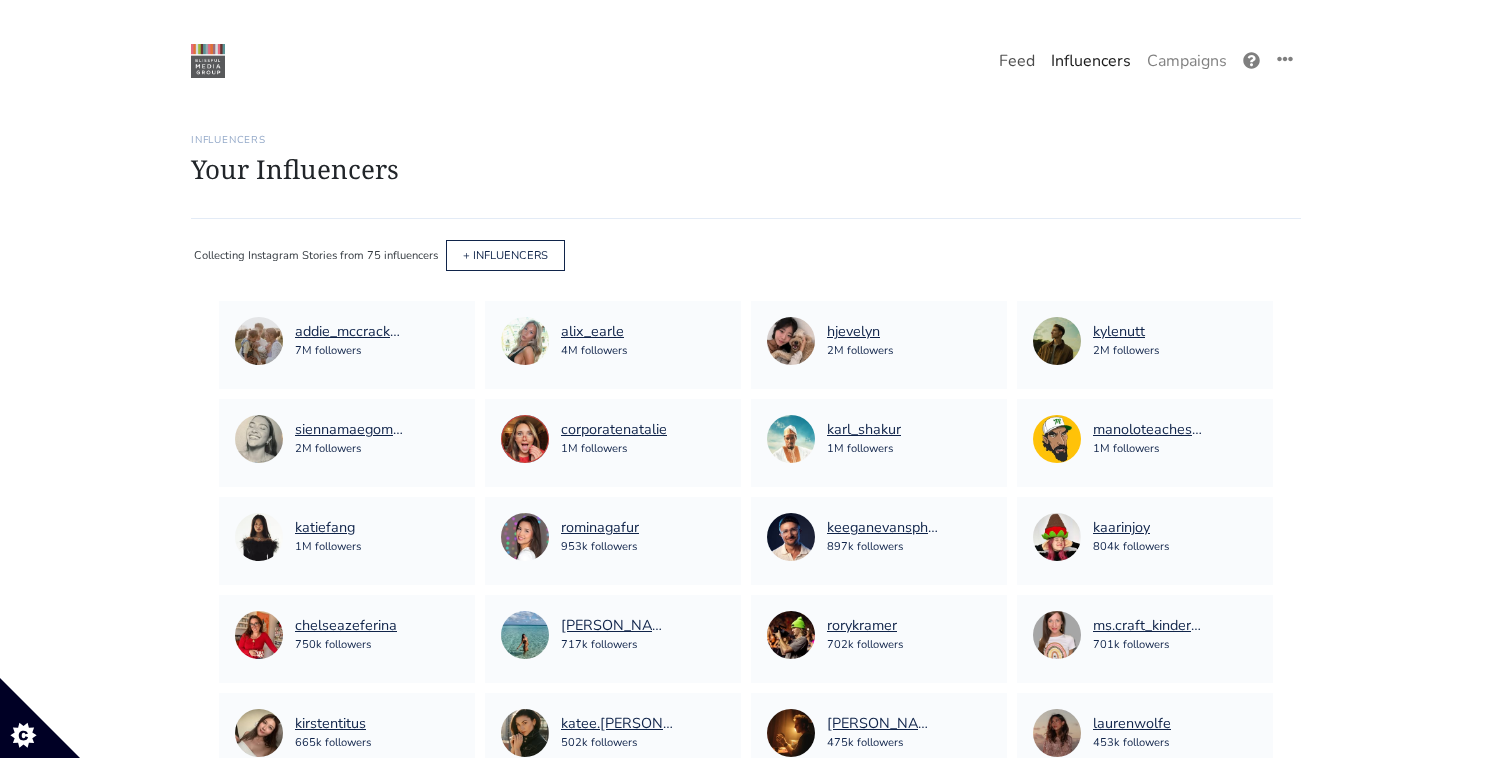 click on "Feed" at bounding box center [1017, 61] 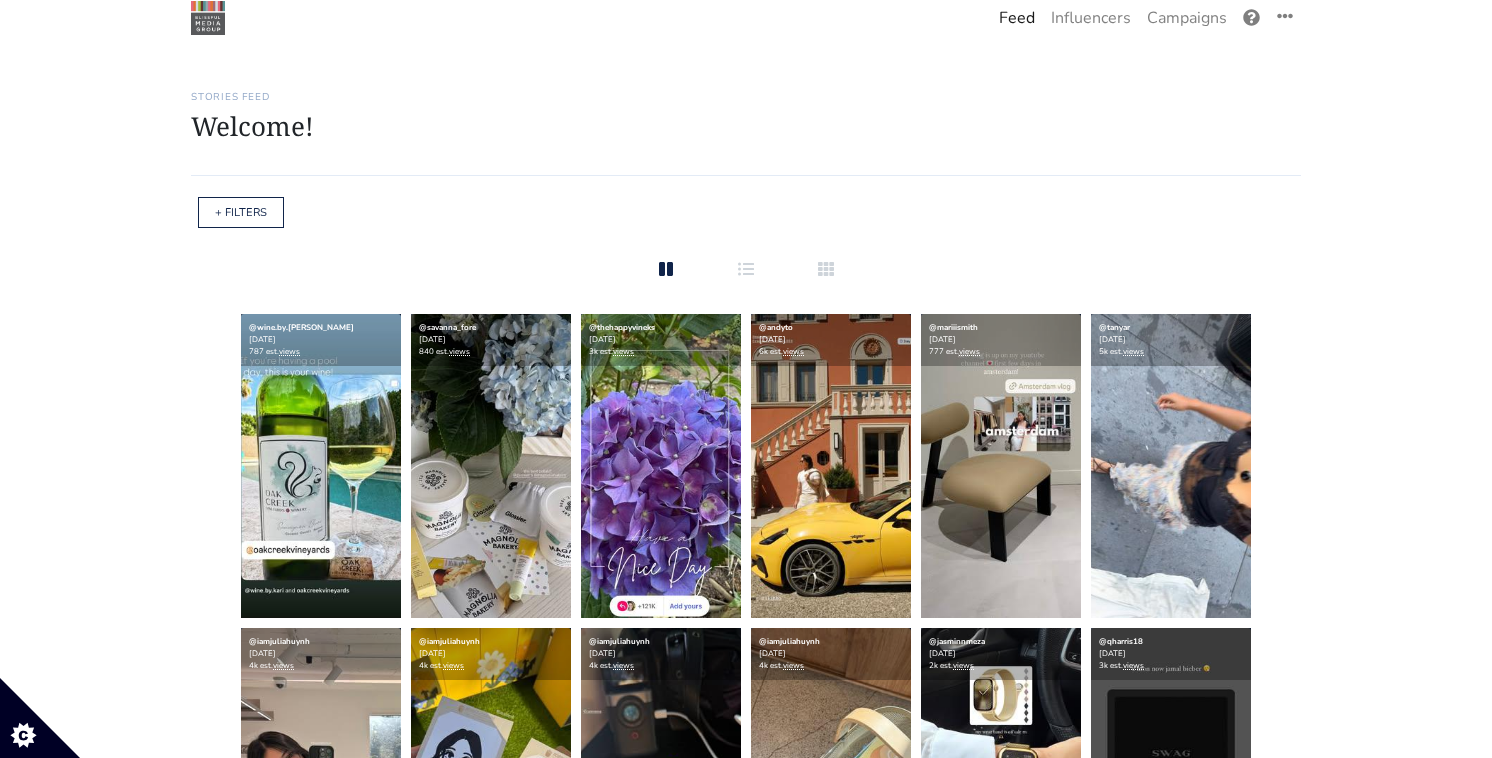scroll, scrollTop: 0, scrollLeft: 0, axis: both 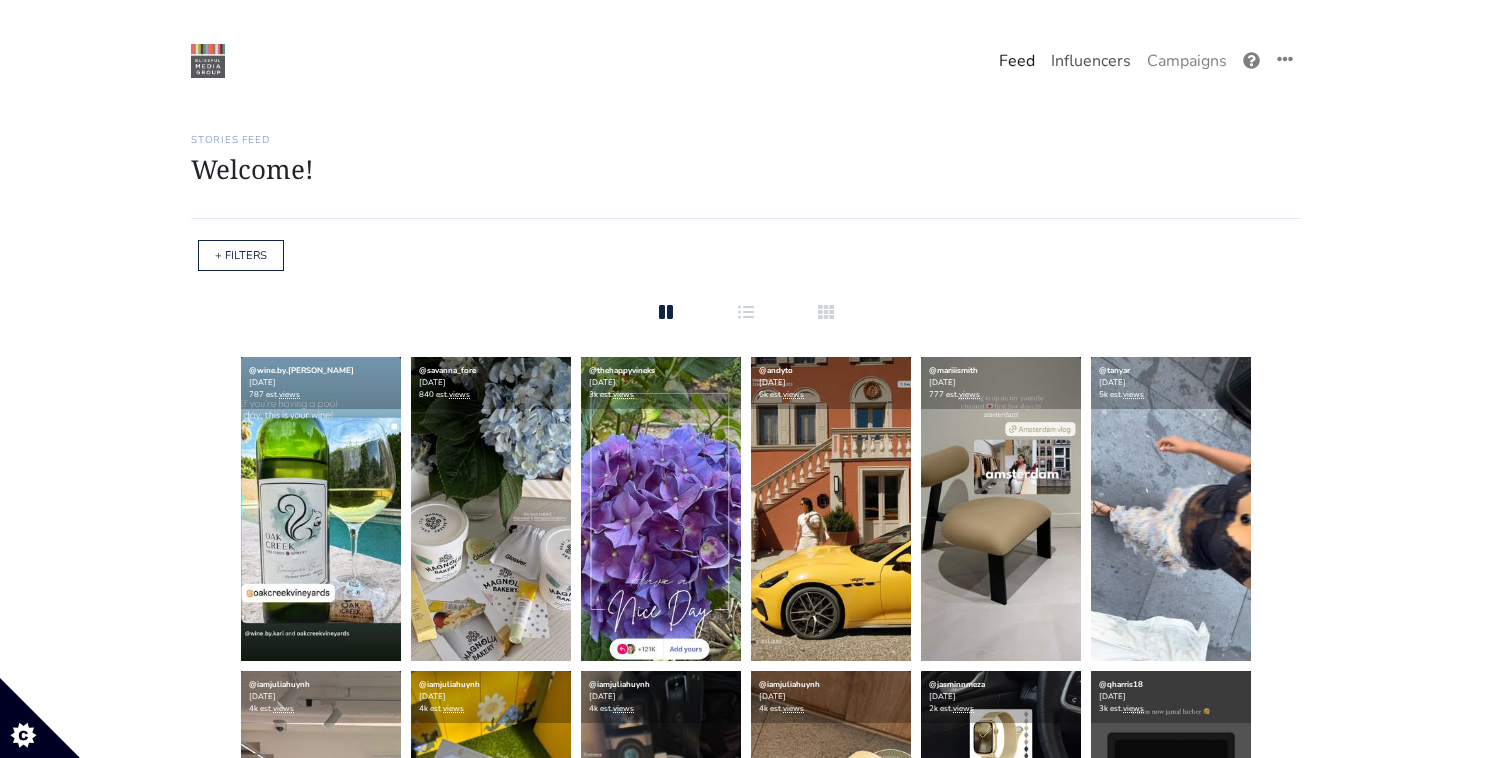 click on "Influencers" at bounding box center [1091, 61] 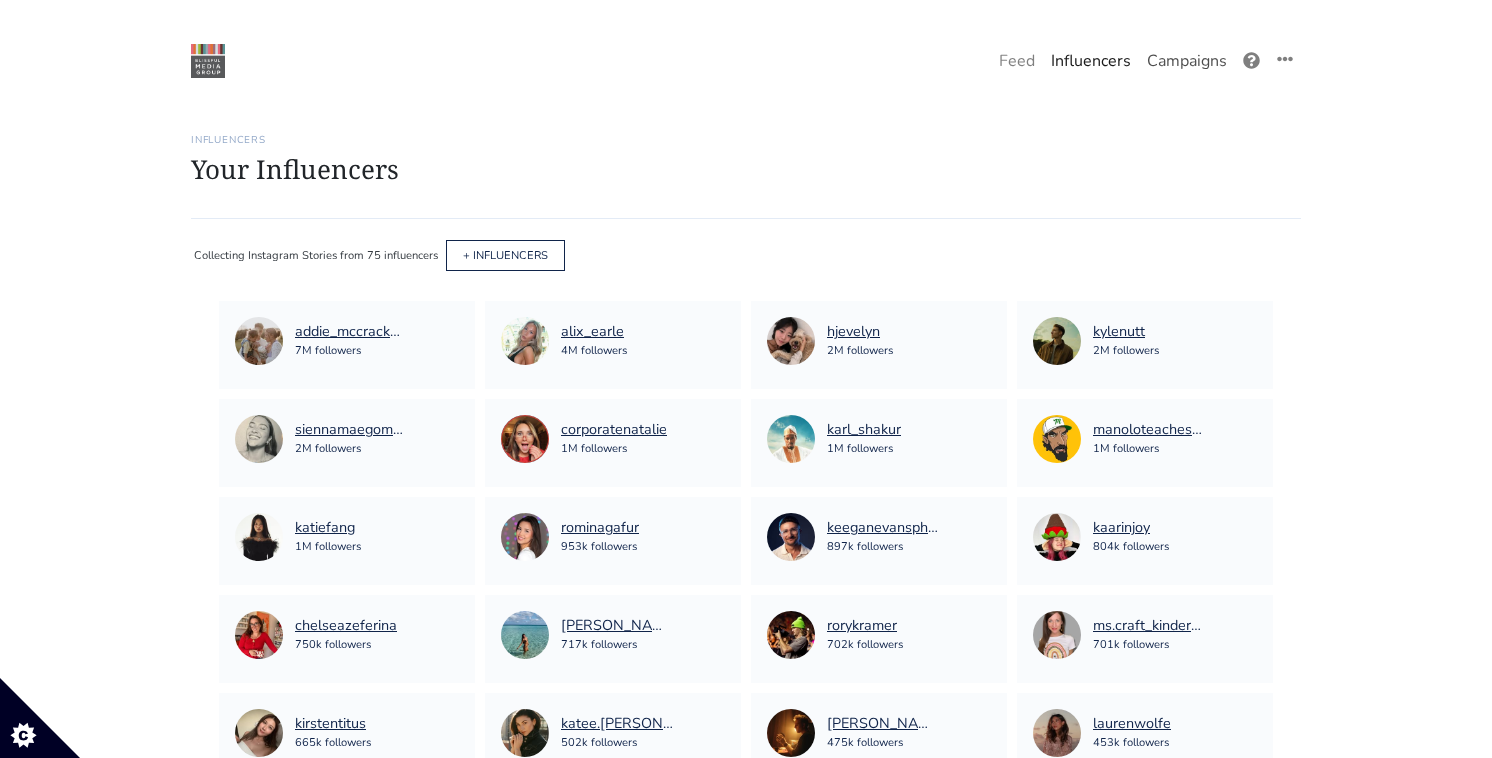 click on "Campaigns" at bounding box center (1187, 61) 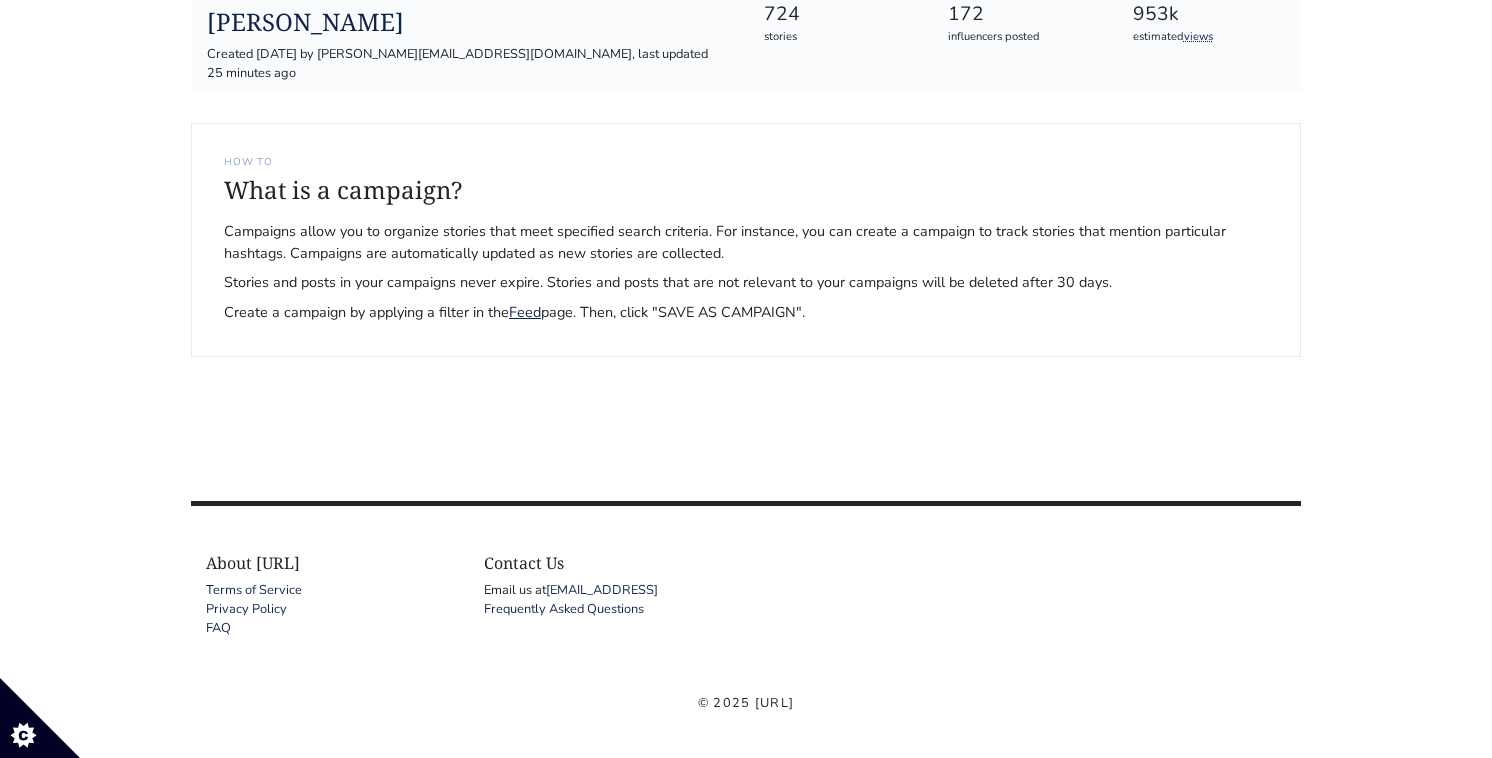 scroll, scrollTop: 0, scrollLeft: 0, axis: both 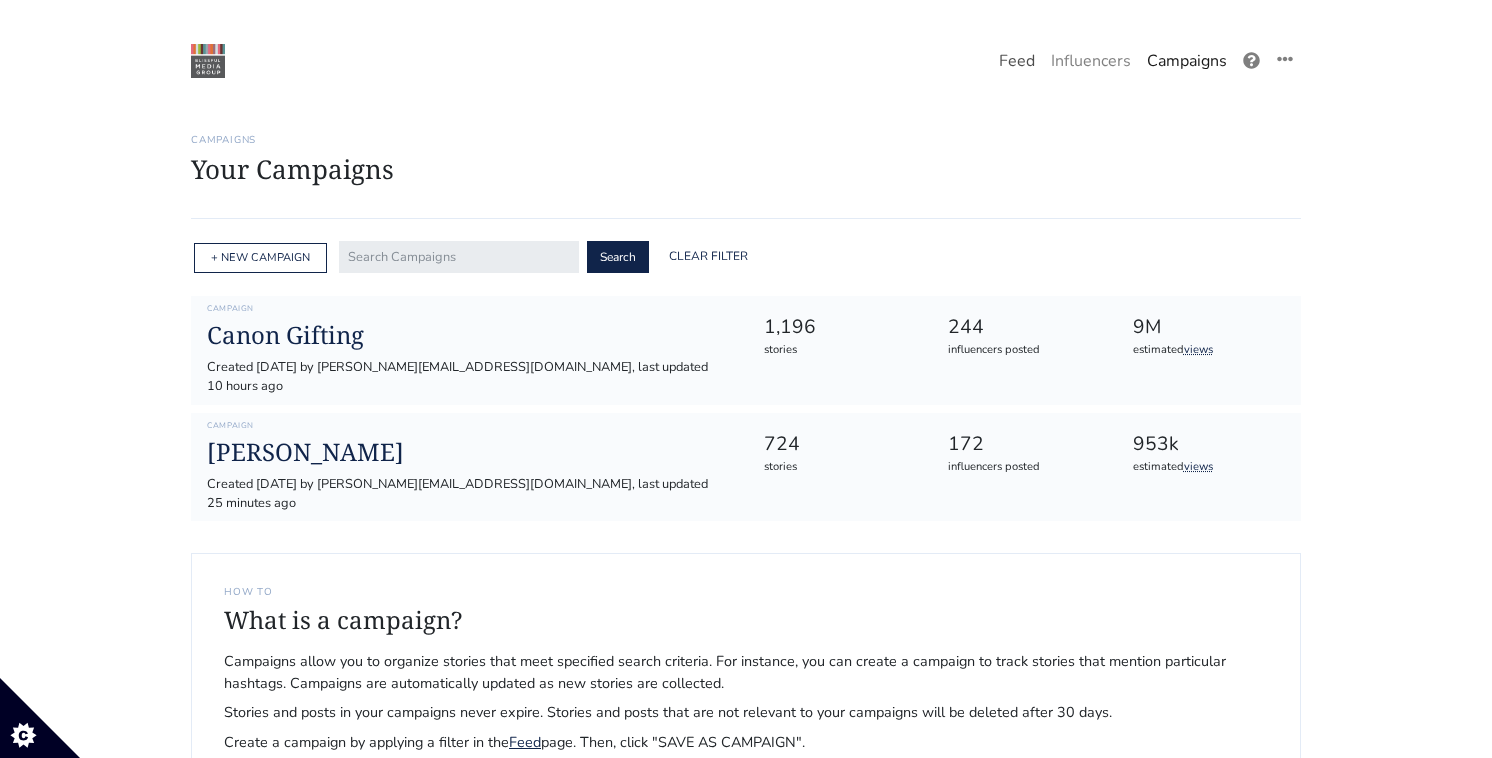 click on "Feed" at bounding box center (1017, 61) 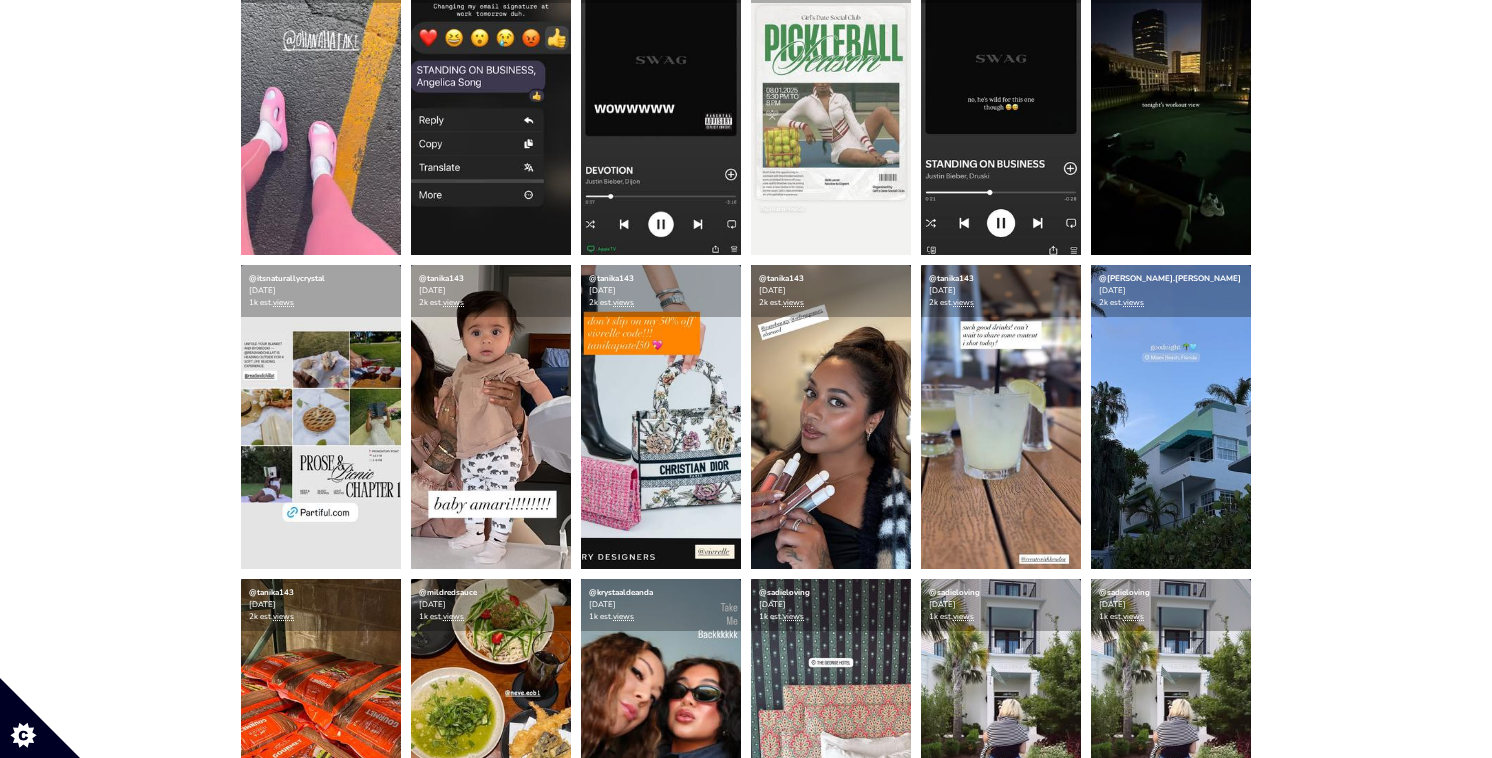 scroll, scrollTop: 728, scrollLeft: 0, axis: vertical 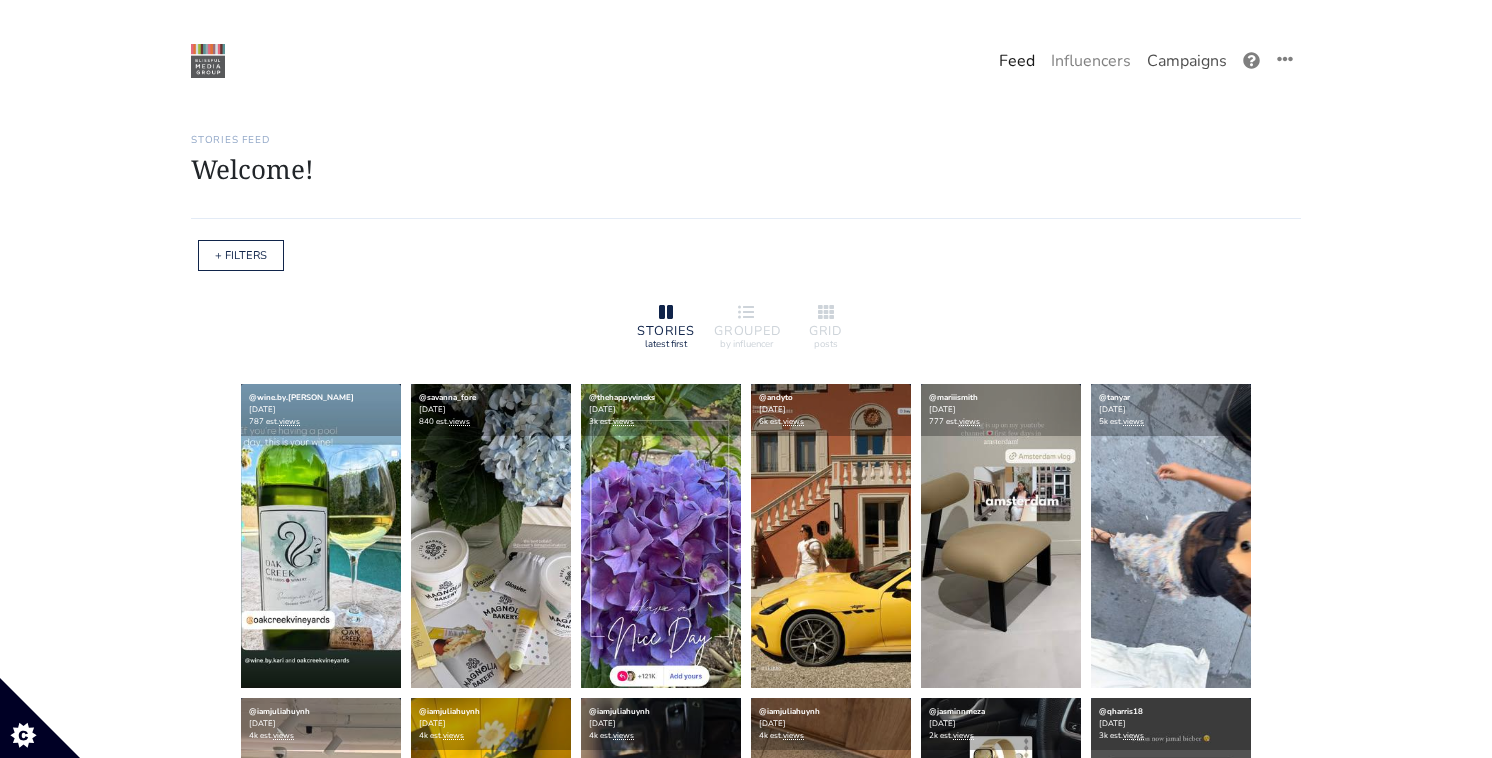 click on "Campaigns" at bounding box center [1187, 61] 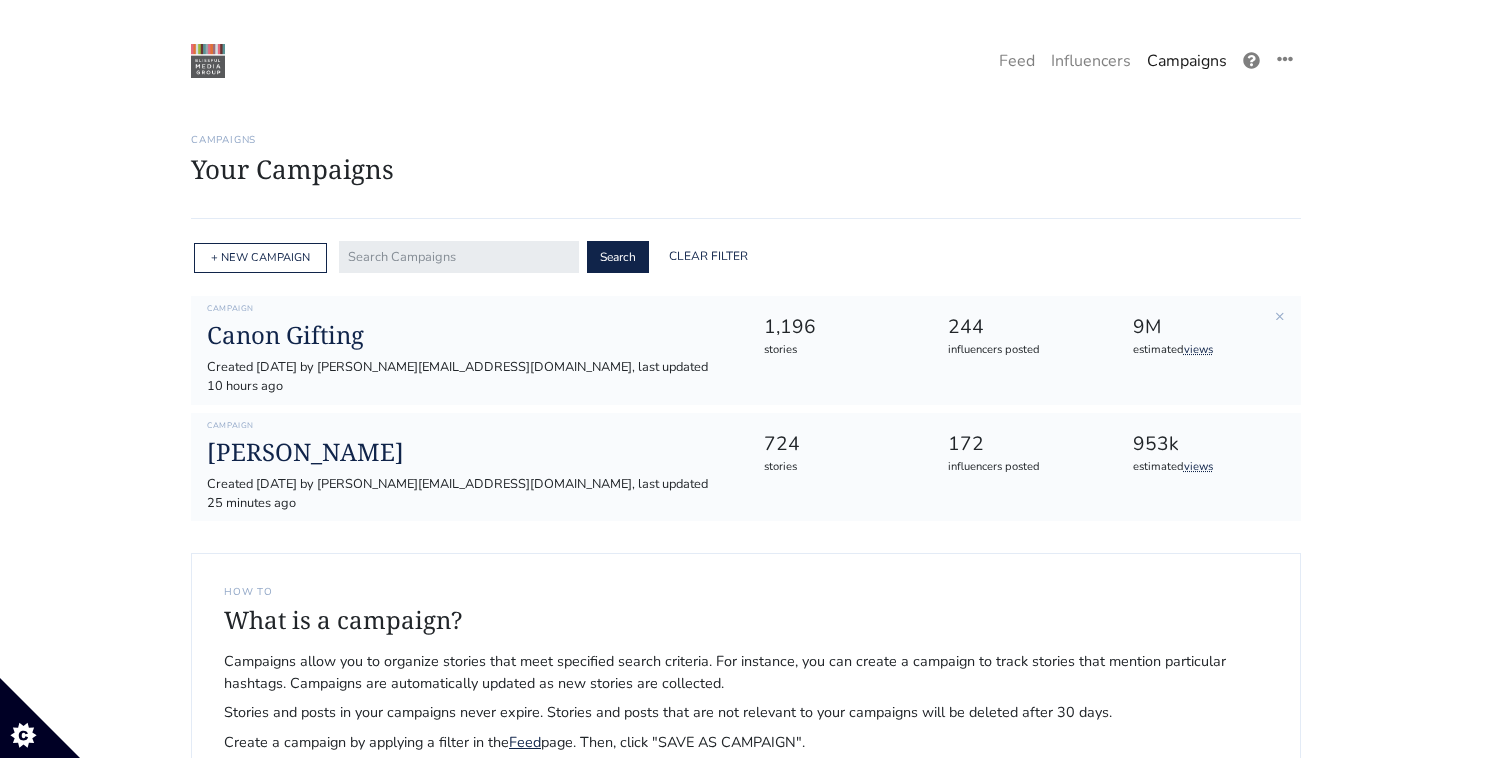 click on "Campaign
Canon Gifting
Created
[DATE]
by [PERSON_NAME][EMAIL_ADDRESS][DOMAIN_NAME],
last updated 10 hours ago" at bounding box center [469, 350] 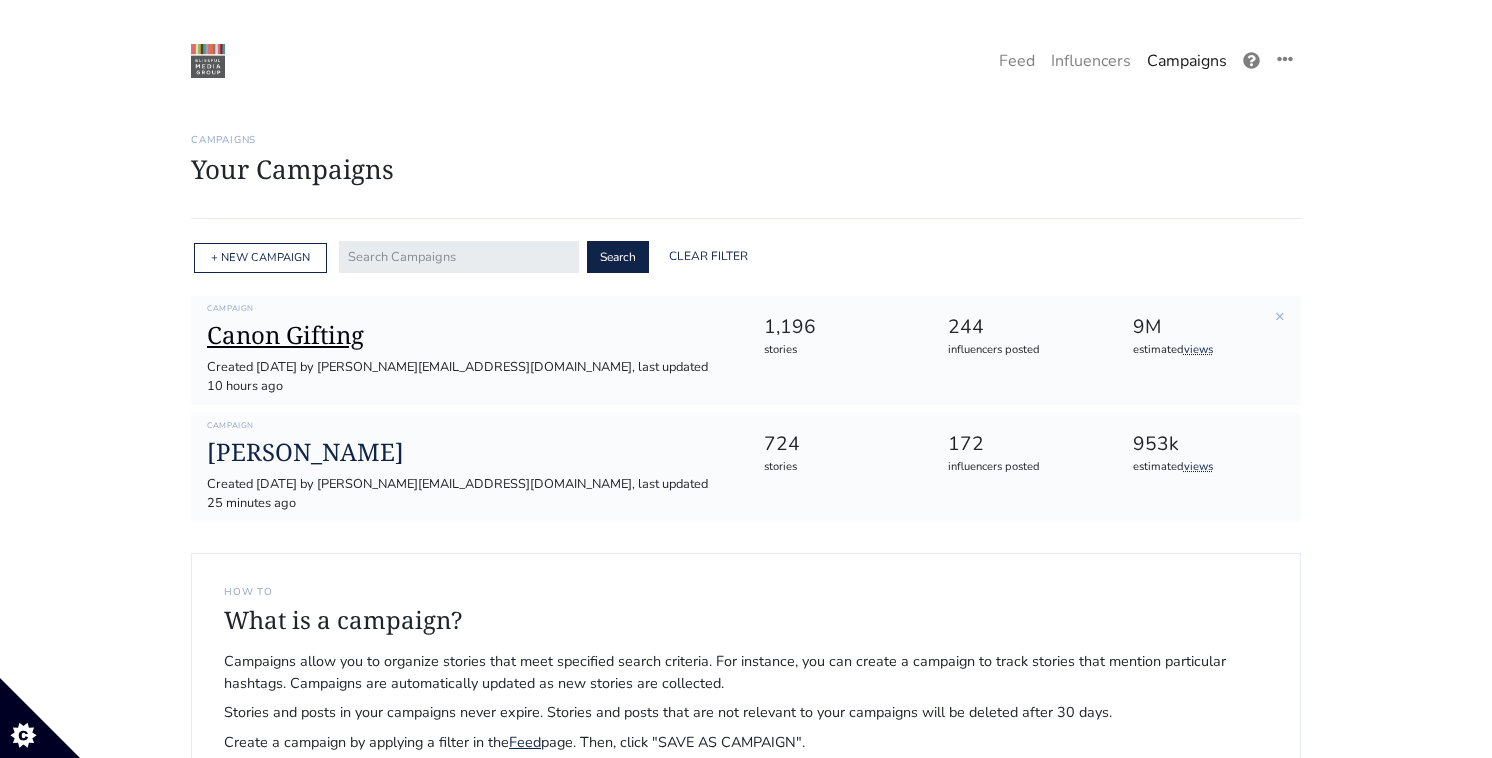 click on "Canon Gifting" at bounding box center (469, 335) 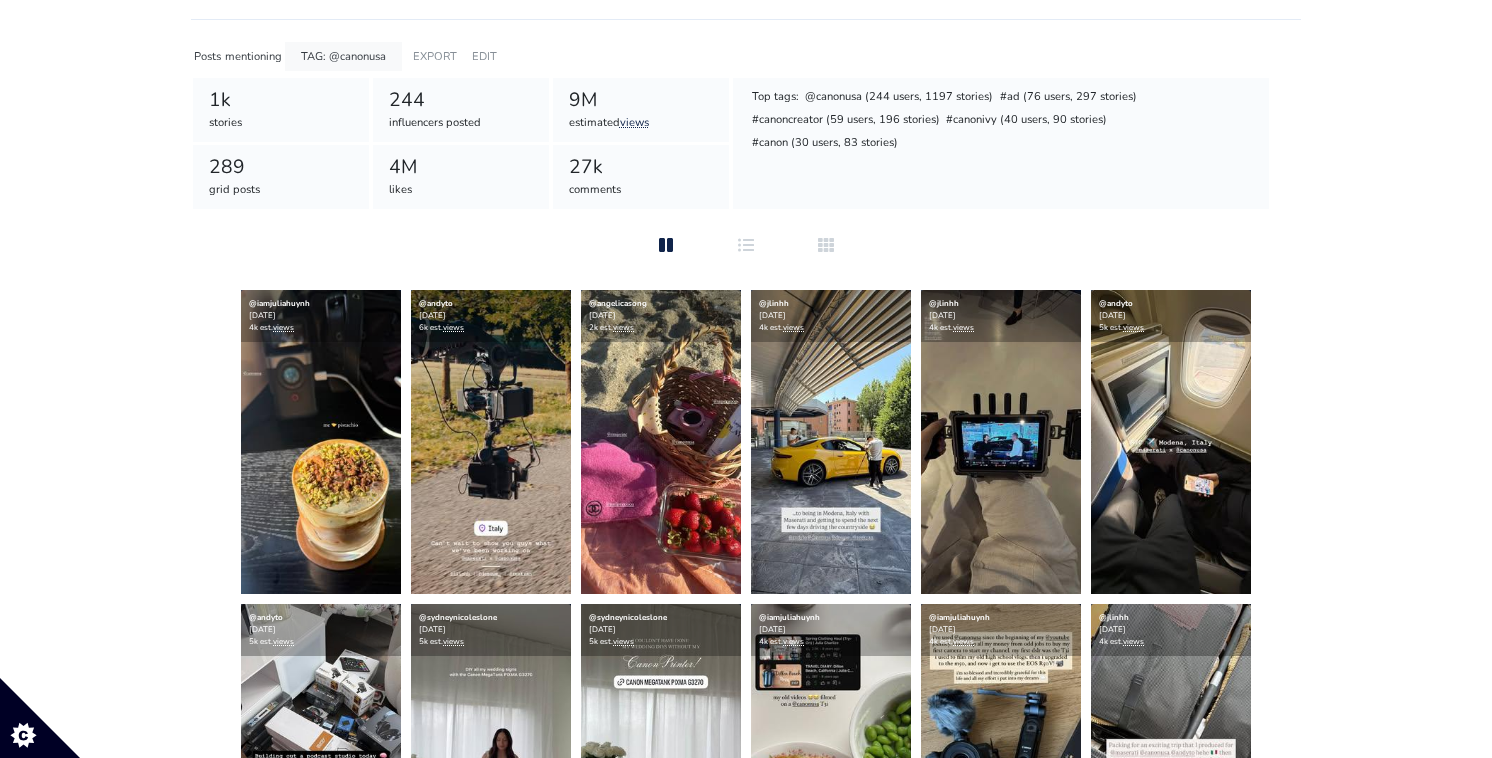 scroll, scrollTop: 180, scrollLeft: 0, axis: vertical 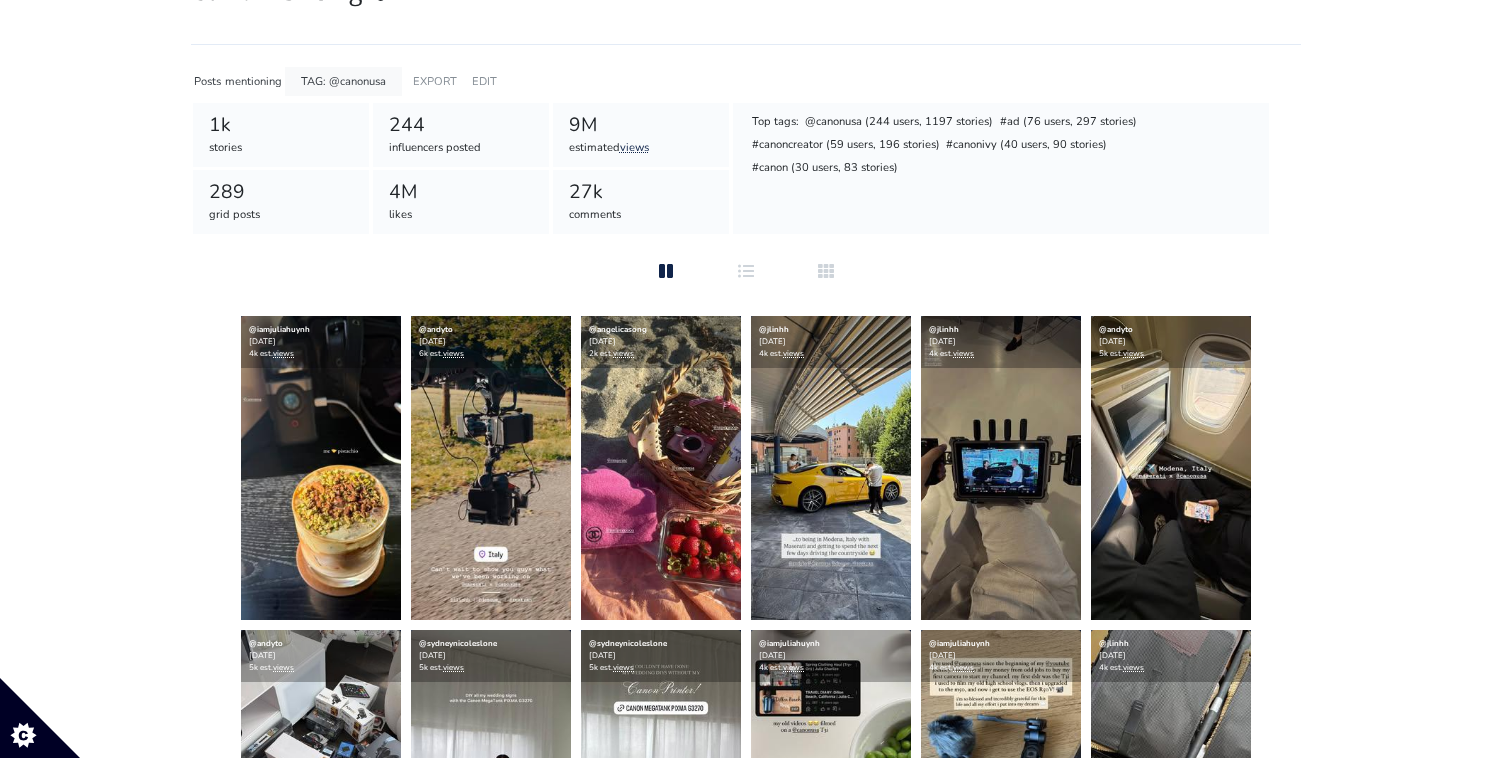 click on "Stories Feed
Welcome!
Get the most out of your [URL] account
Continue setting up your account »
0  of 4 steps complete
1
Upload influencers you're working with
Copy and paste a list of influencer handles or profile links into your account
Never miss a story
Stories in your account within 12 hours" at bounding box center (746, 1736) 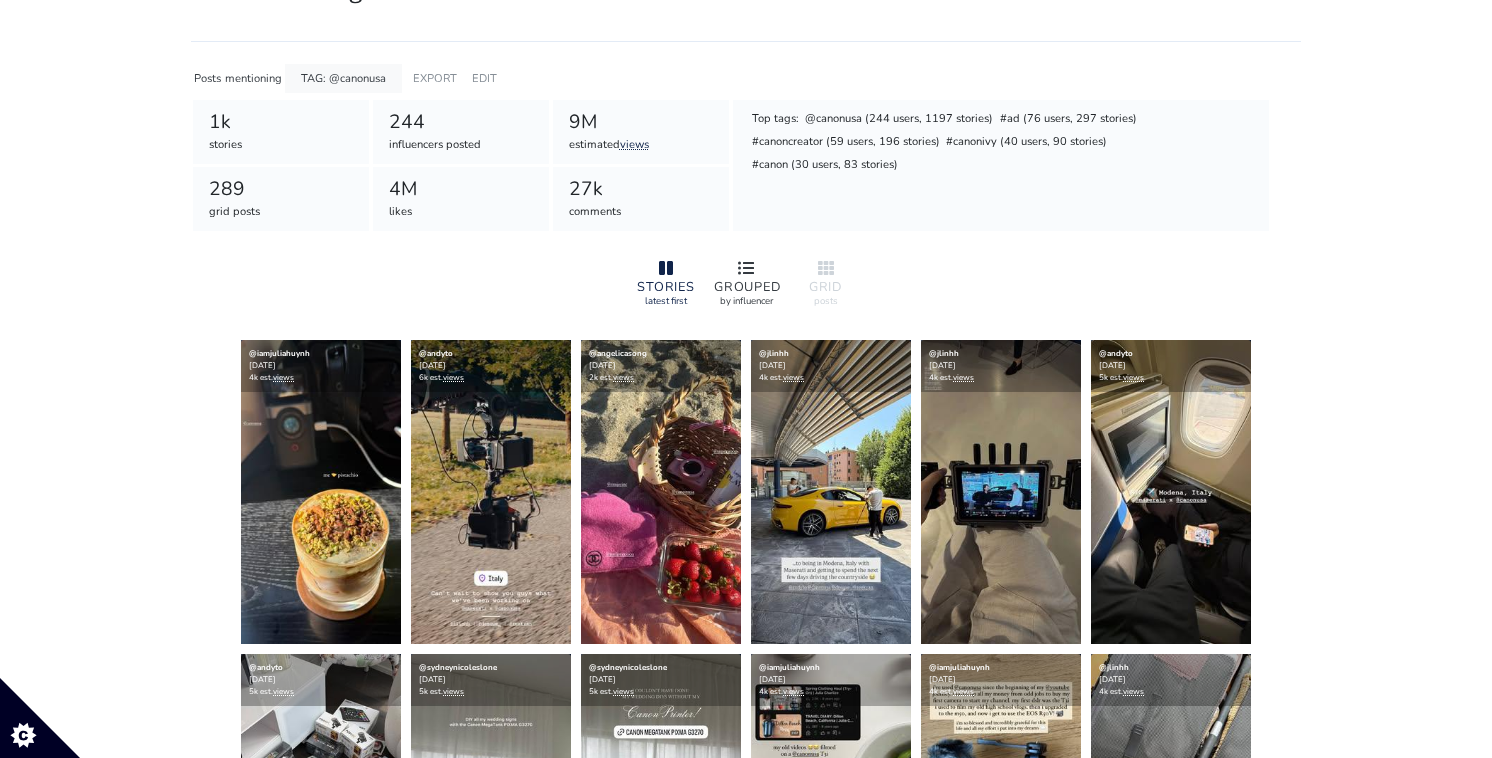 click on "GROUPED" at bounding box center (746, 287) 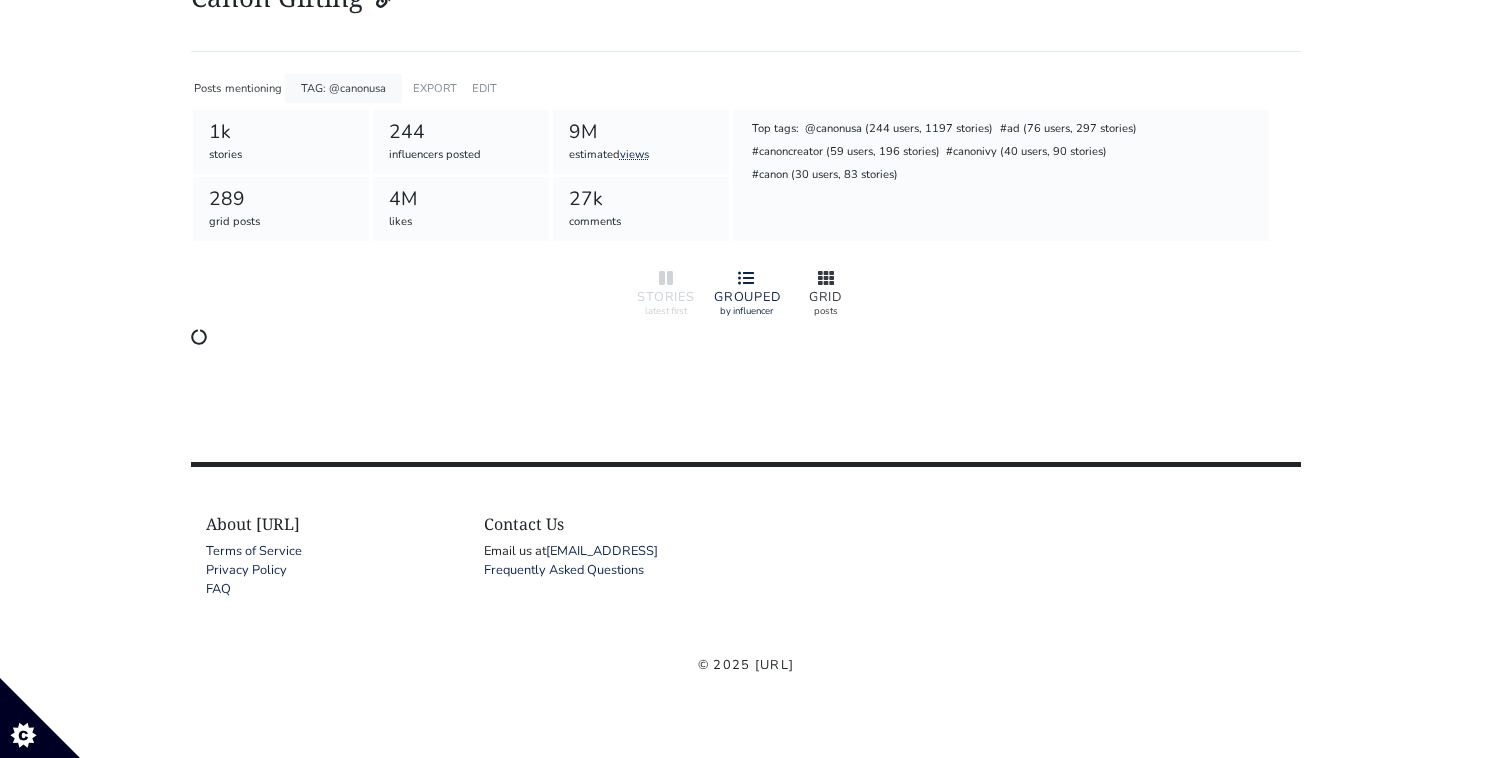 click at bounding box center (826, 279) 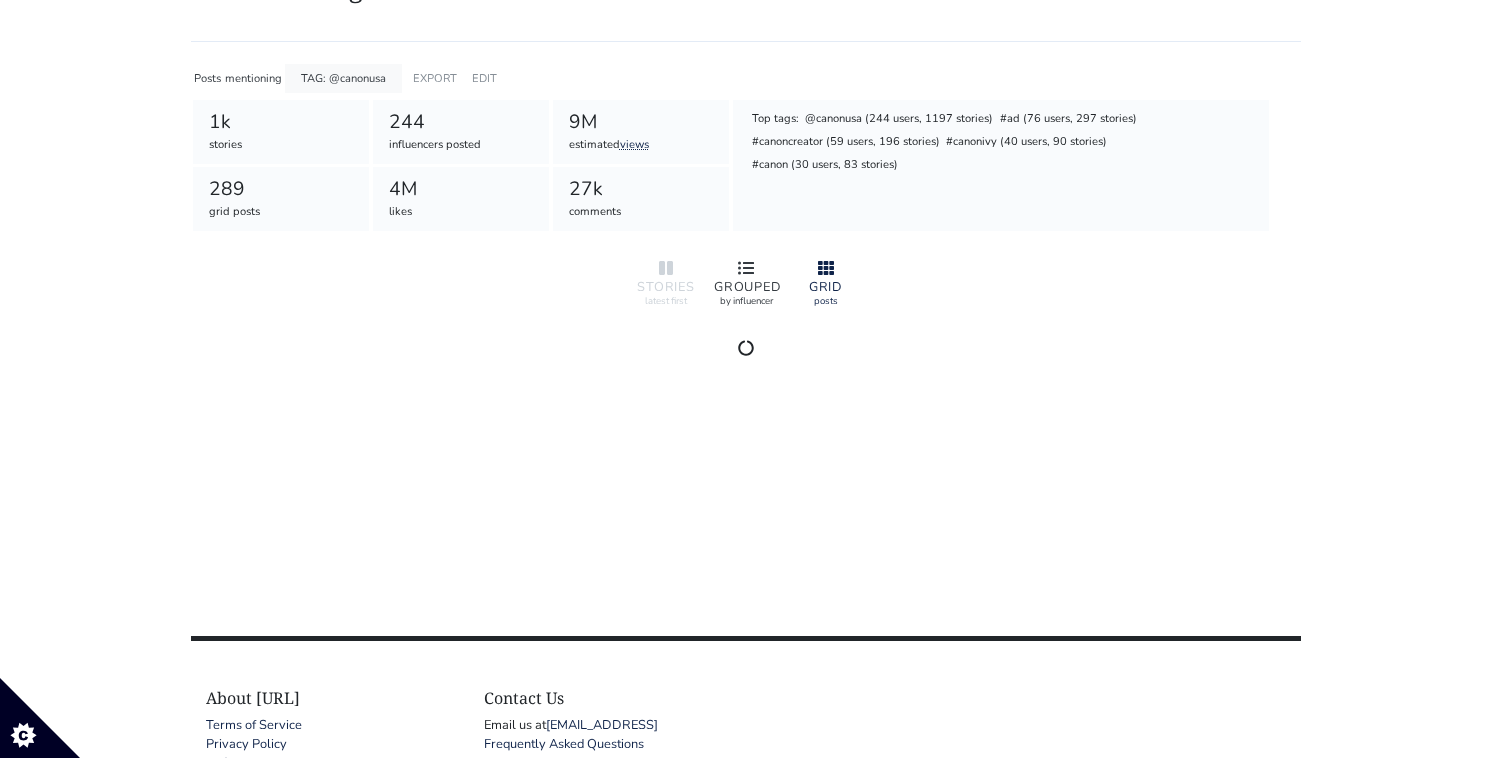 click on "GROUPED
by influencer" at bounding box center (746, 282) 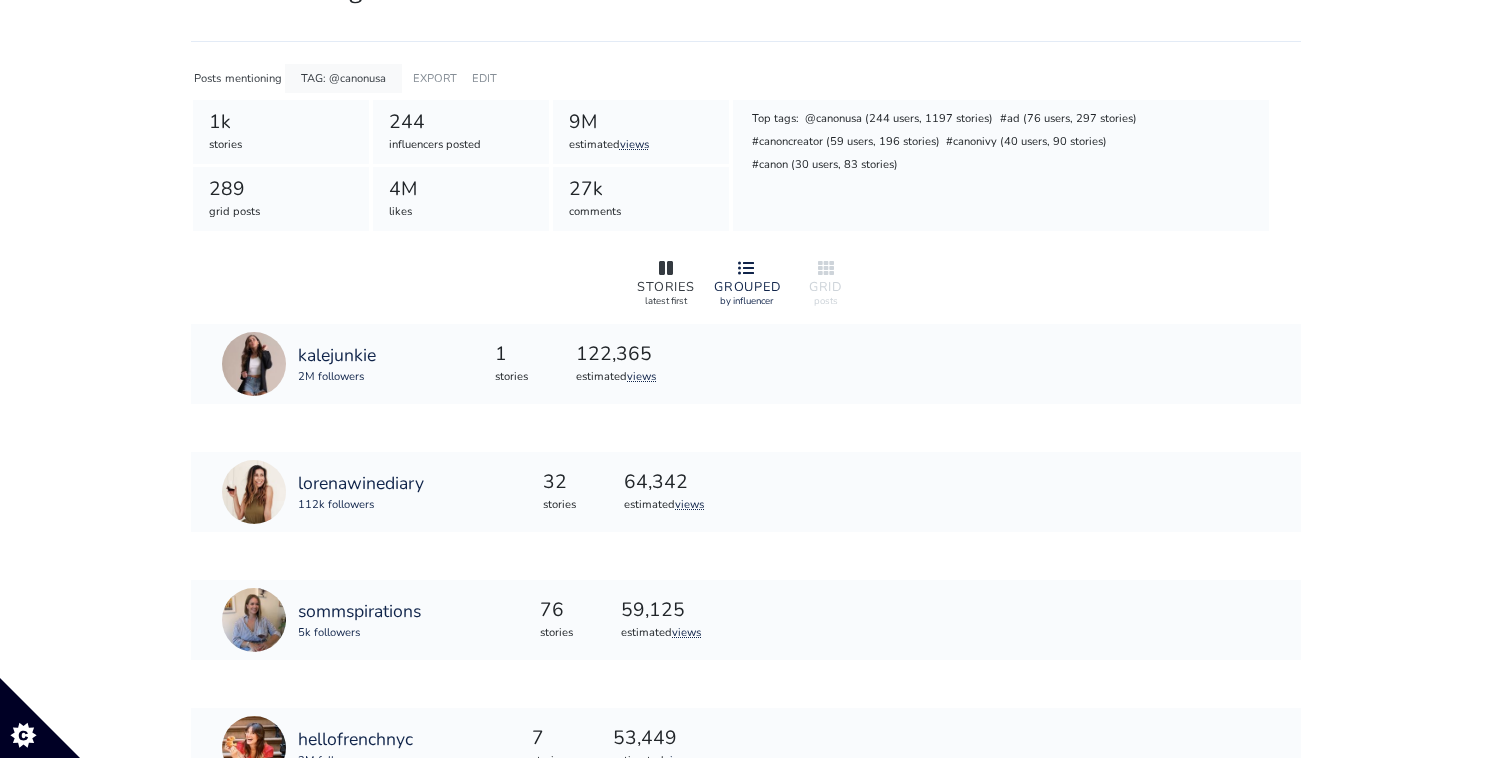 click on "latest first" at bounding box center (666, 301) 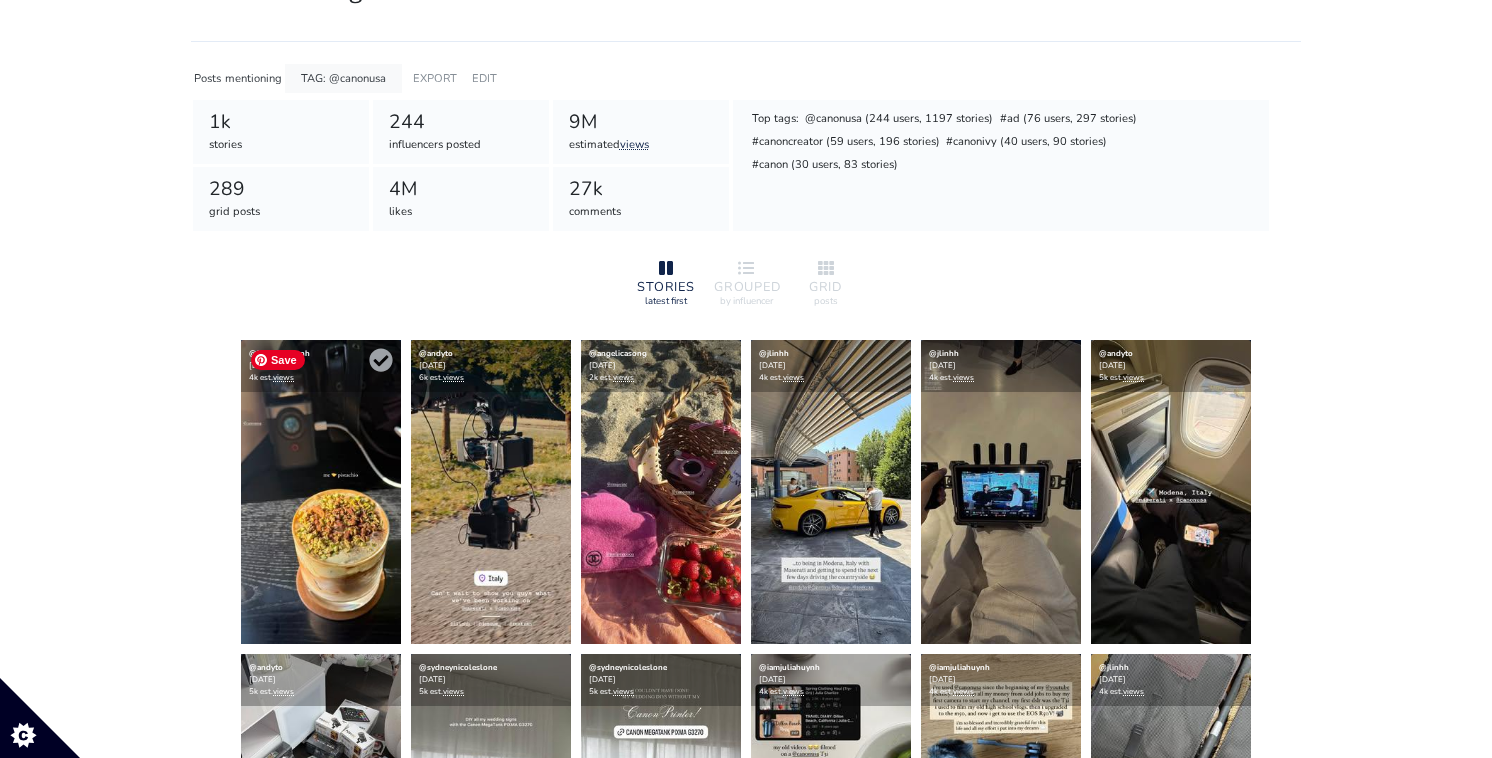 click at bounding box center (321, 492) 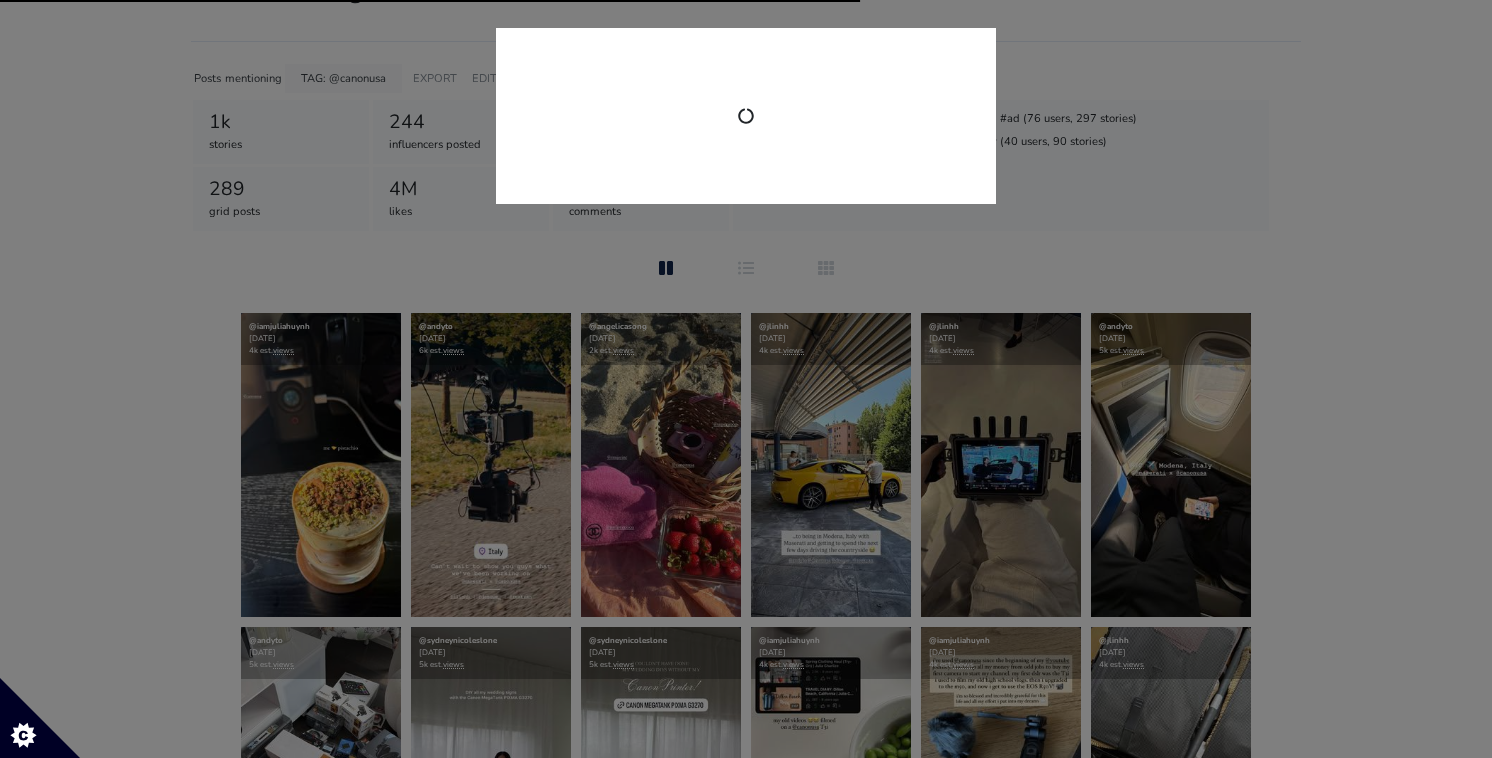 click at bounding box center (746, 379) 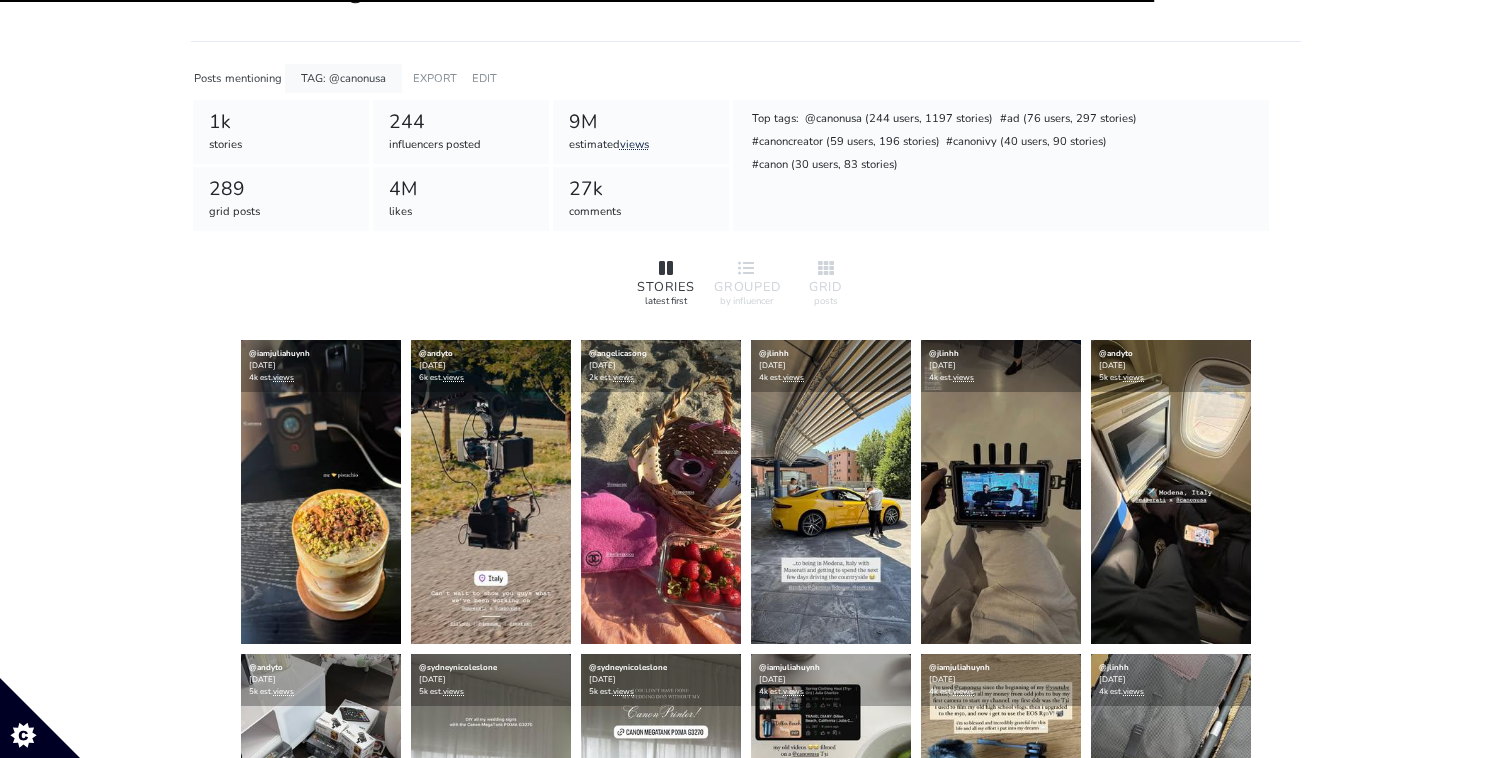 click at bounding box center [666, 269] 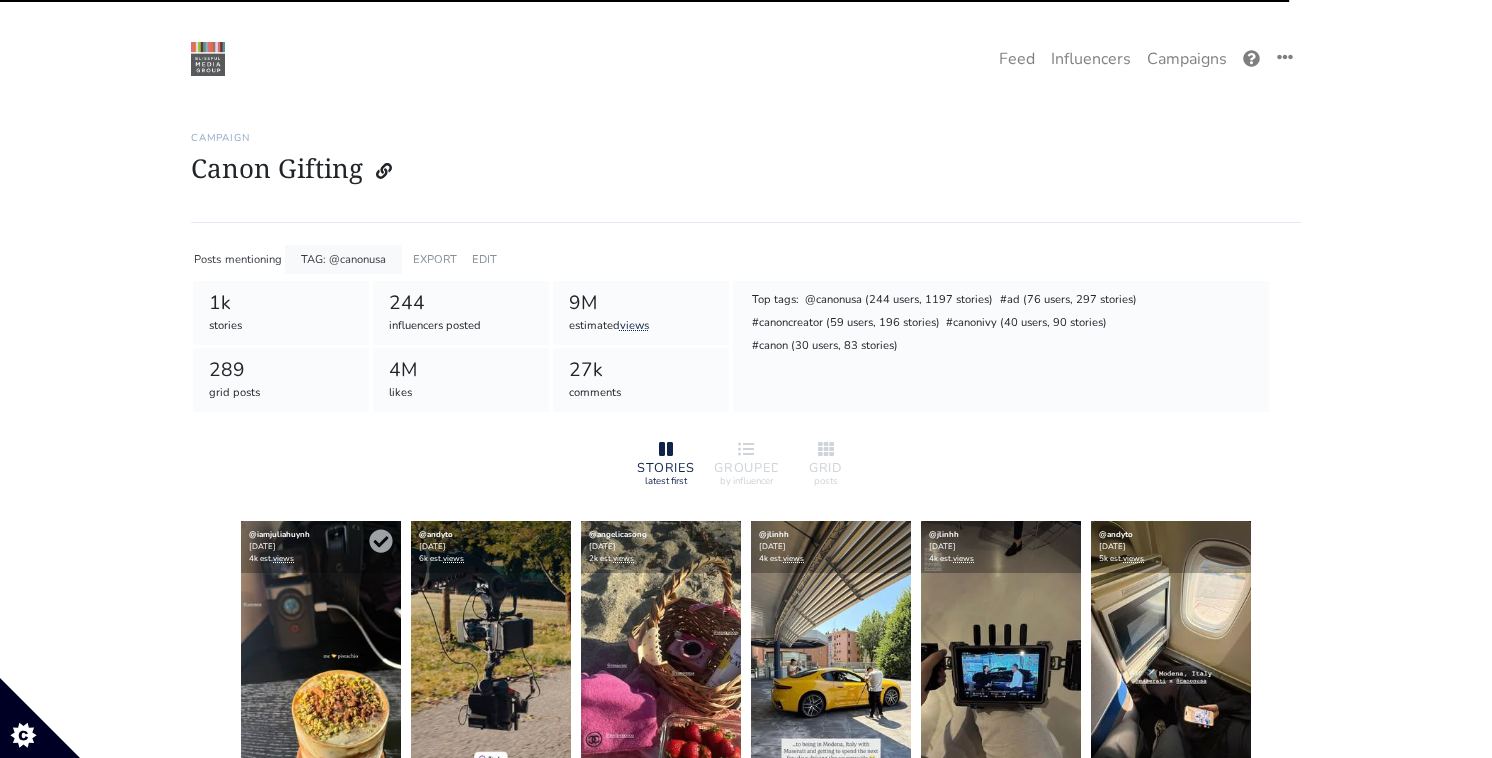 scroll, scrollTop: 0, scrollLeft: 0, axis: both 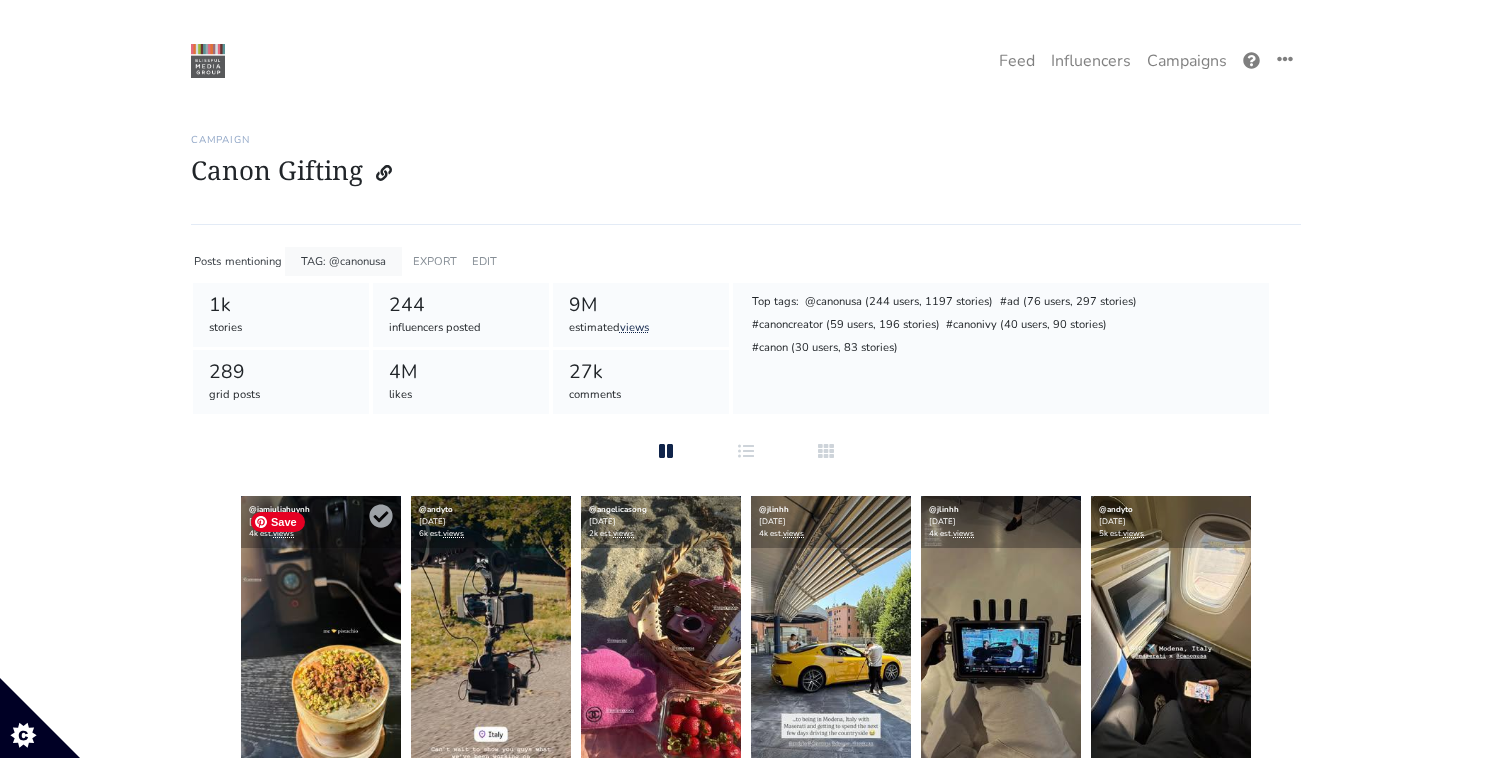 click at bounding box center [321, 648] 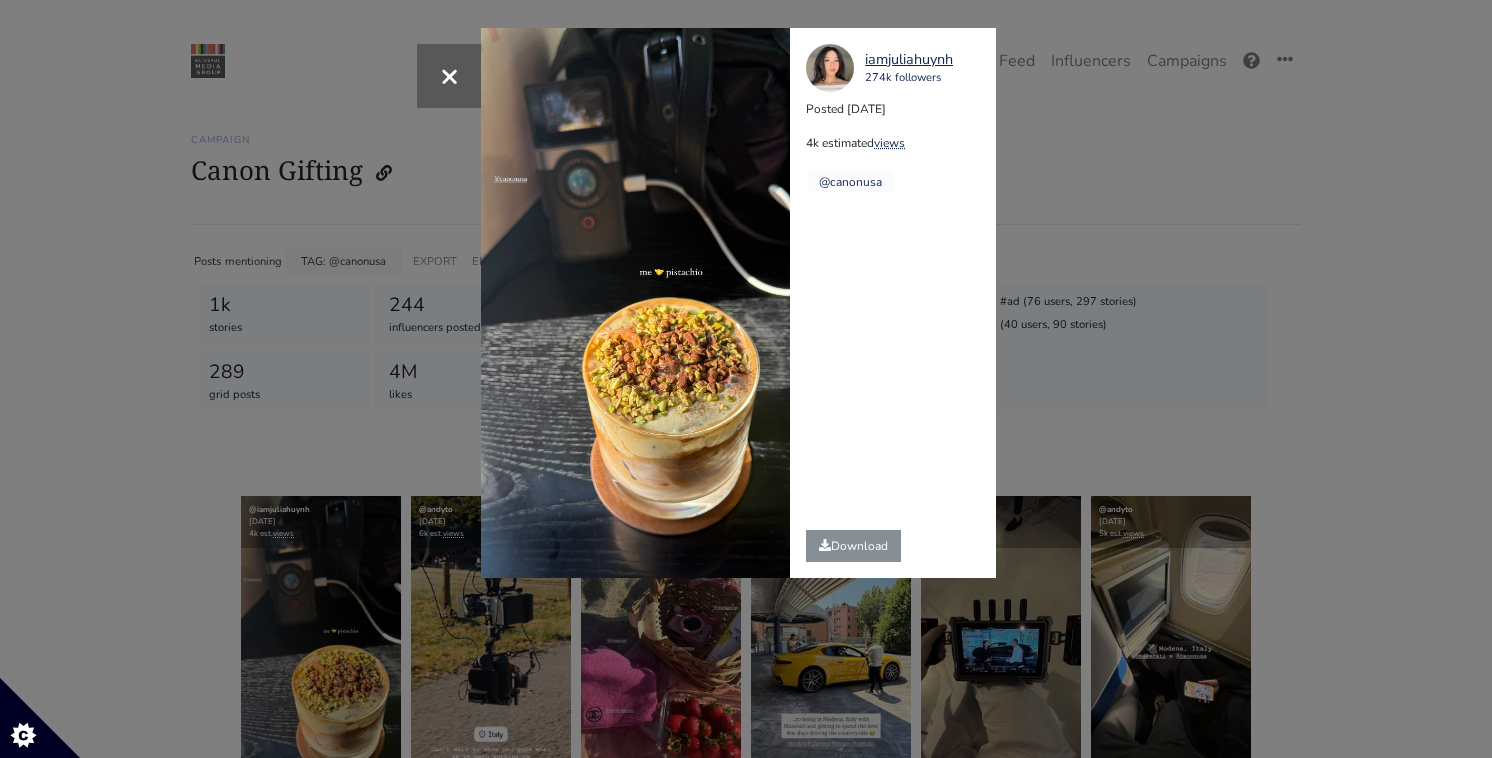 click on "×
iamjuliahuynh
274k followers
Posted [DATE]
4k
estimated
views
@canonusa" at bounding box center [746, 379] 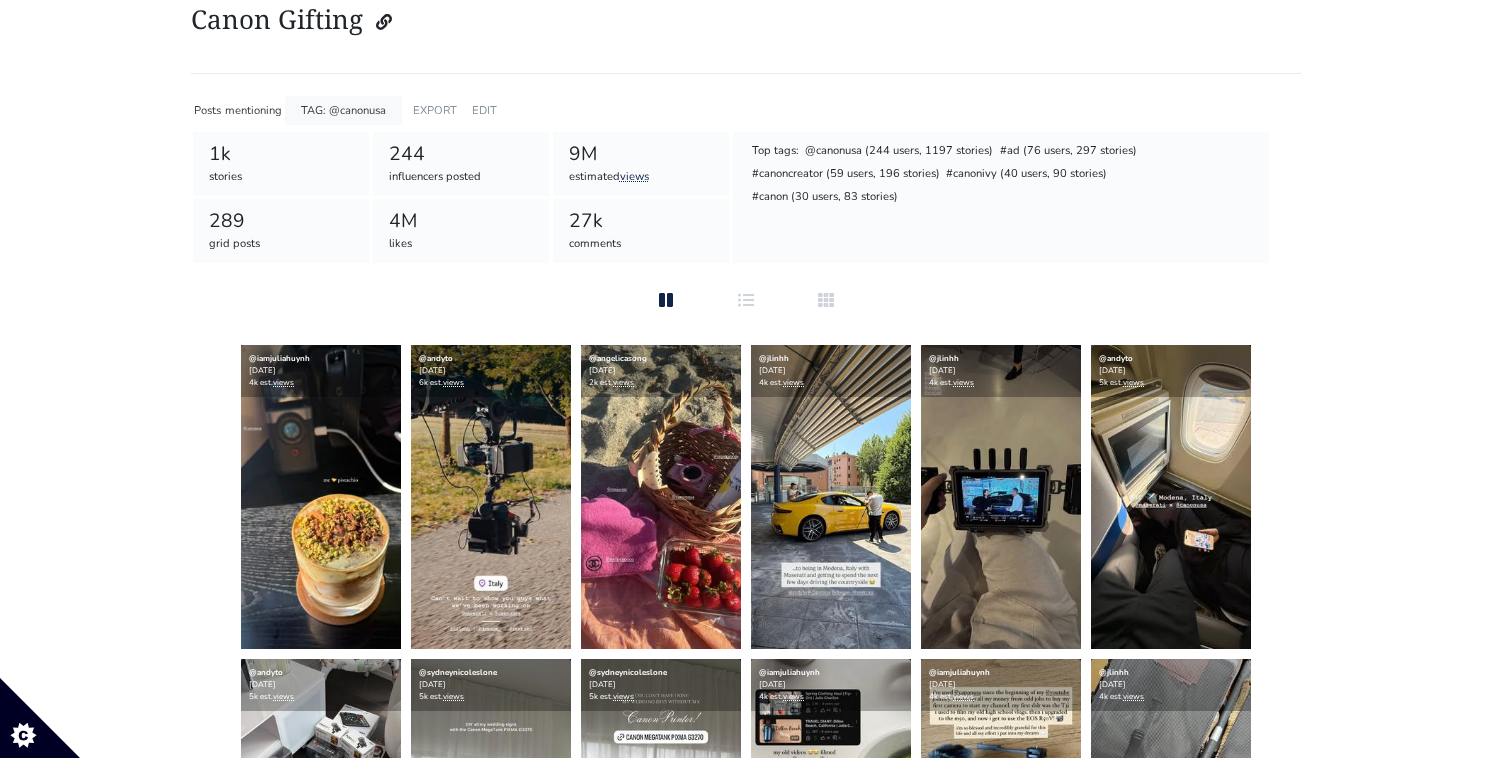 scroll, scrollTop: 181, scrollLeft: 0, axis: vertical 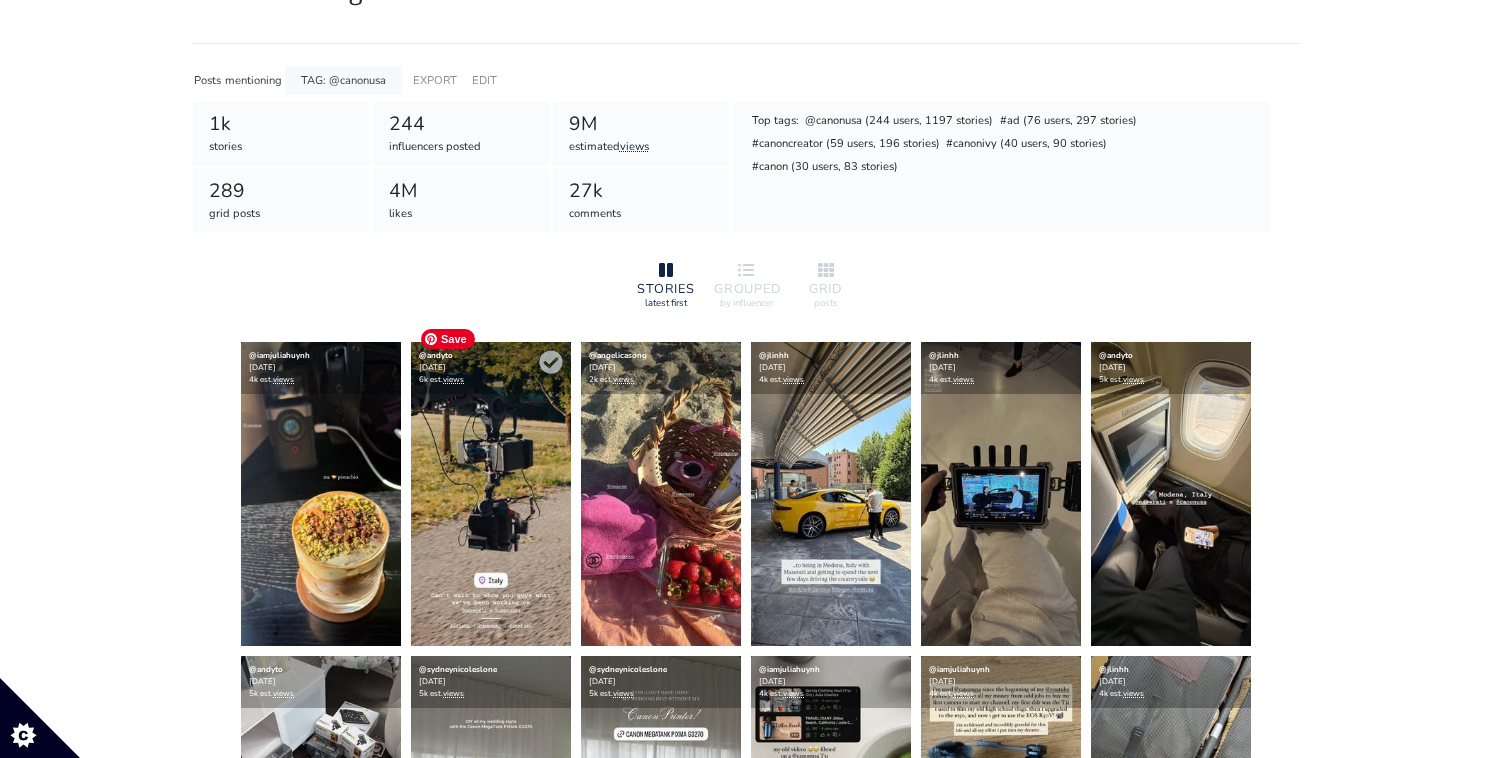click at bounding box center (491, 494) 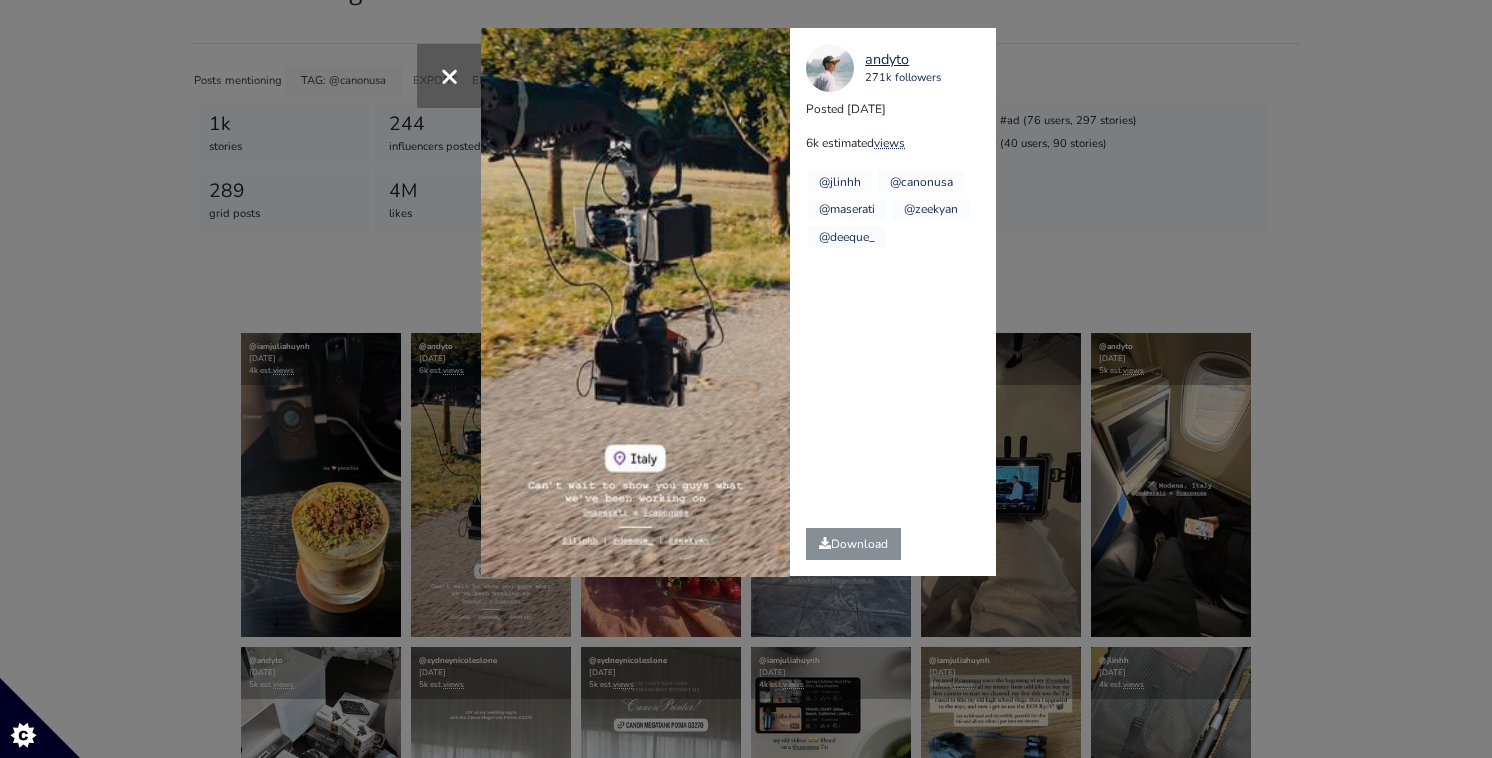 click on "×
Your browser does not support HTML5 video.
andyto
271k followers
Posted [DATE]
6k
estimated
views
@jlinhh @canonusa" at bounding box center [746, 379] 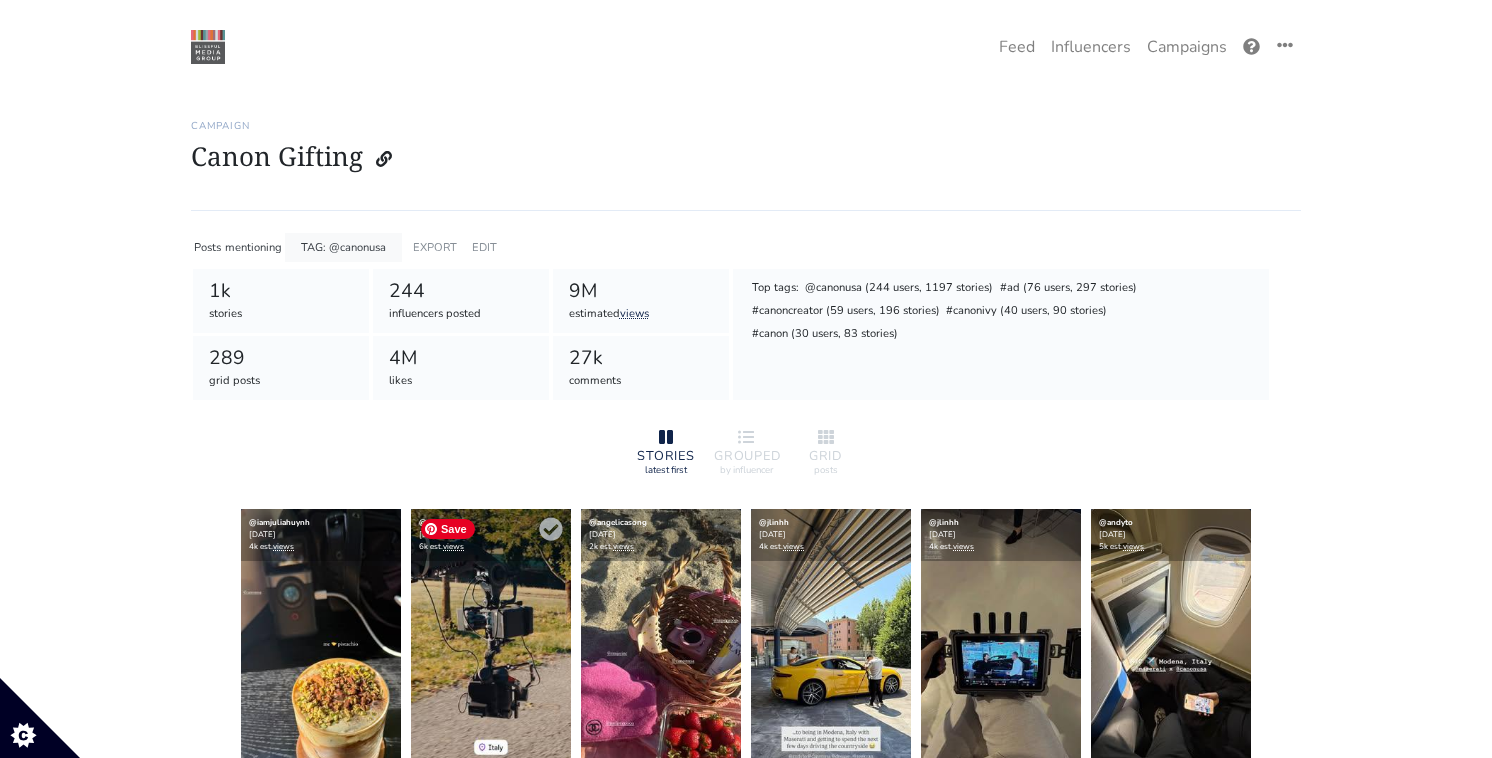 scroll, scrollTop: 21, scrollLeft: 0, axis: vertical 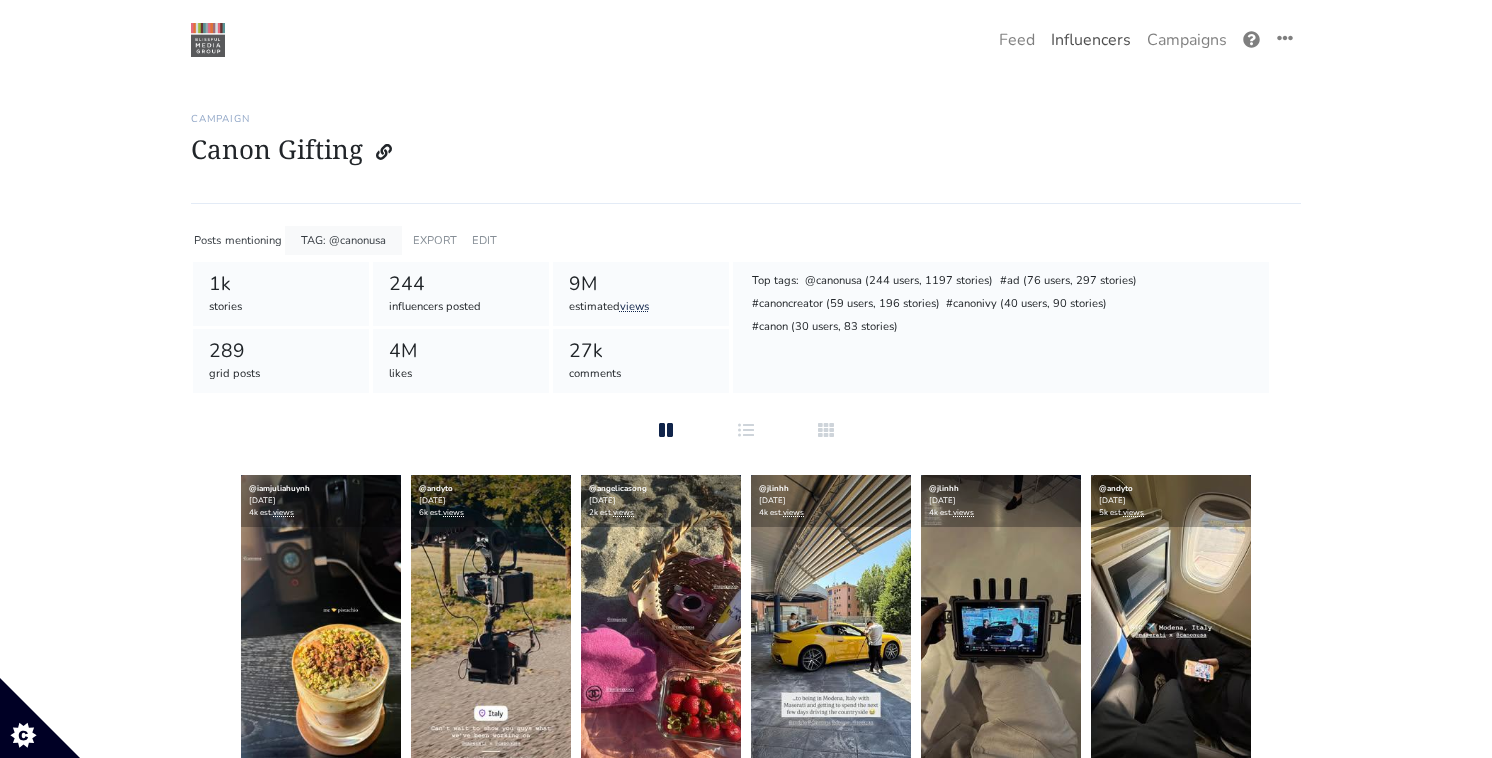 click on "Influencers" at bounding box center (1091, 40) 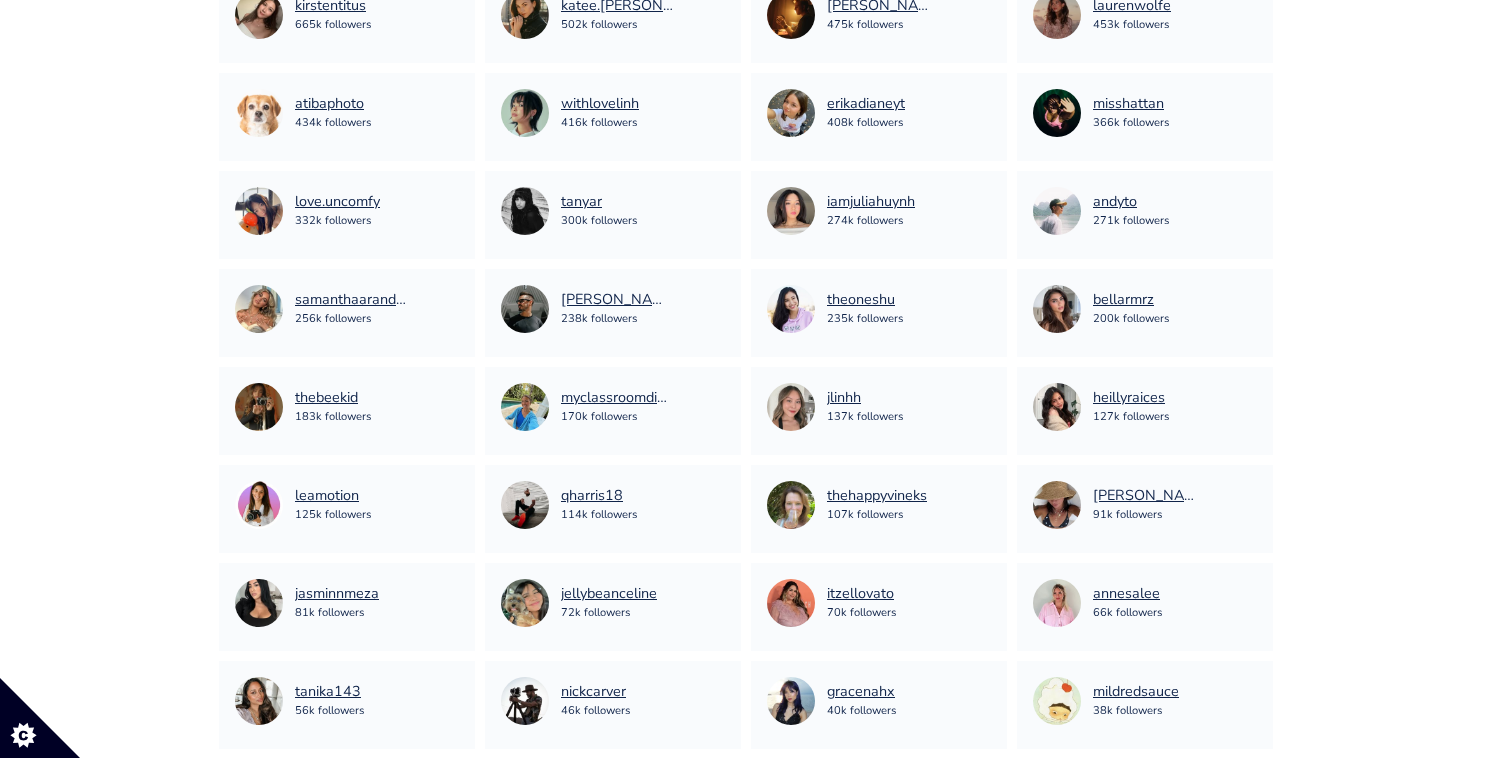 scroll, scrollTop: 1507, scrollLeft: 0, axis: vertical 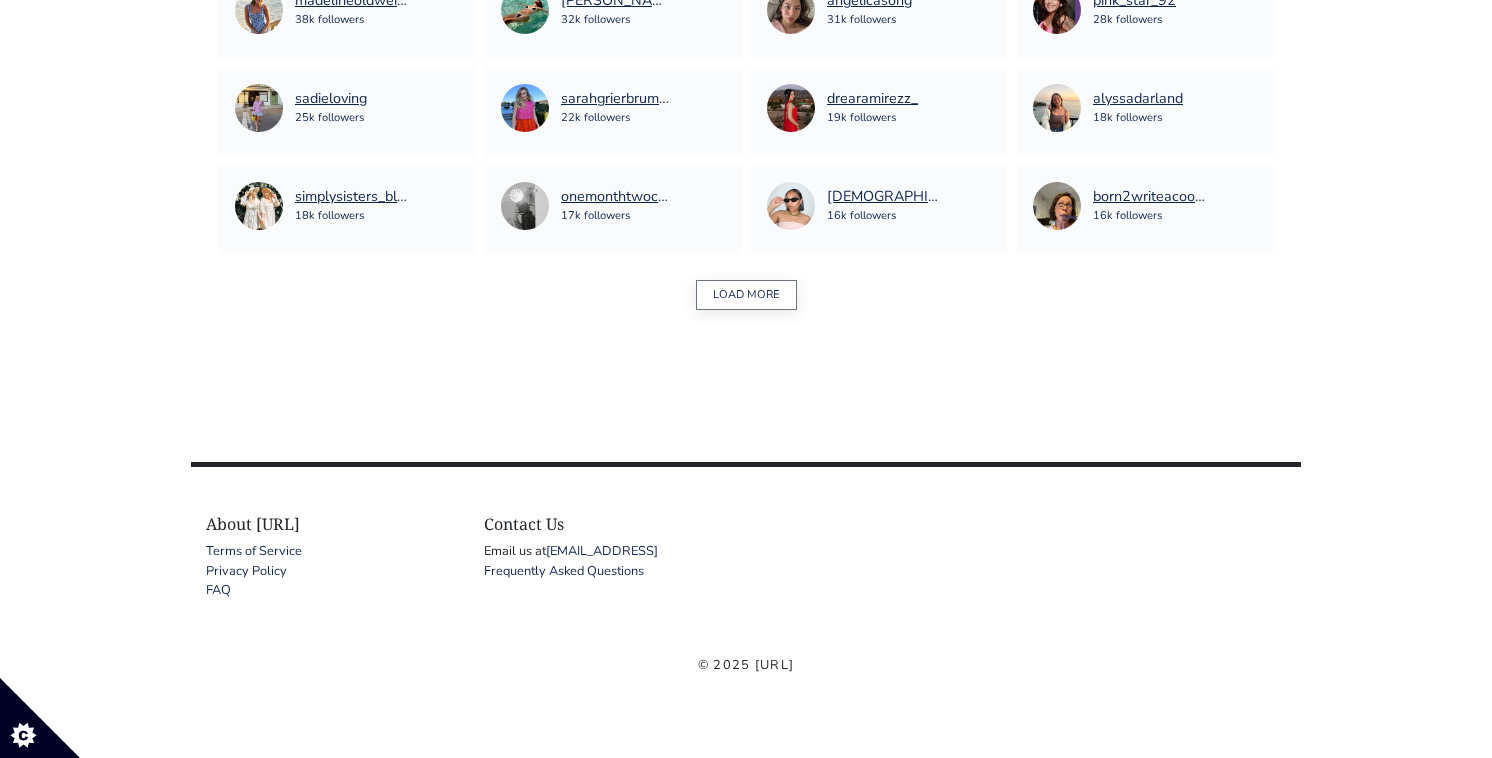 click on "LOAD MORE" at bounding box center (746, 295) 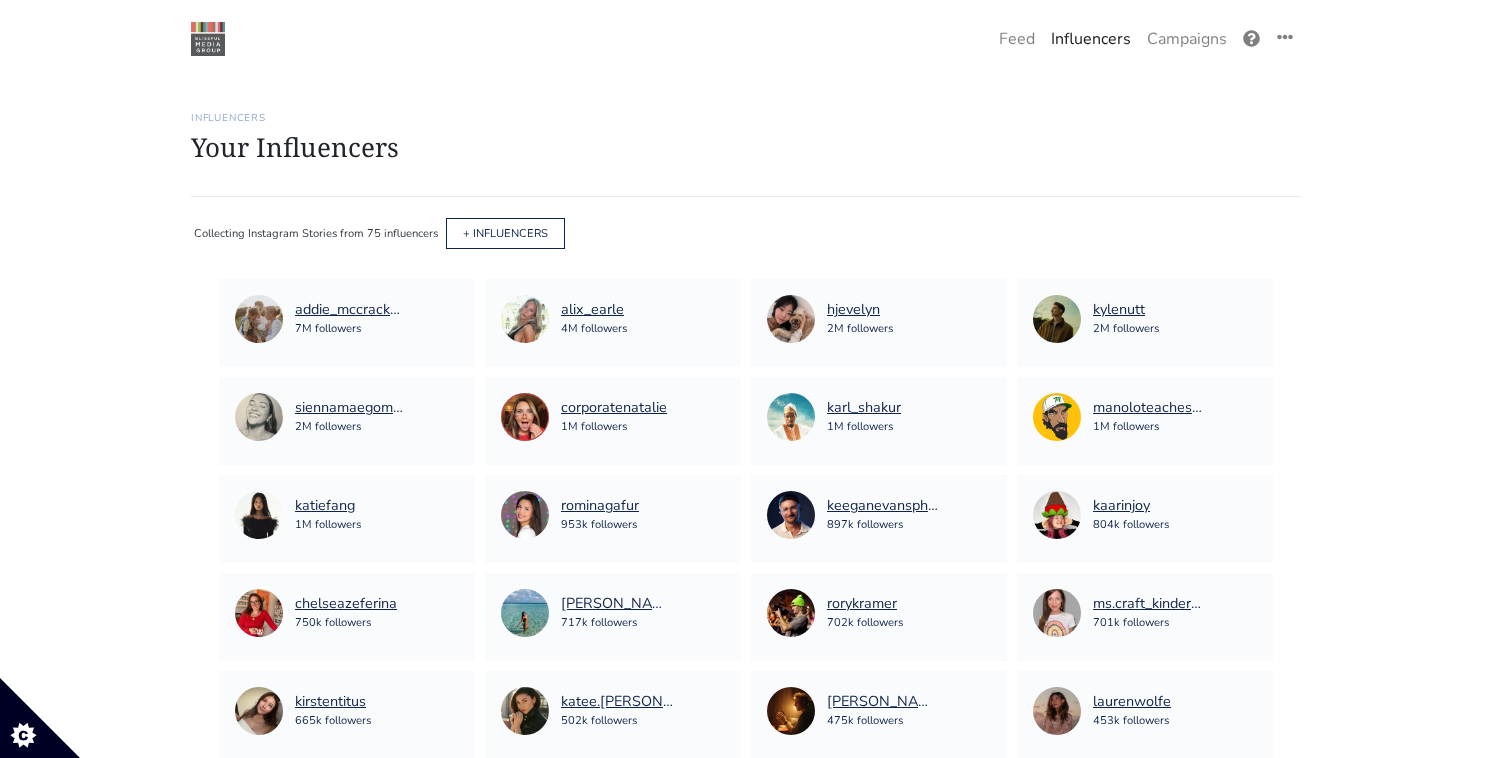 scroll, scrollTop: 0, scrollLeft: 0, axis: both 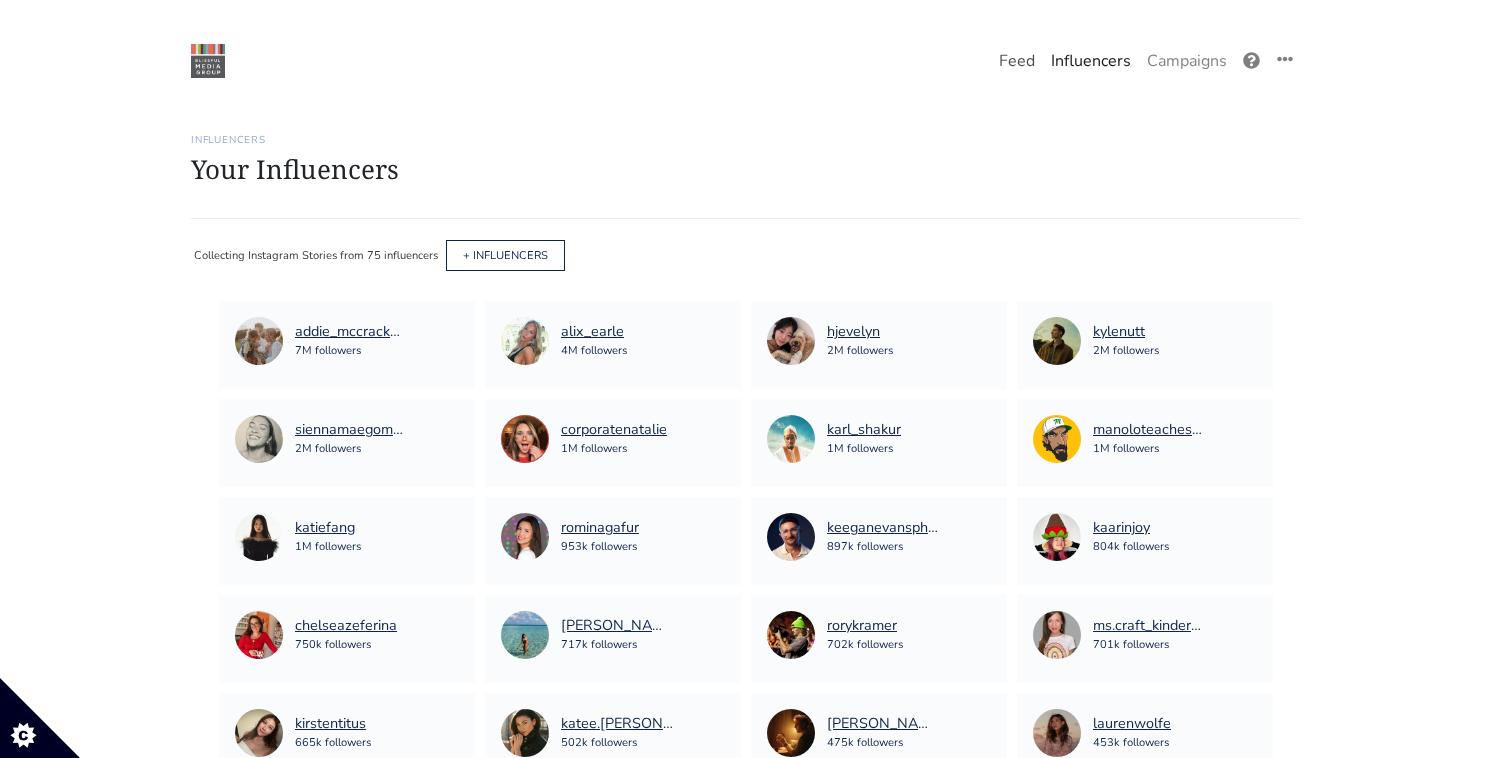 click on "Feed" at bounding box center [1017, 61] 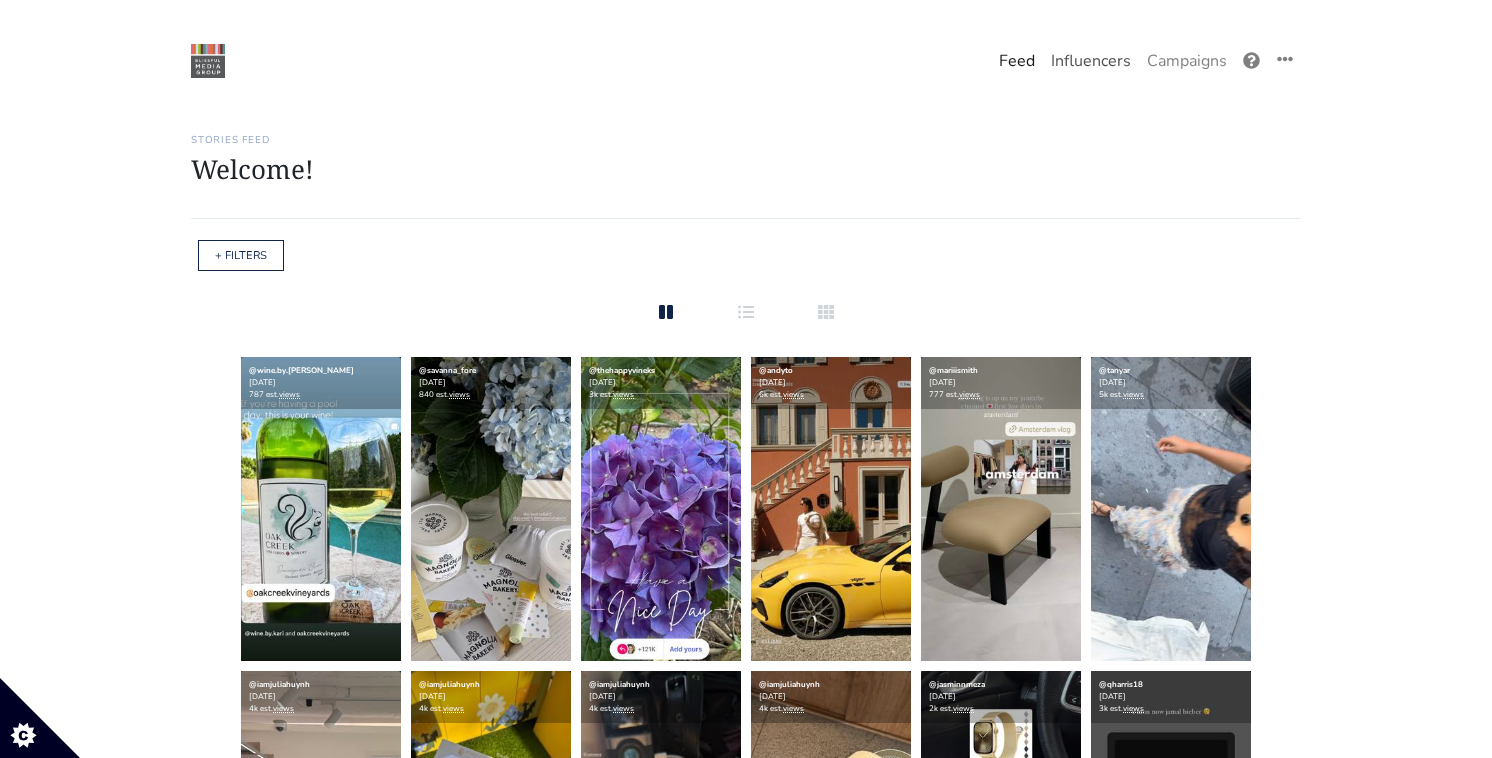 click on "Influencers" at bounding box center (1091, 61) 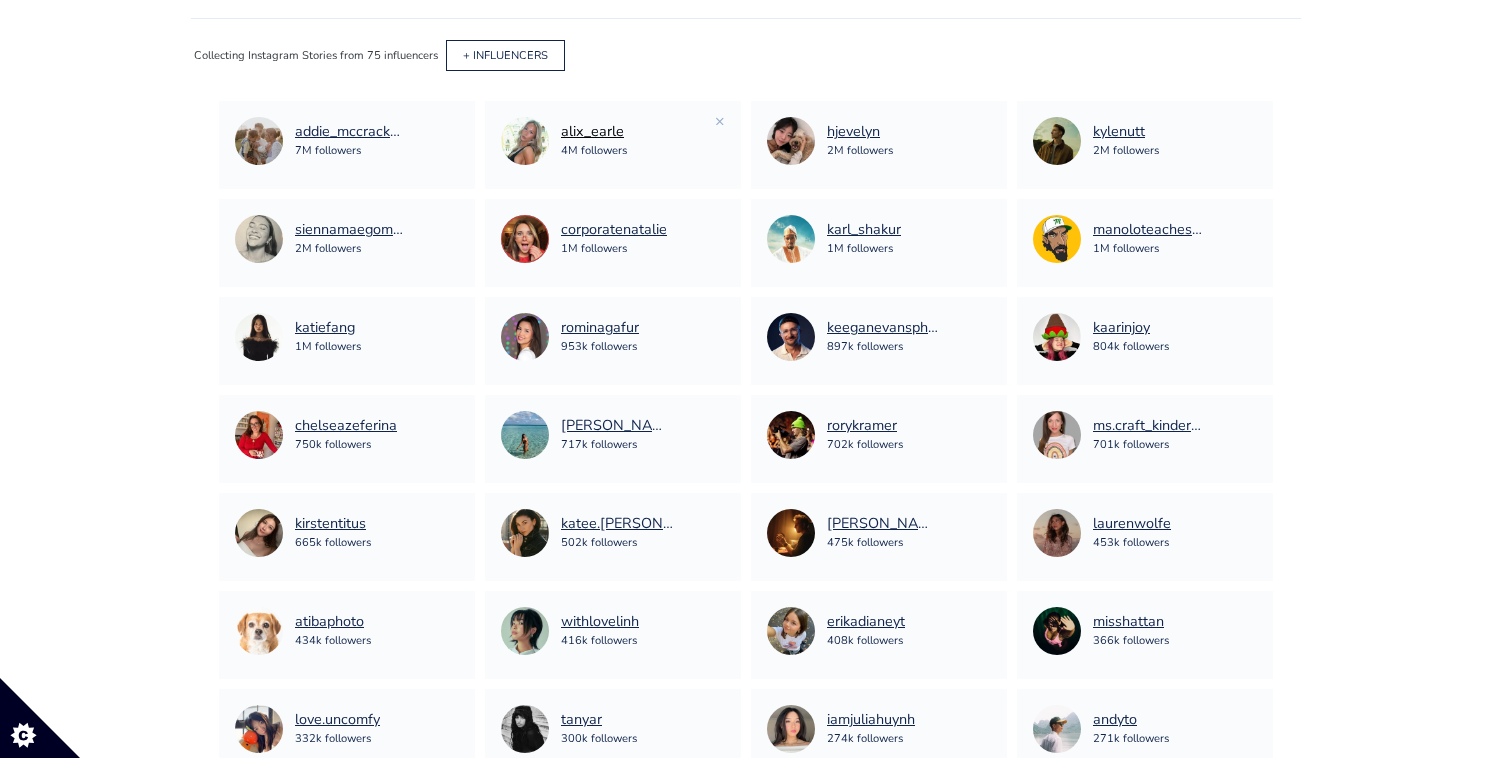 scroll, scrollTop: 0, scrollLeft: 0, axis: both 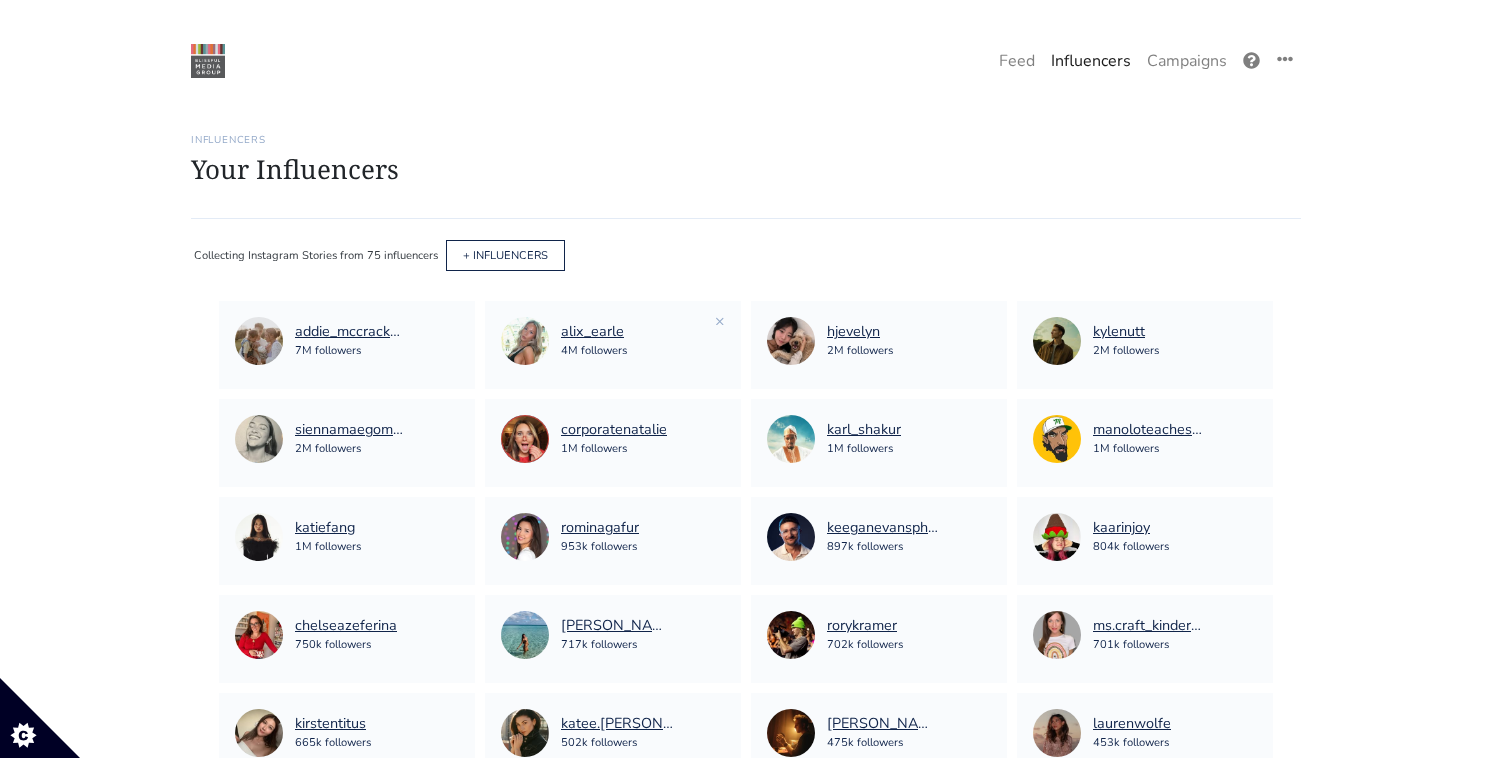 click on "alix_earle
4M followers" at bounding box center [613, 341] 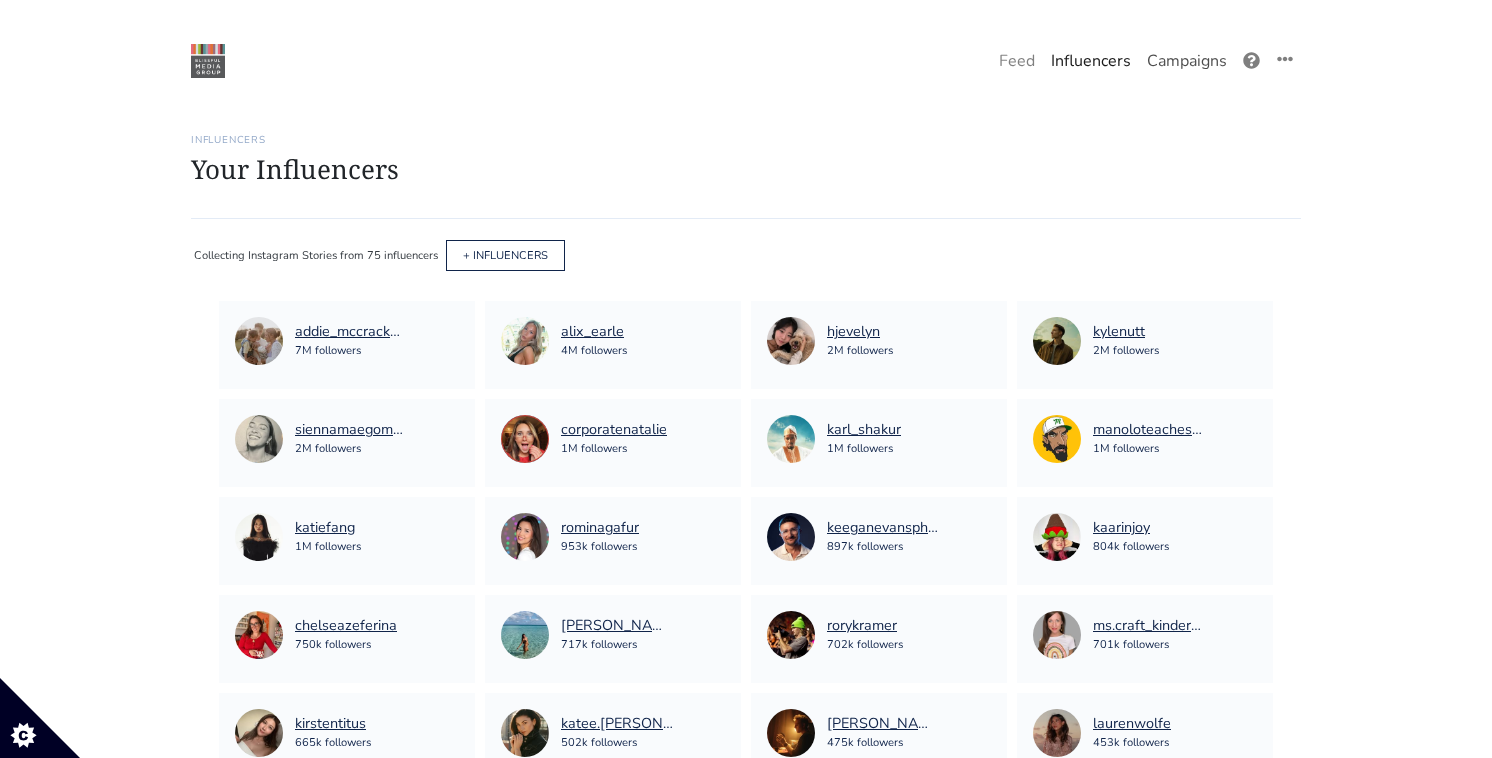 click on "Campaigns" at bounding box center [1187, 61] 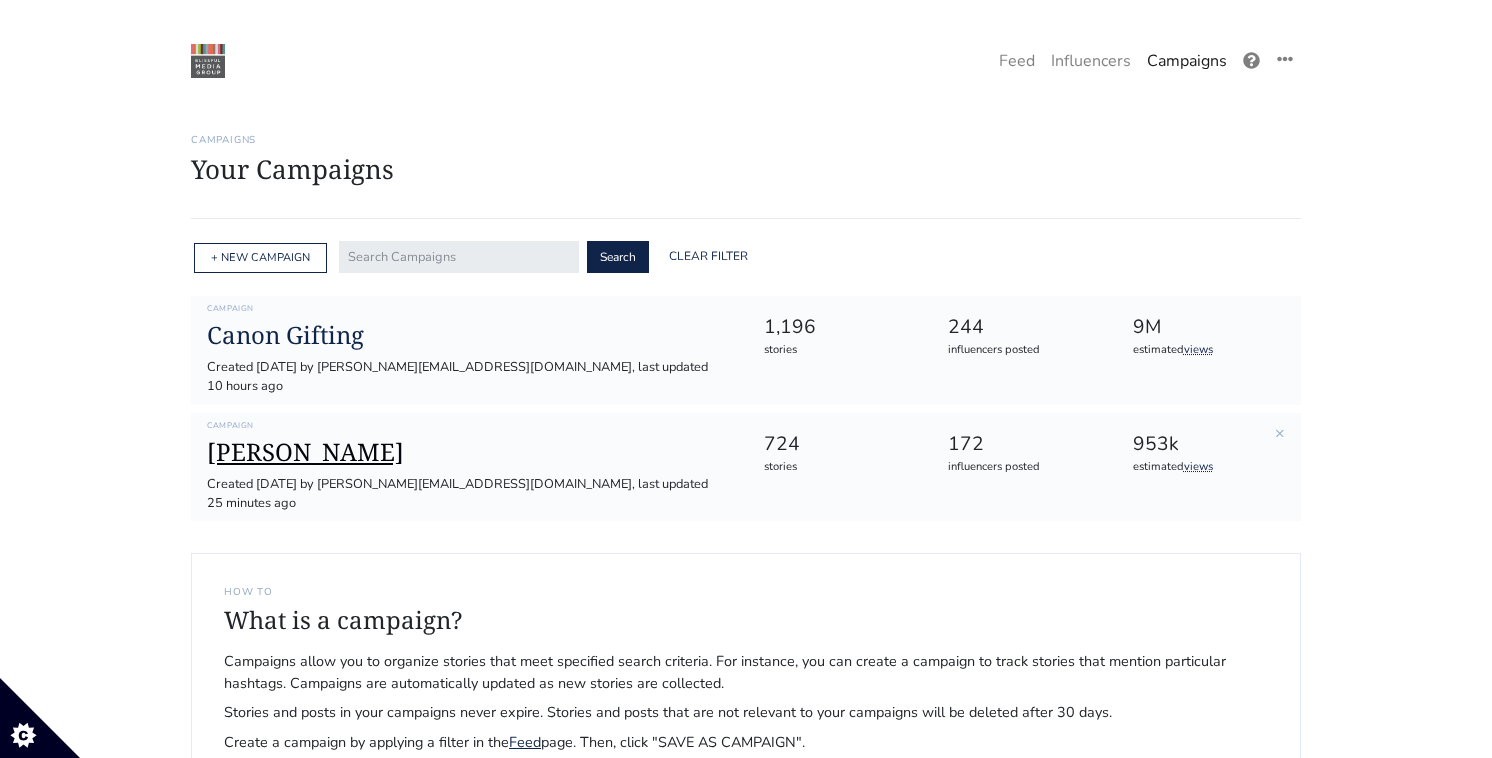 click on "[PERSON_NAME]" at bounding box center (469, 452) 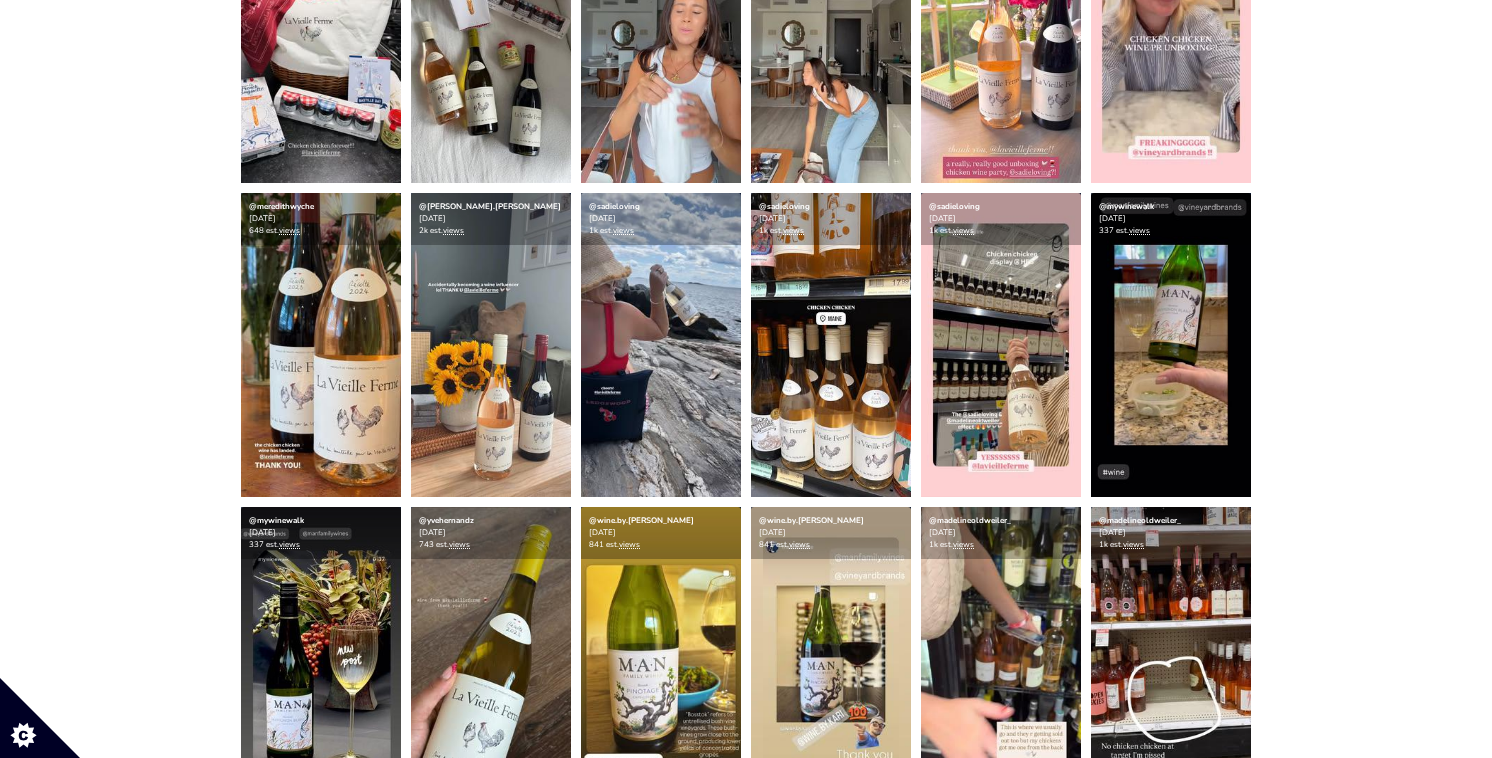 scroll, scrollTop: 0, scrollLeft: 0, axis: both 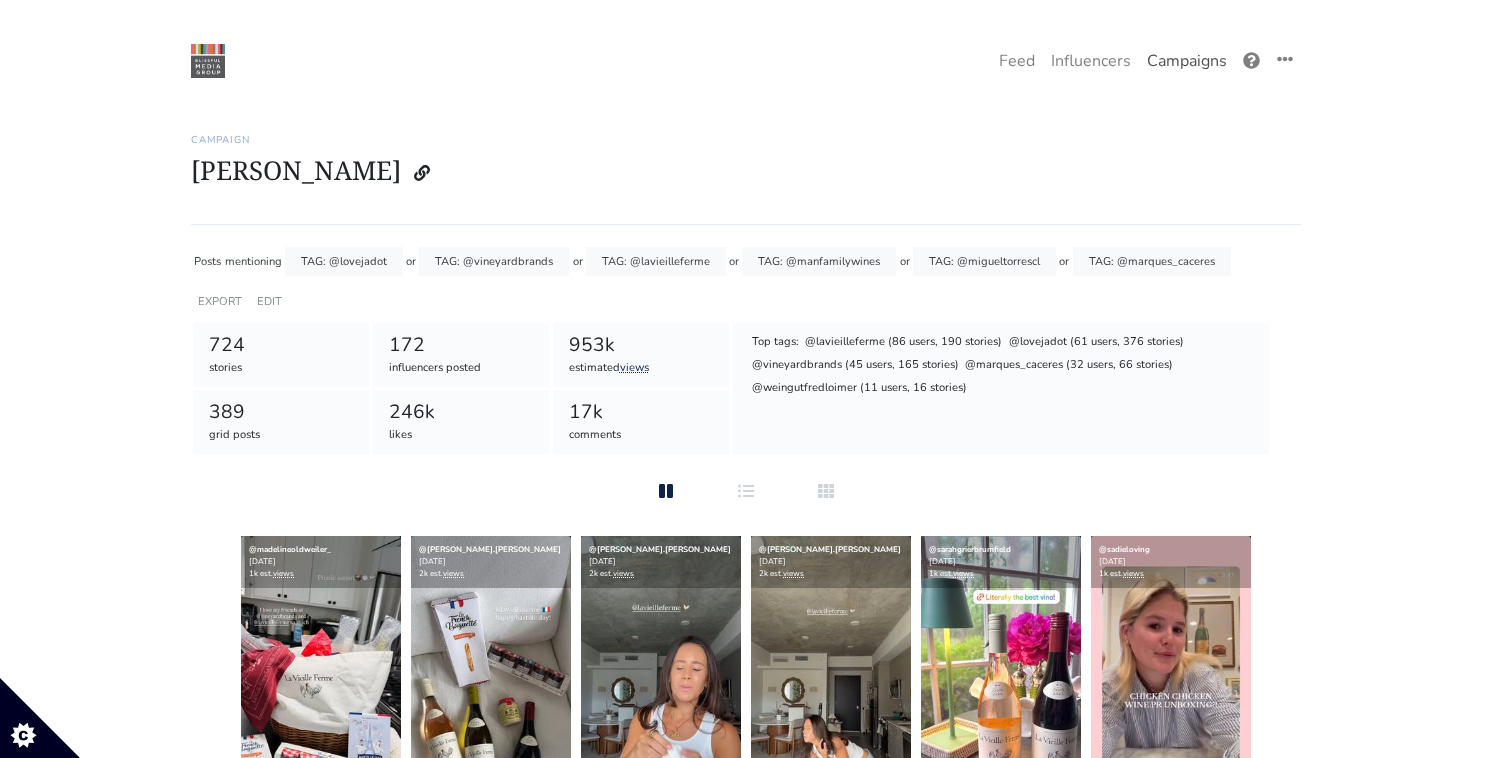click on "Campaigns" at bounding box center [1187, 61] 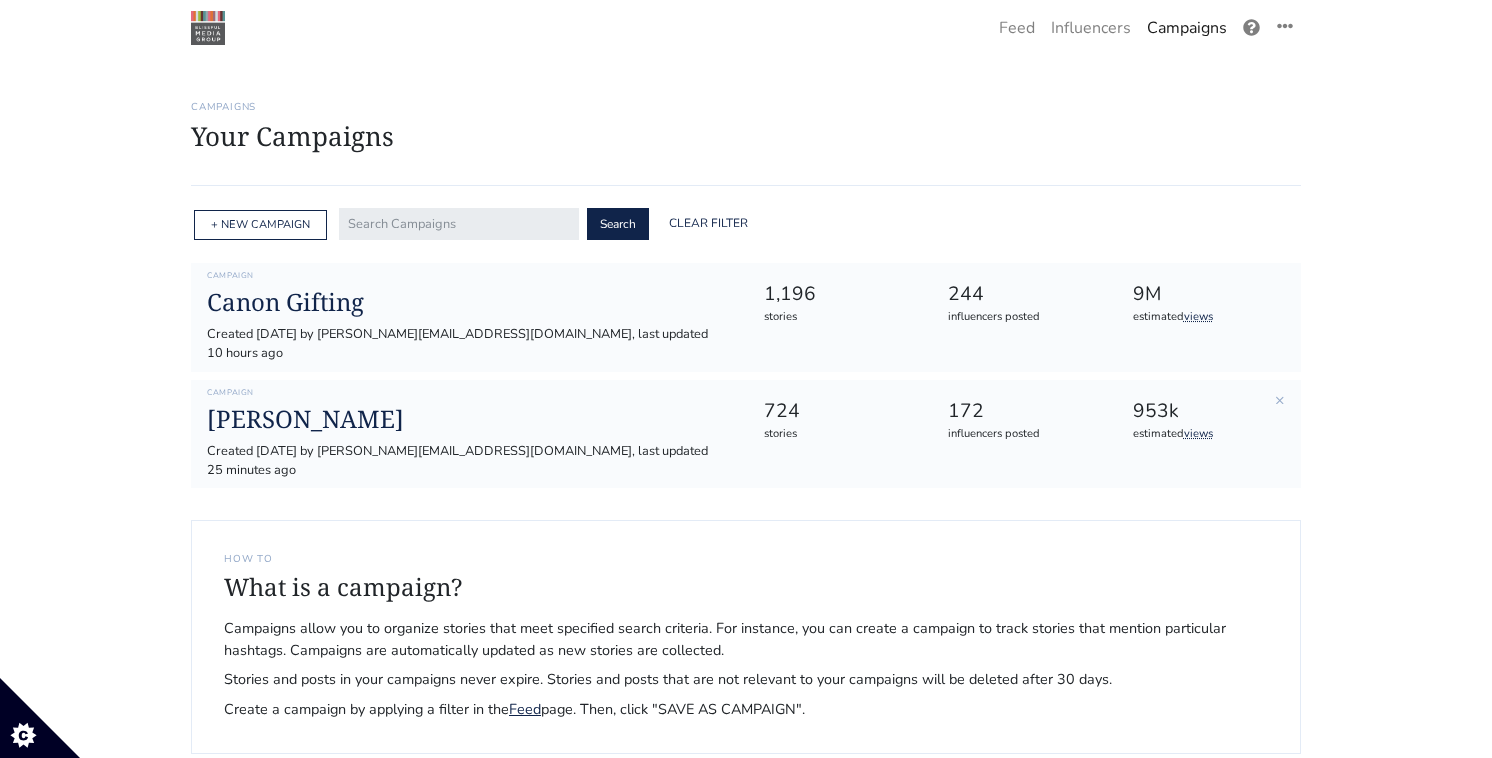 scroll, scrollTop: 0, scrollLeft: 0, axis: both 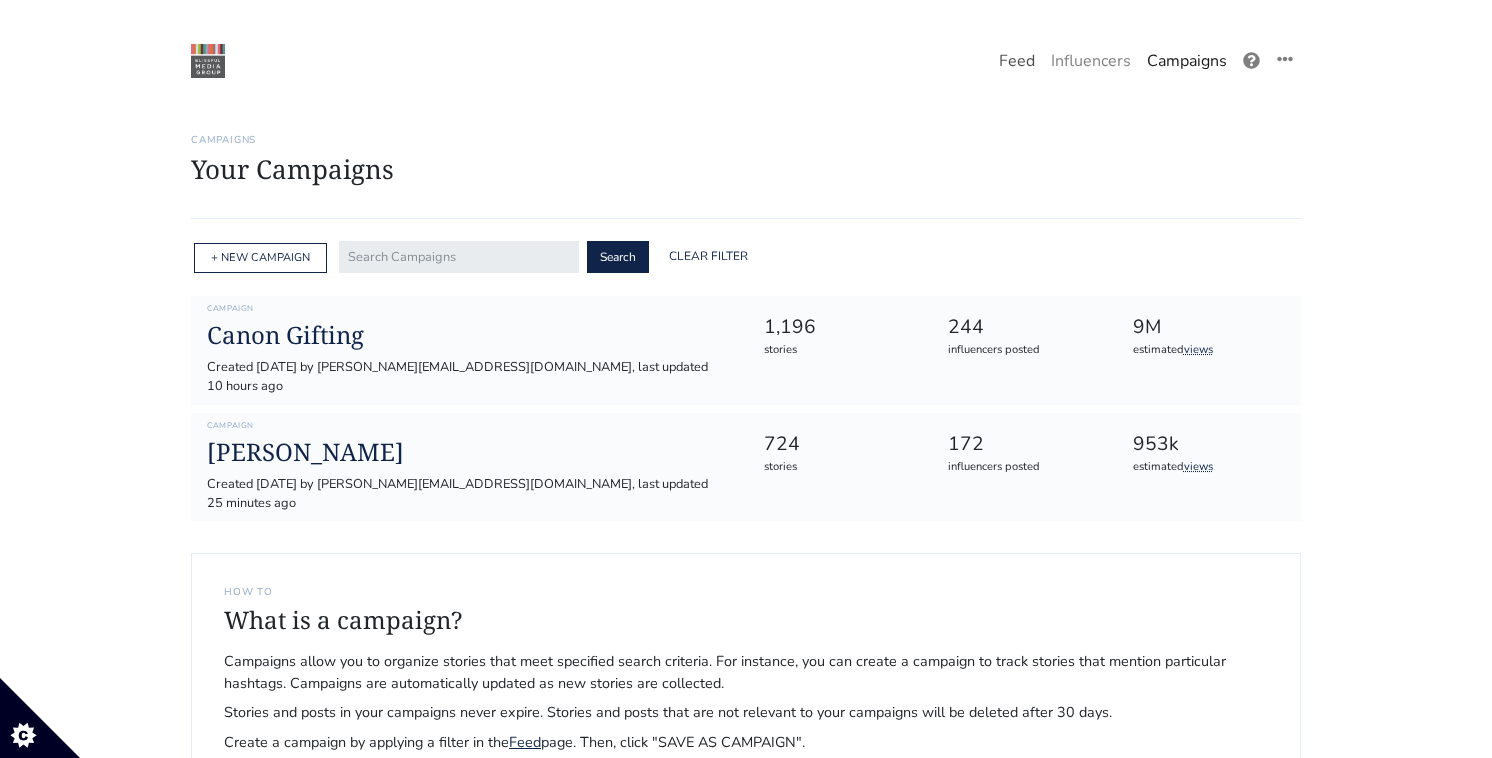 click on "Feed" at bounding box center [1017, 61] 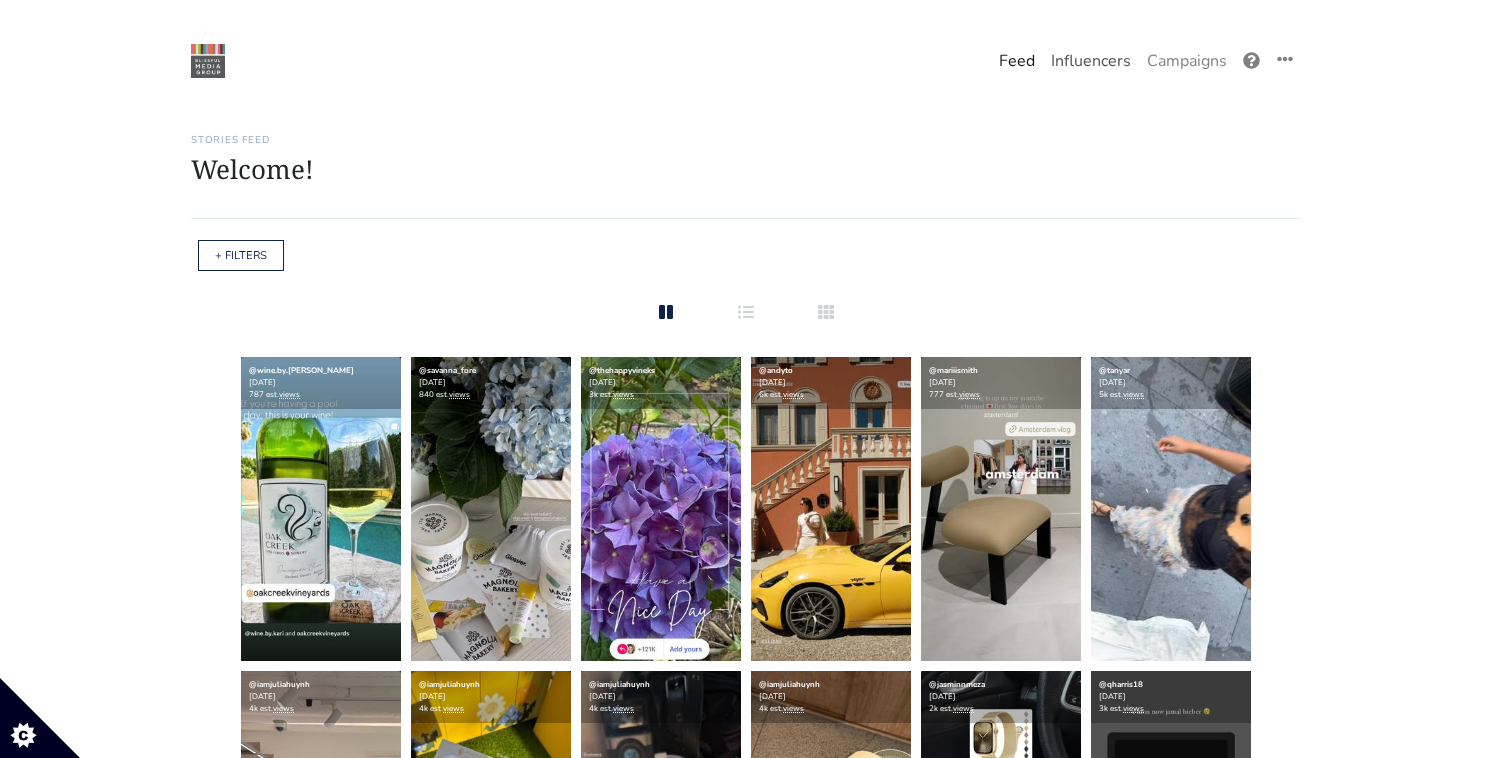 click on "Influencers" at bounding box center (1091, 61) 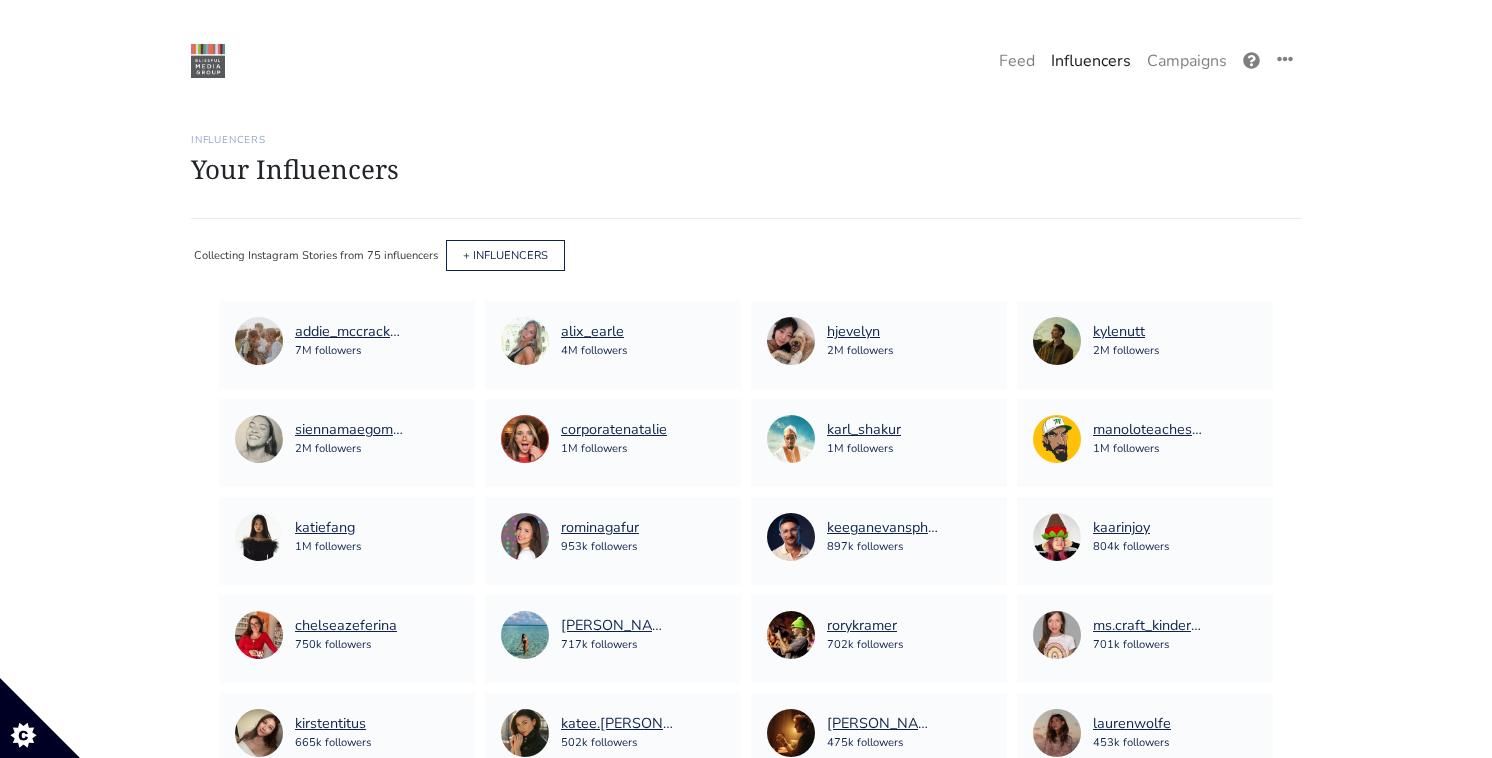 scroll, scrollTop: 1031, scrollLeft: 0, axis: vertical 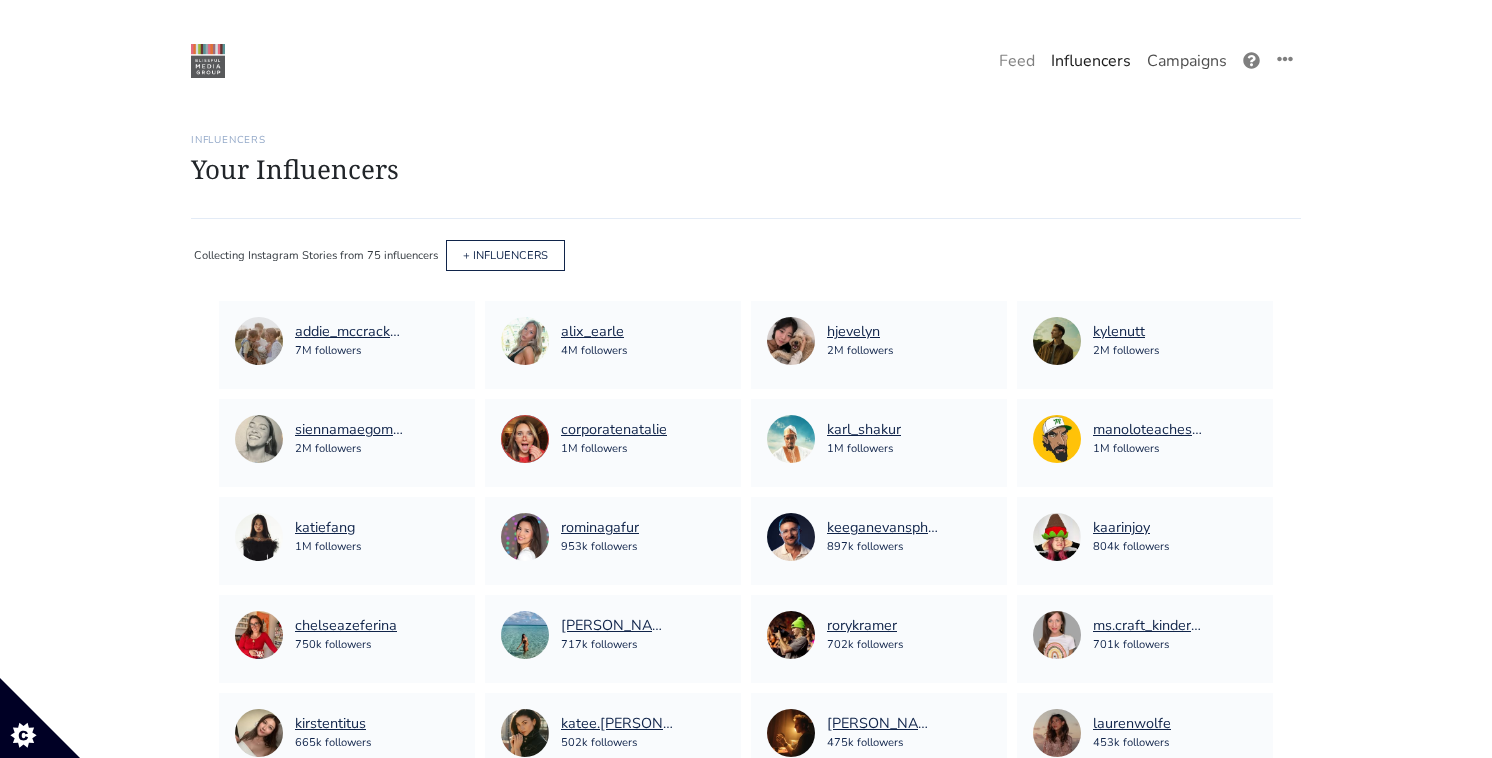 click on "Campaigns" at bounding box center (1187, 61) 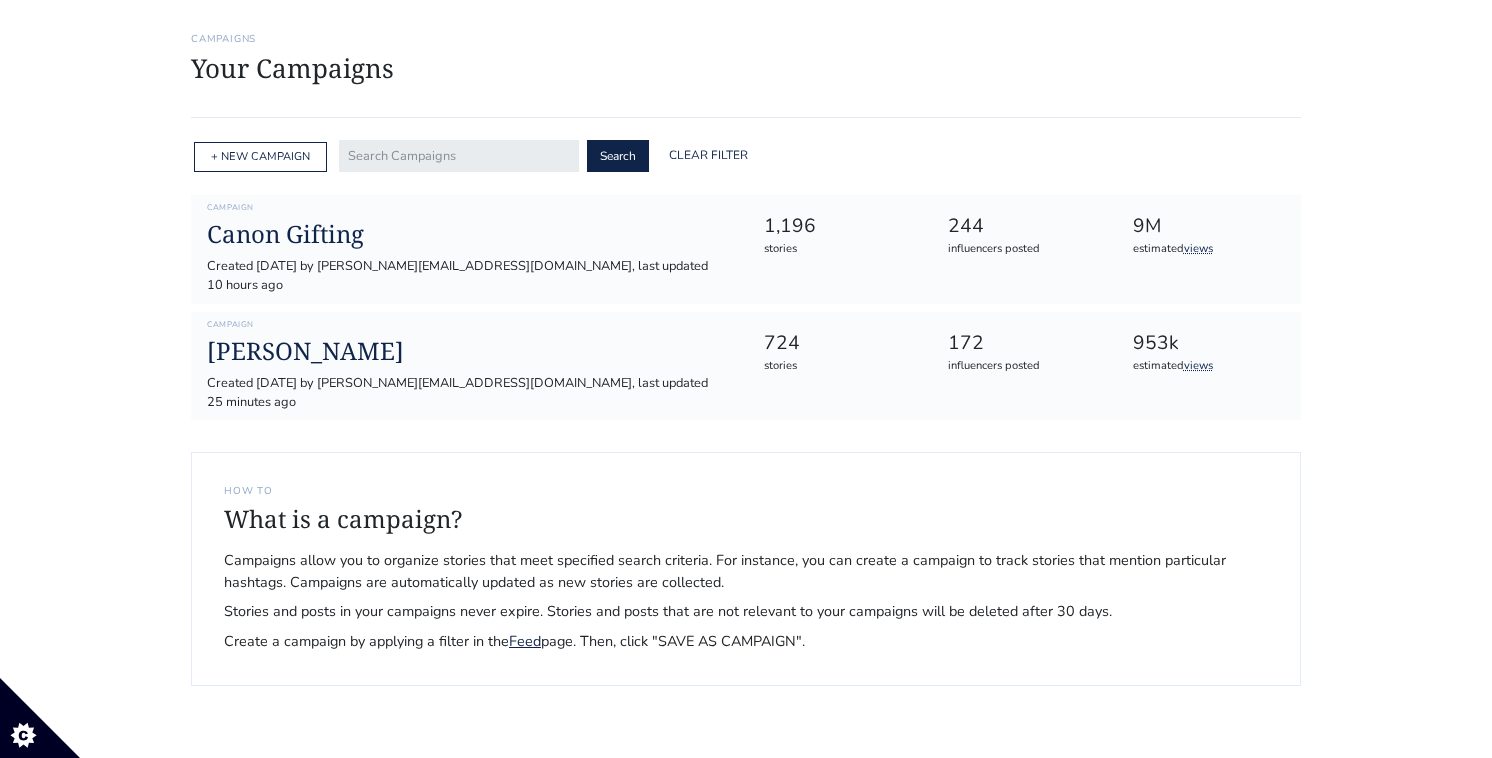 scroll, scrollTop: 100, scrollLeft: 0, axis: vertical 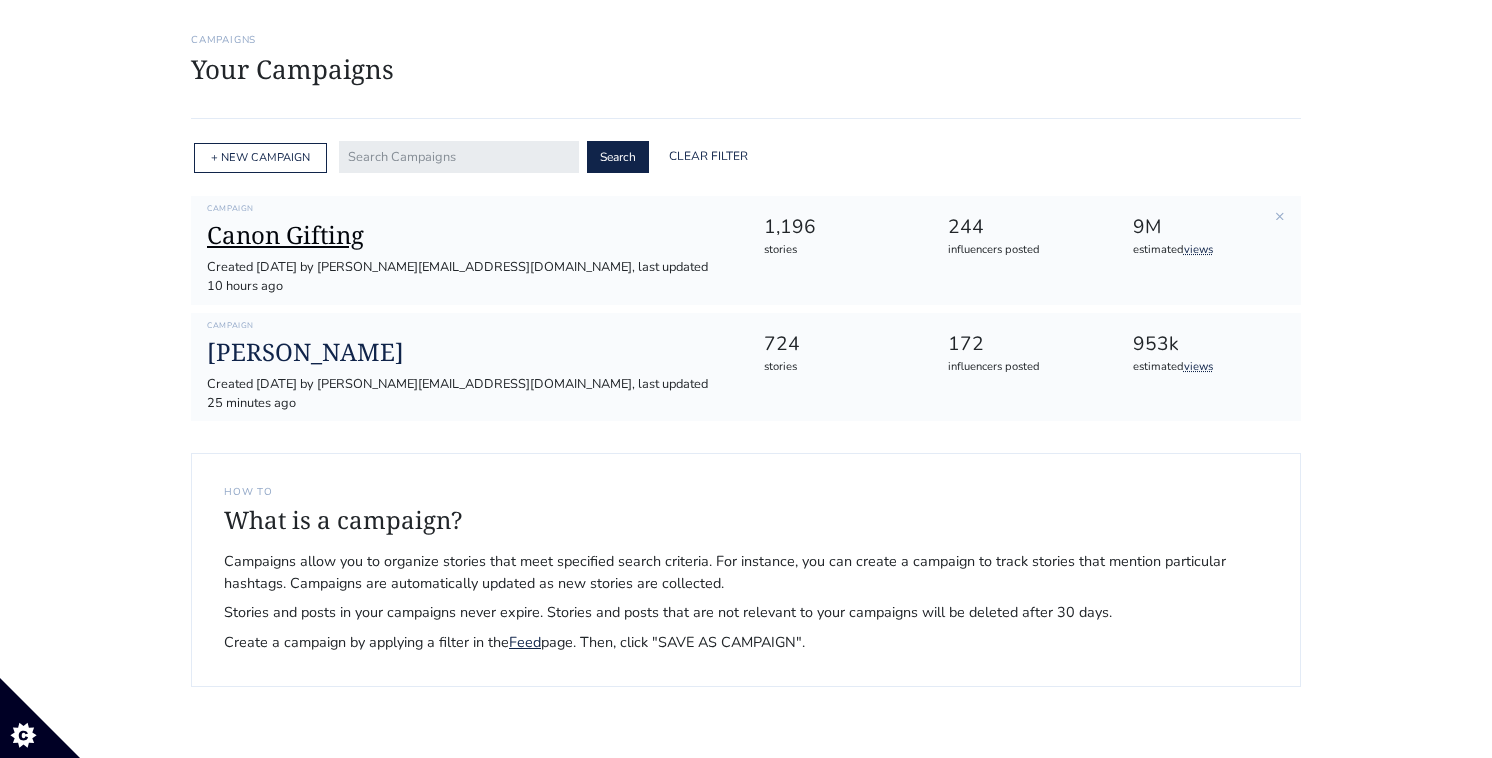 click on "Canon Gifting" at bounding box center (469, 235) 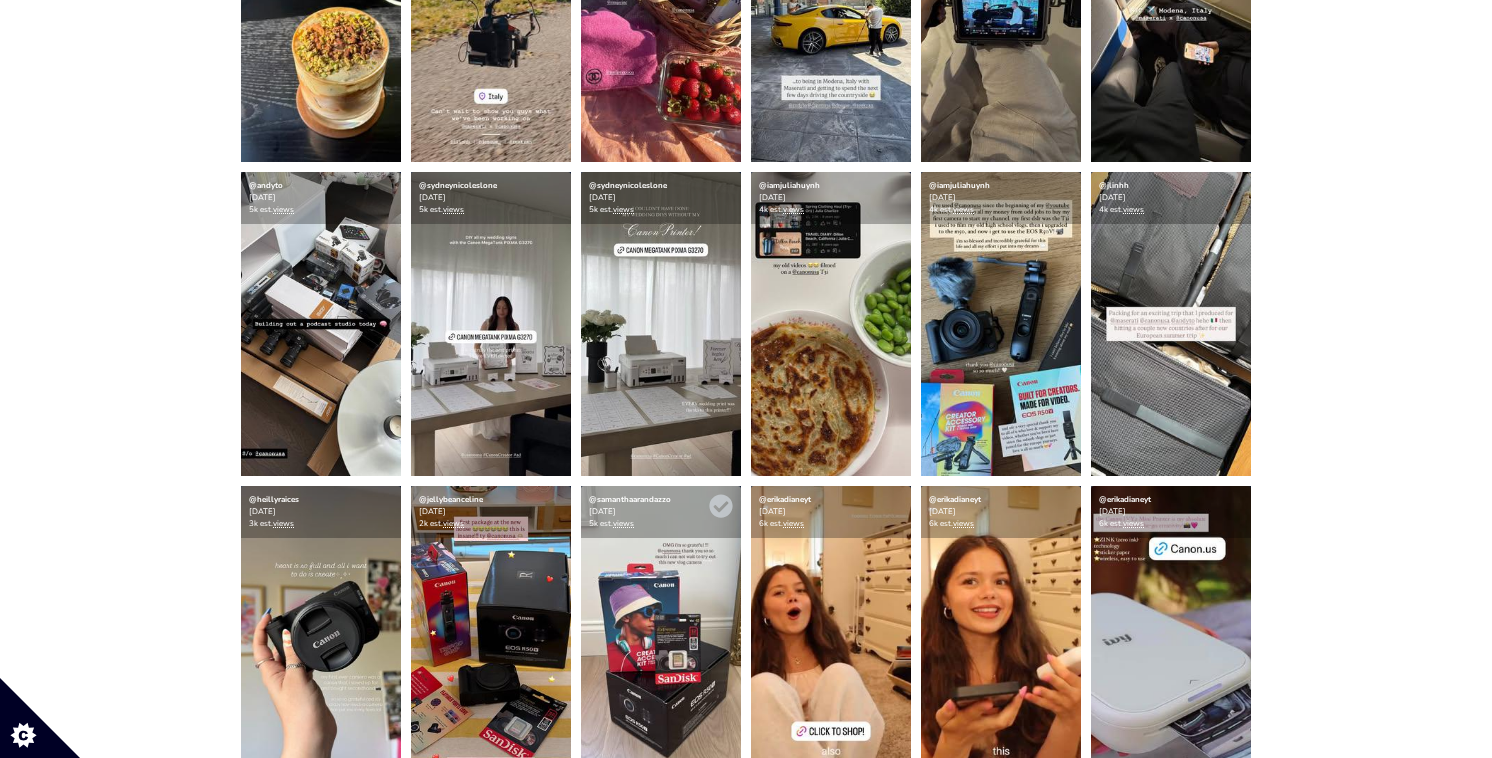 scroll, scrollTop: 0, scrollLeft: 0, axis: both 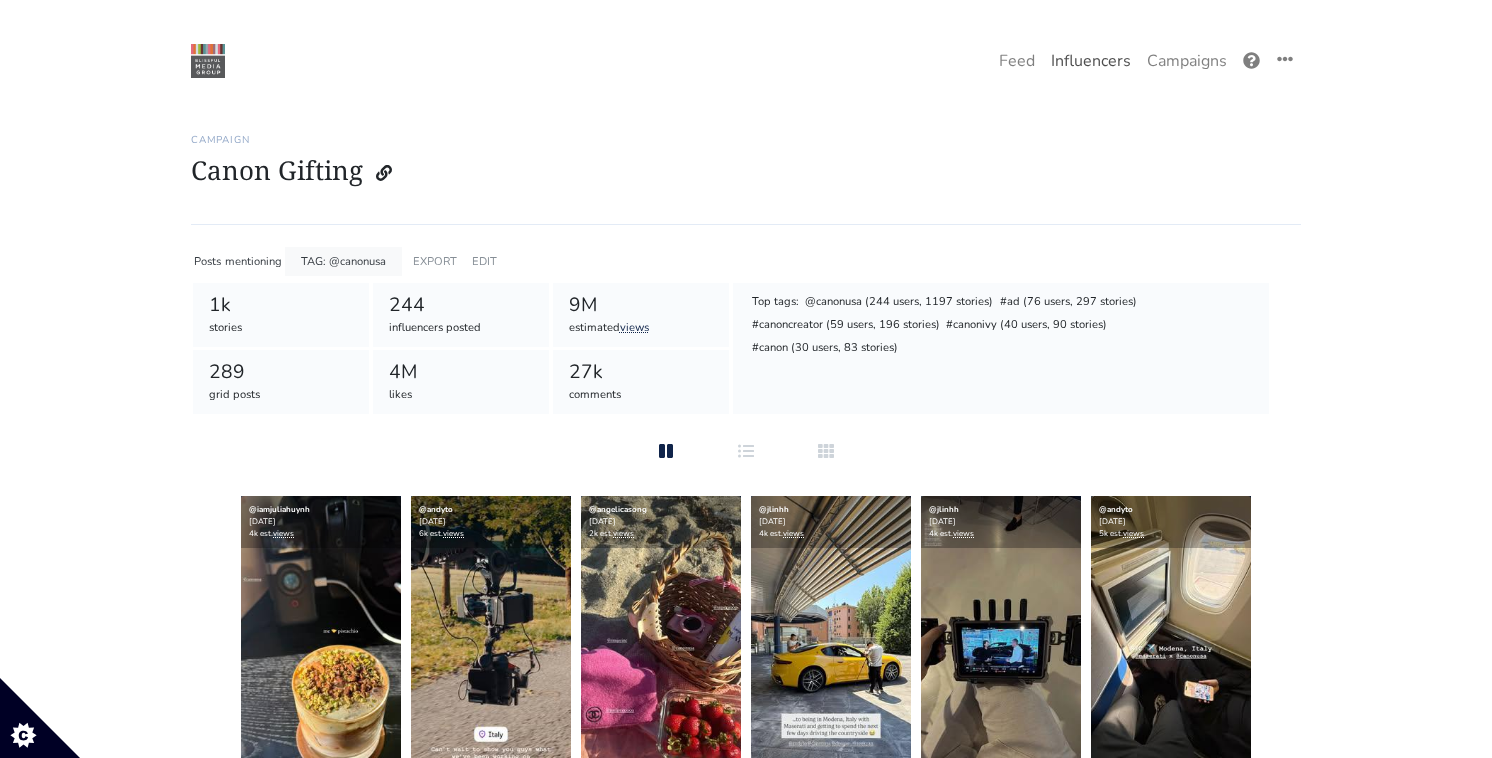 click on "Influencers" at bounding box center (1091, 61) 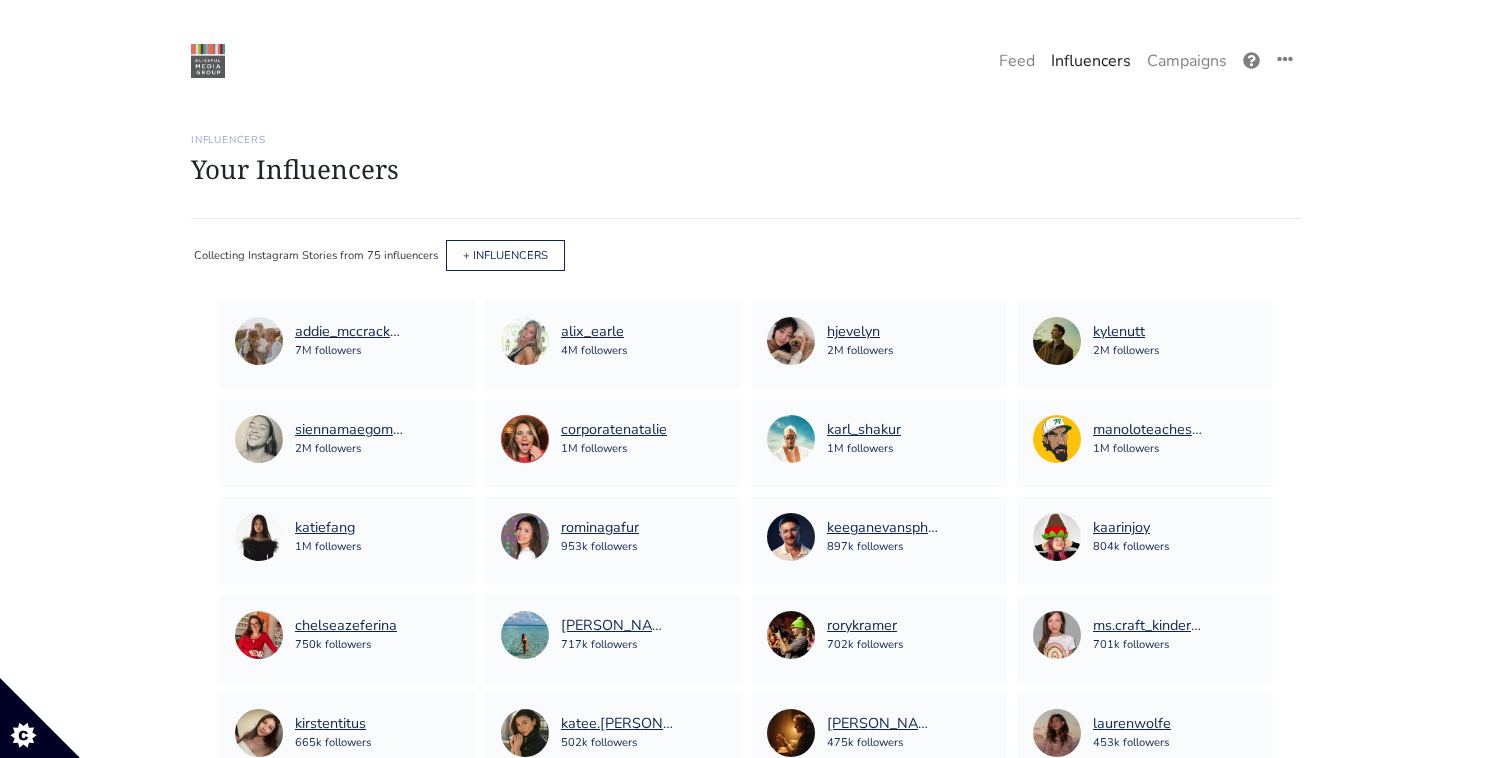 scroll, scrollTop: 639, scrollLeft: 0, axis: vertical 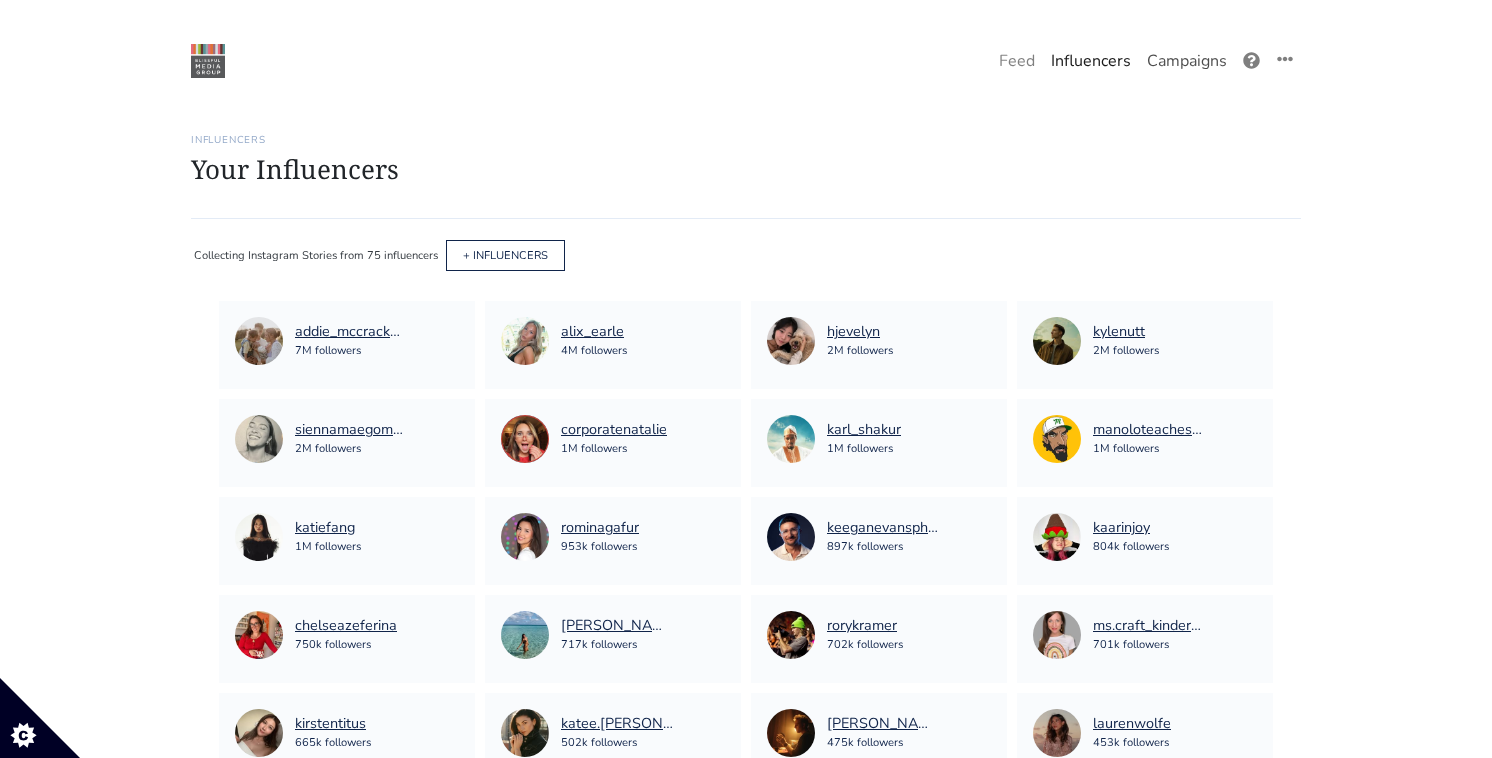 click on "Campaigns" at bounding box center [1187, 61] 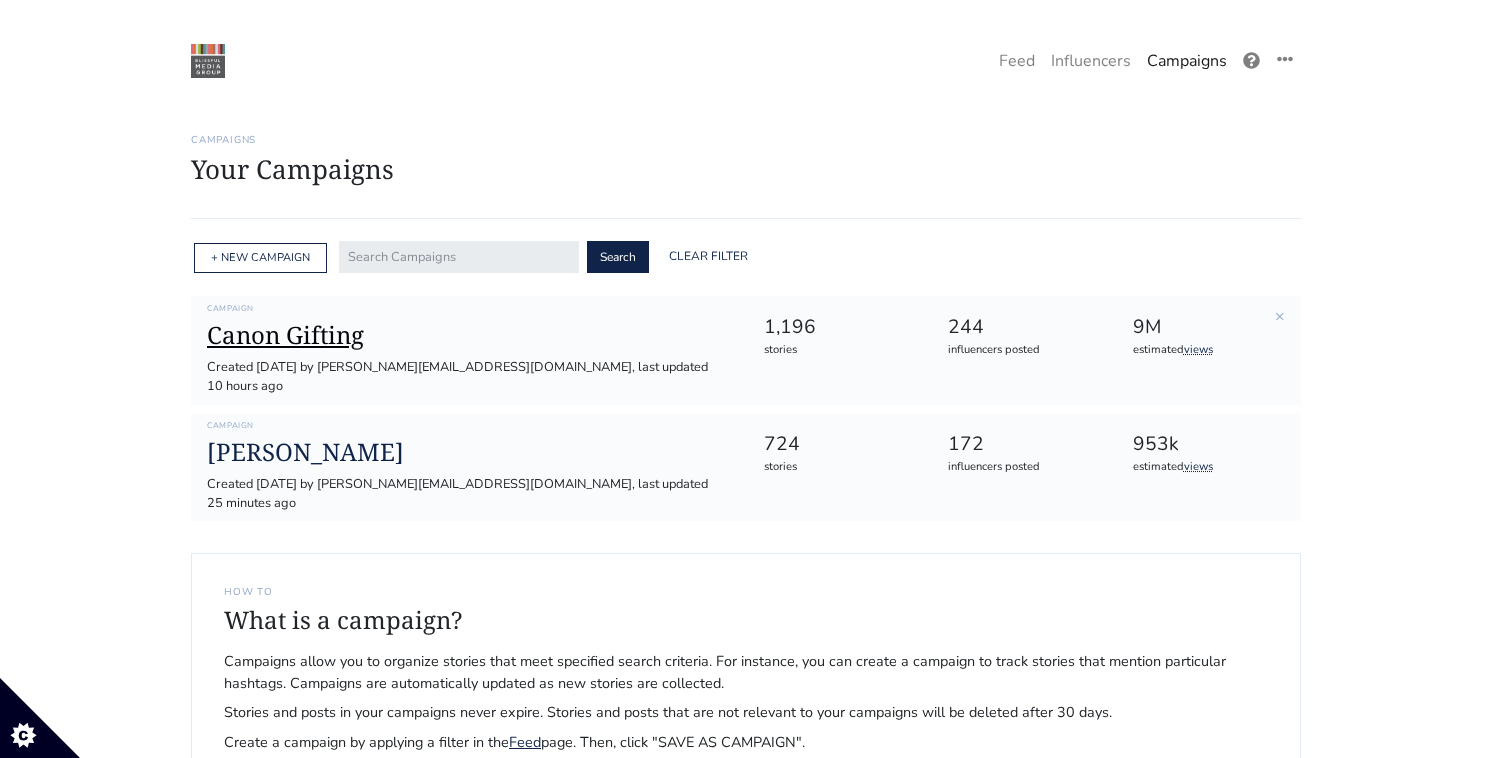 click on "Canon Gifting" at bounding box center [469, 335] 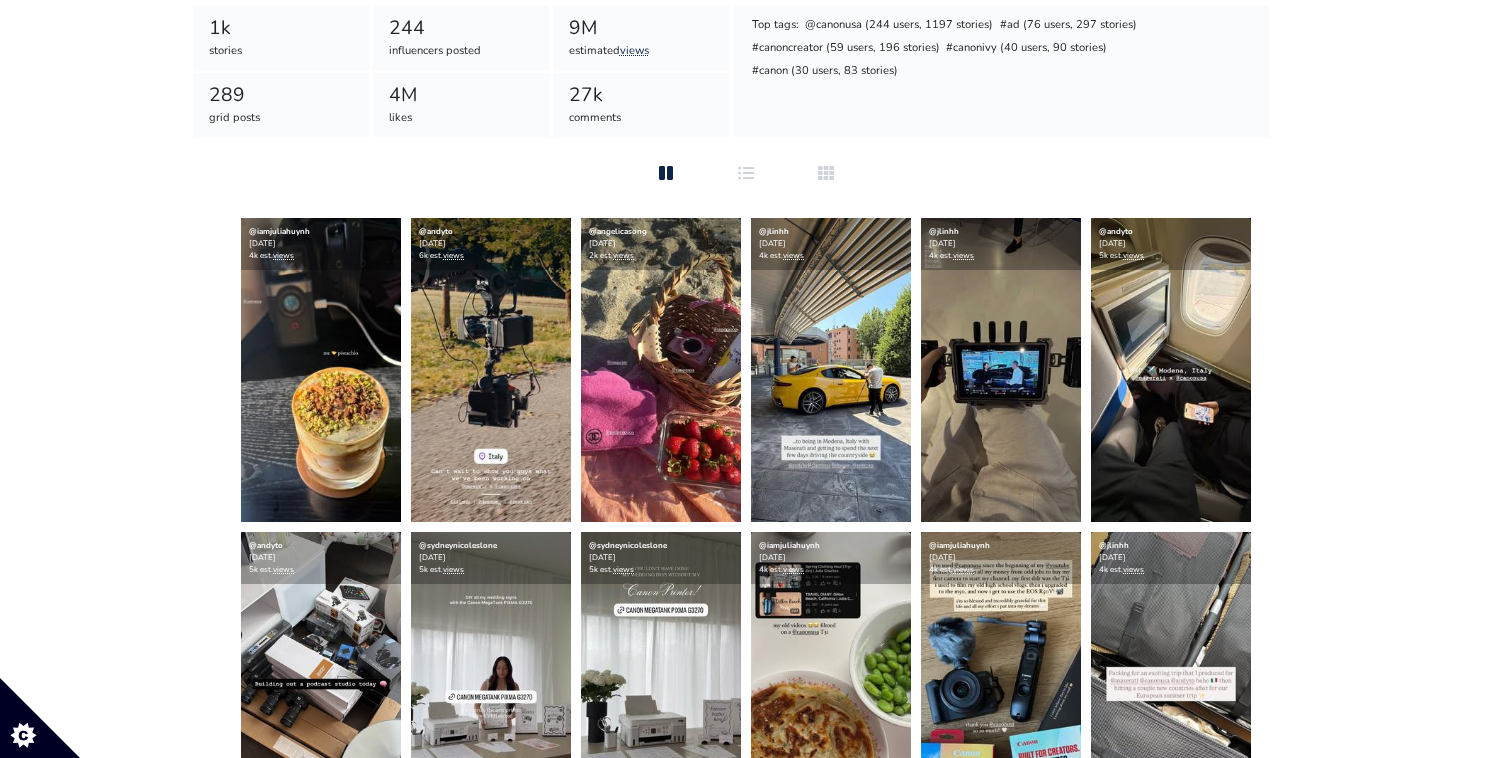 scroll, scrollTop: 260, scrollLeft: 0, axis: vertical 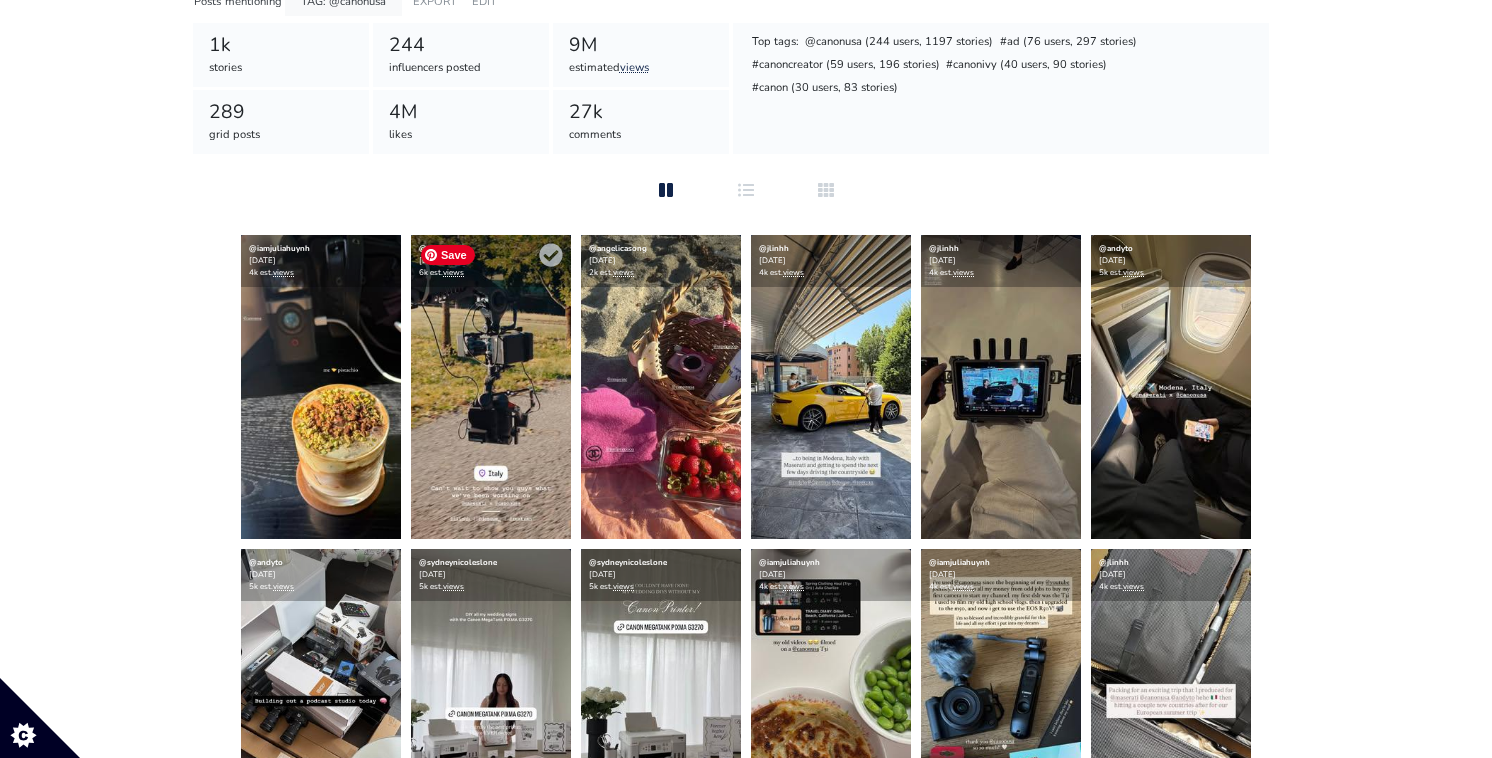 click at bounding box center [491, 387] 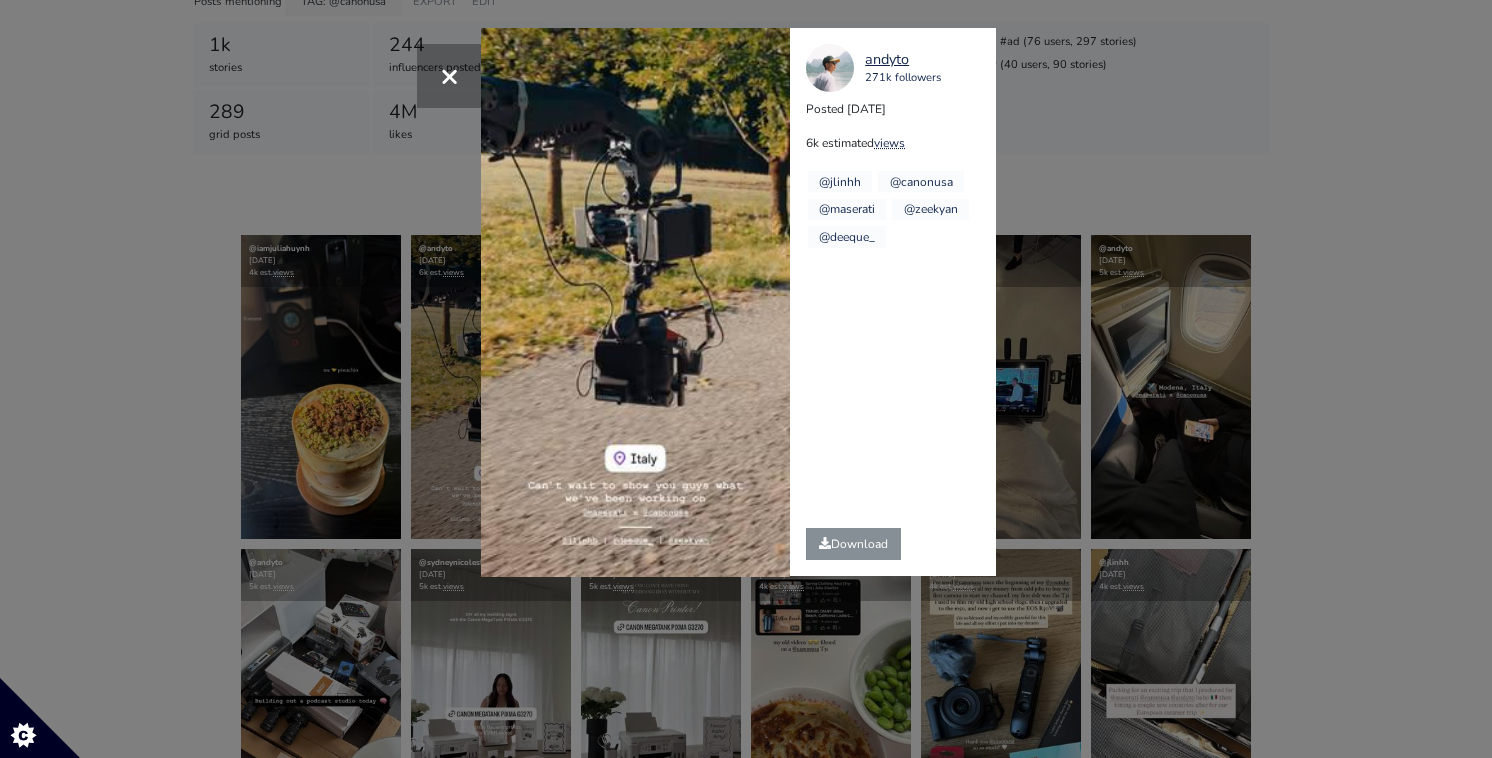 click on "×
Your browser does not support HTML5 video.
andyto
271k followers
Posted [DATE]
6k
estimated
views
@jlinhh @canonusa" at bounding box center (746, 379) 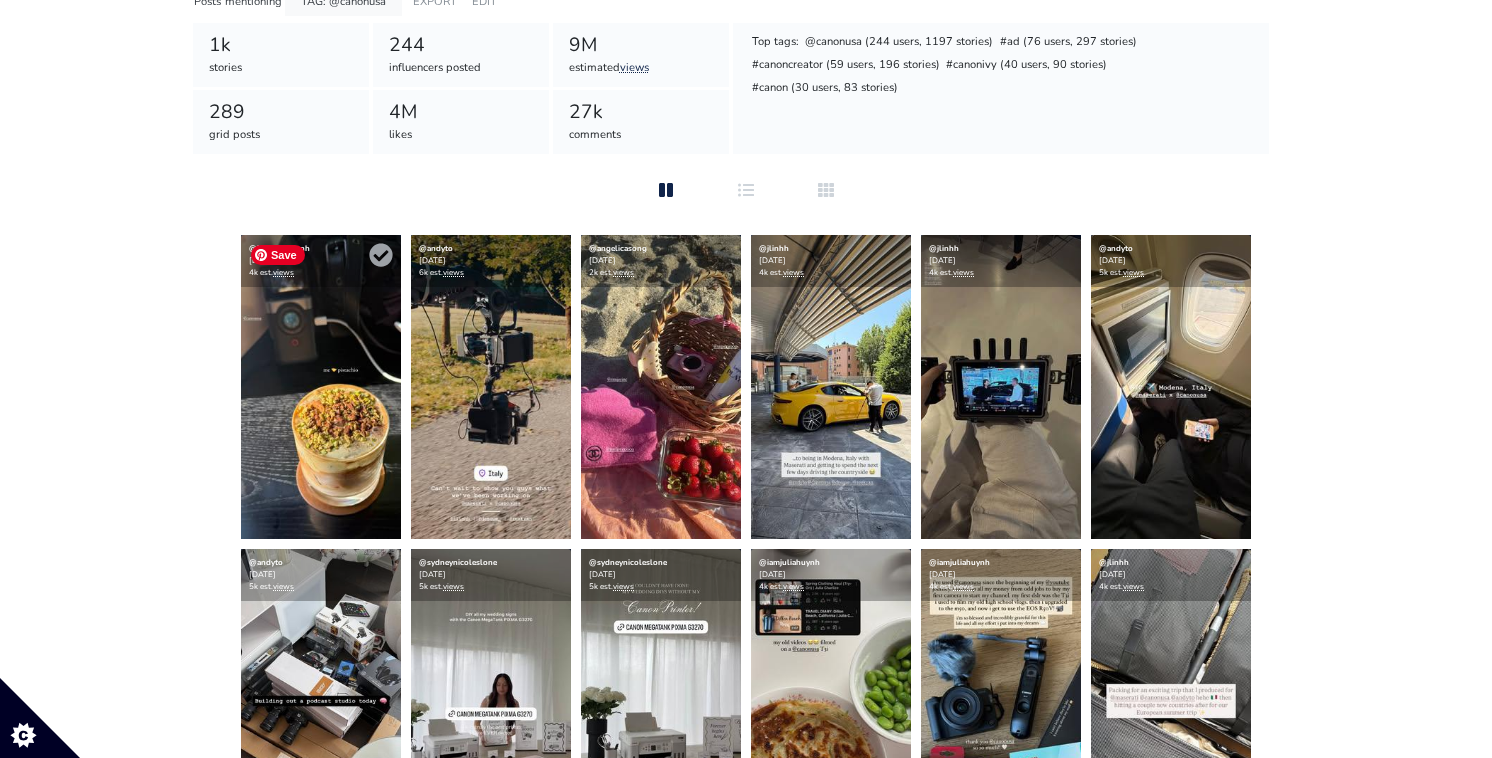 click at bounding box center (321, 387) 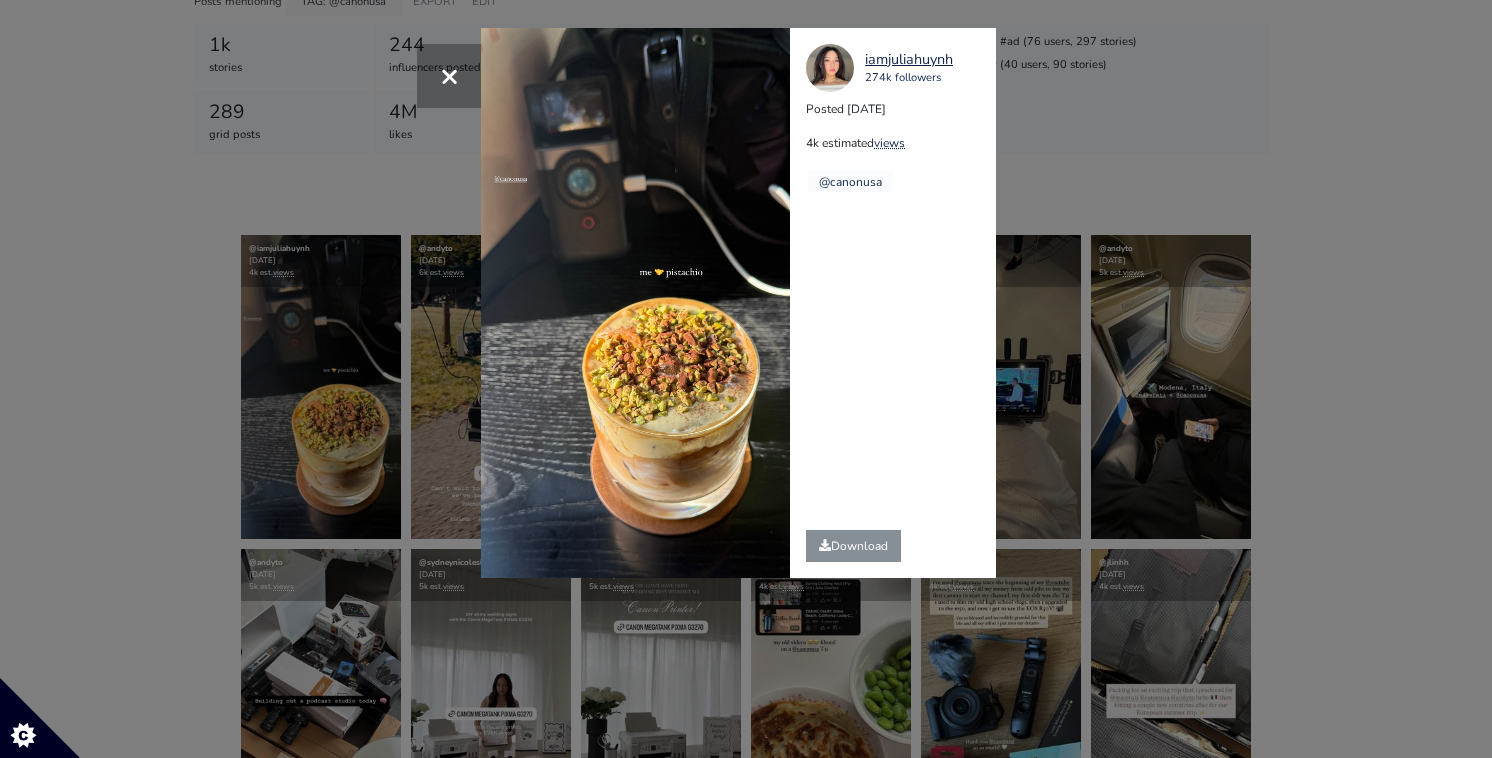 click on "×
iamjuliahuynh
274k followers
Posted [DATE]
4k
estimated
views
@canonusa" at bounding box center [746, 379] 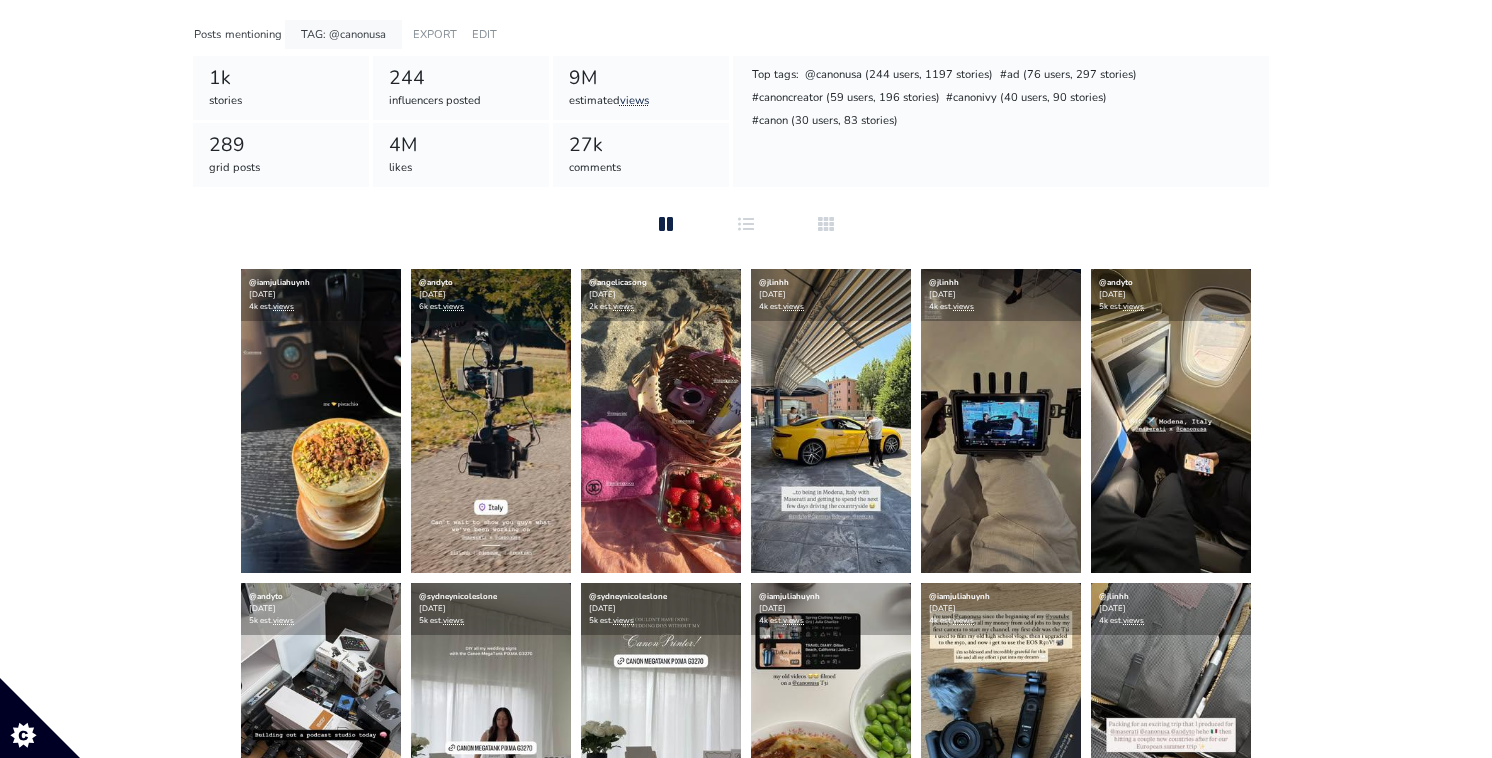 scroll, scrollTop: 367, scrollLeft: 0, axis: vertical 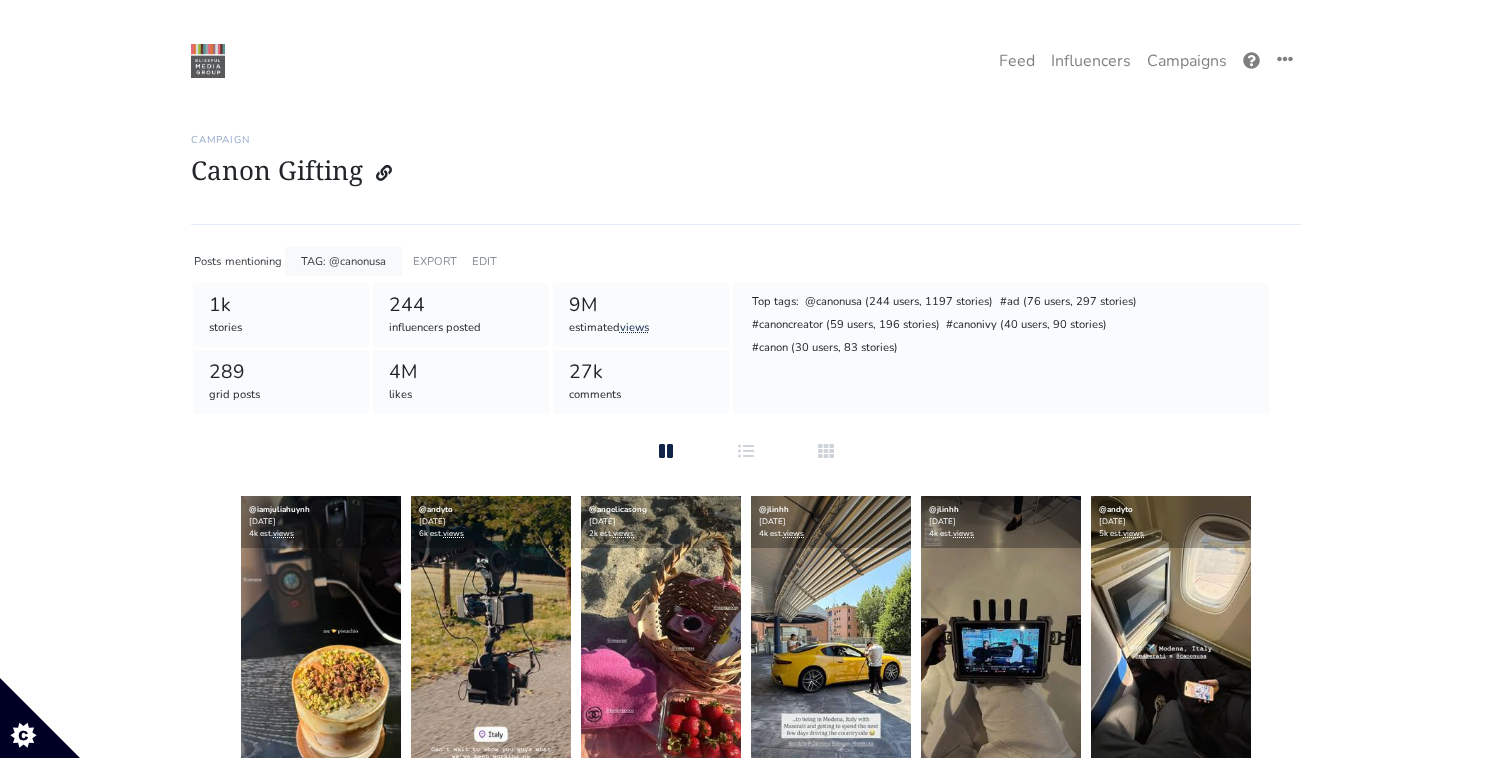 drag, startPoint x: 431, startPoint y: 204, endPoint x: 417, endPoint y: 187, distance: 22.022715 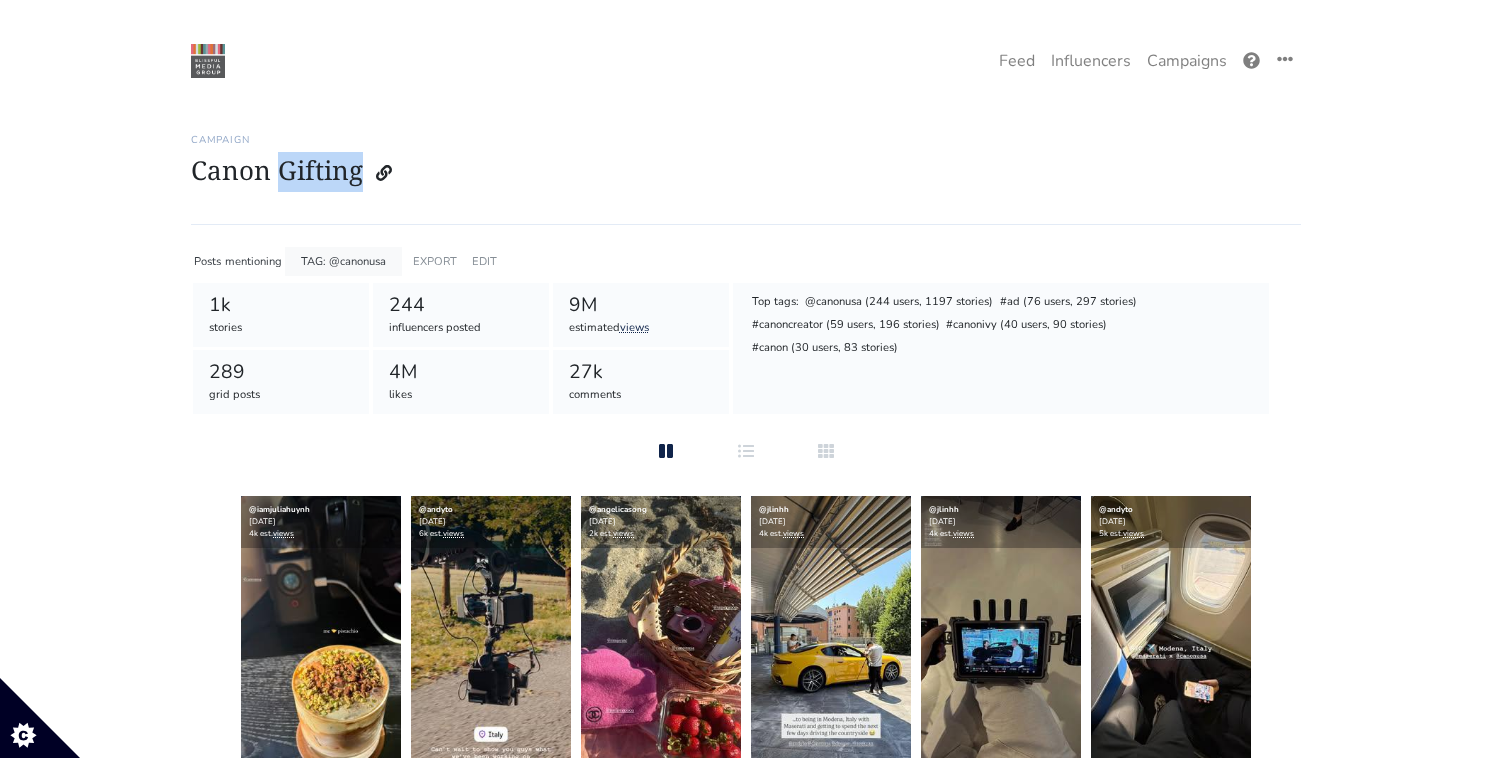 click on "Canon Gifting" at bounding box center (746, 173) 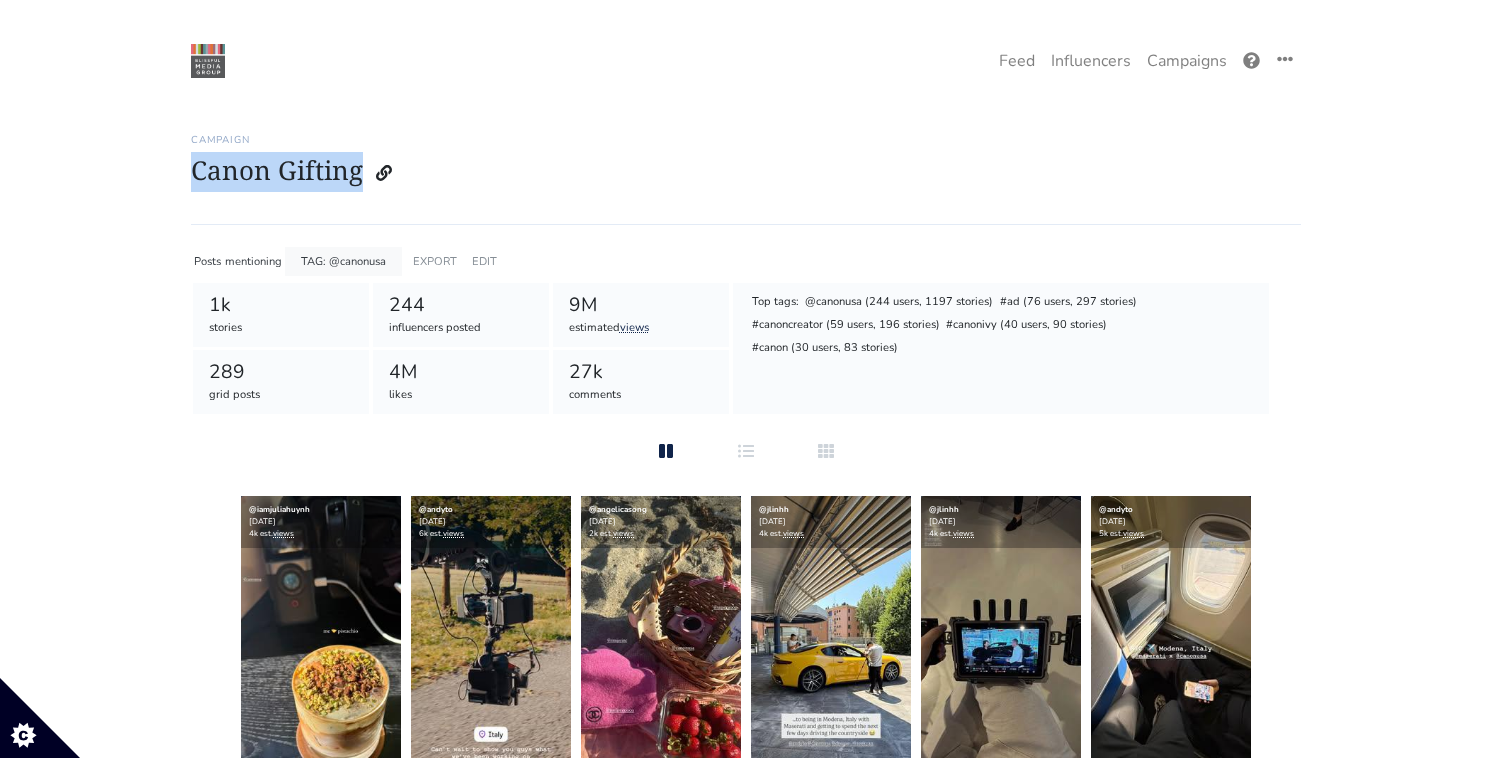 click on "Canon Gifting" at bounding box center (746, 173) 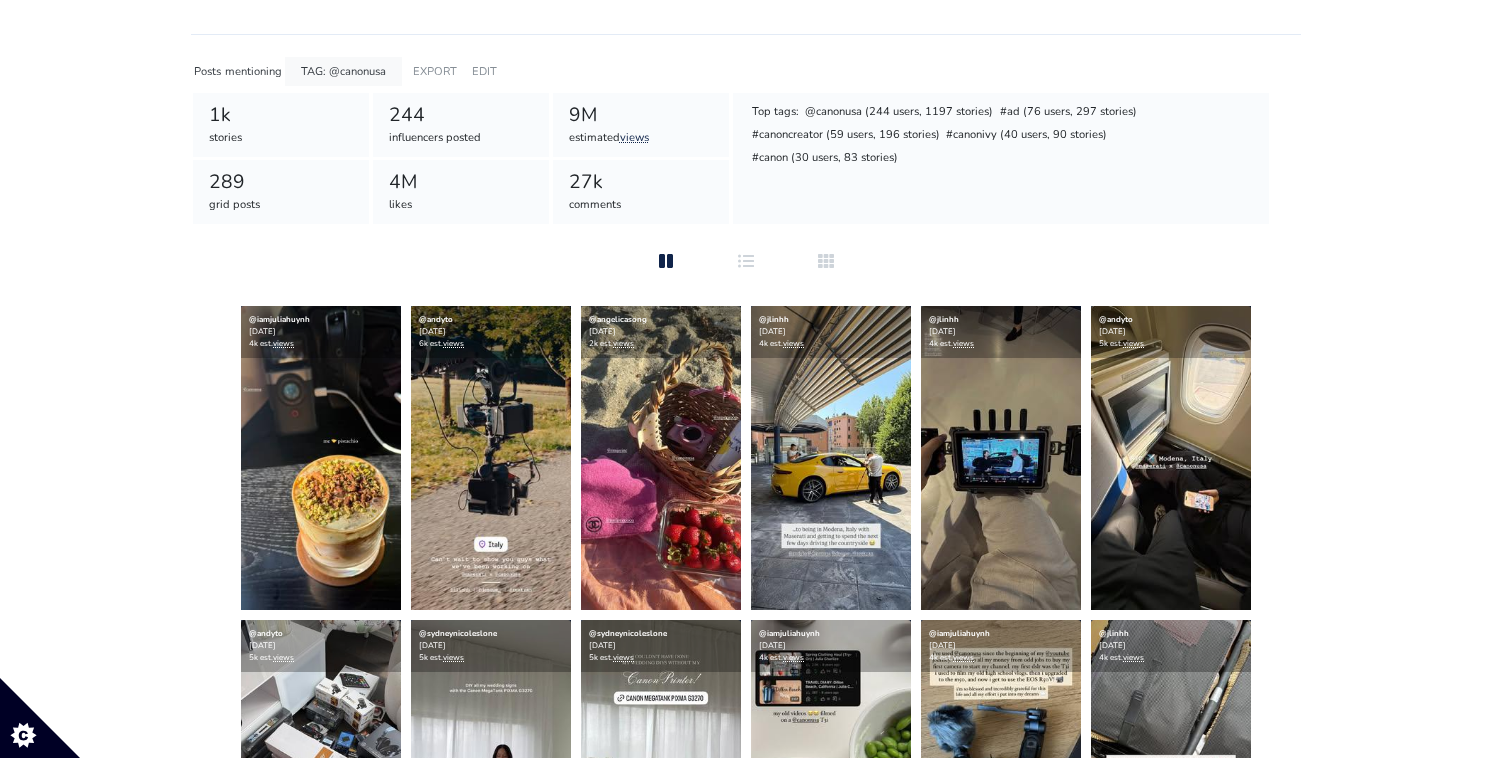 scroll, scrollTop: 0, scrollLeft: 0, axis: both 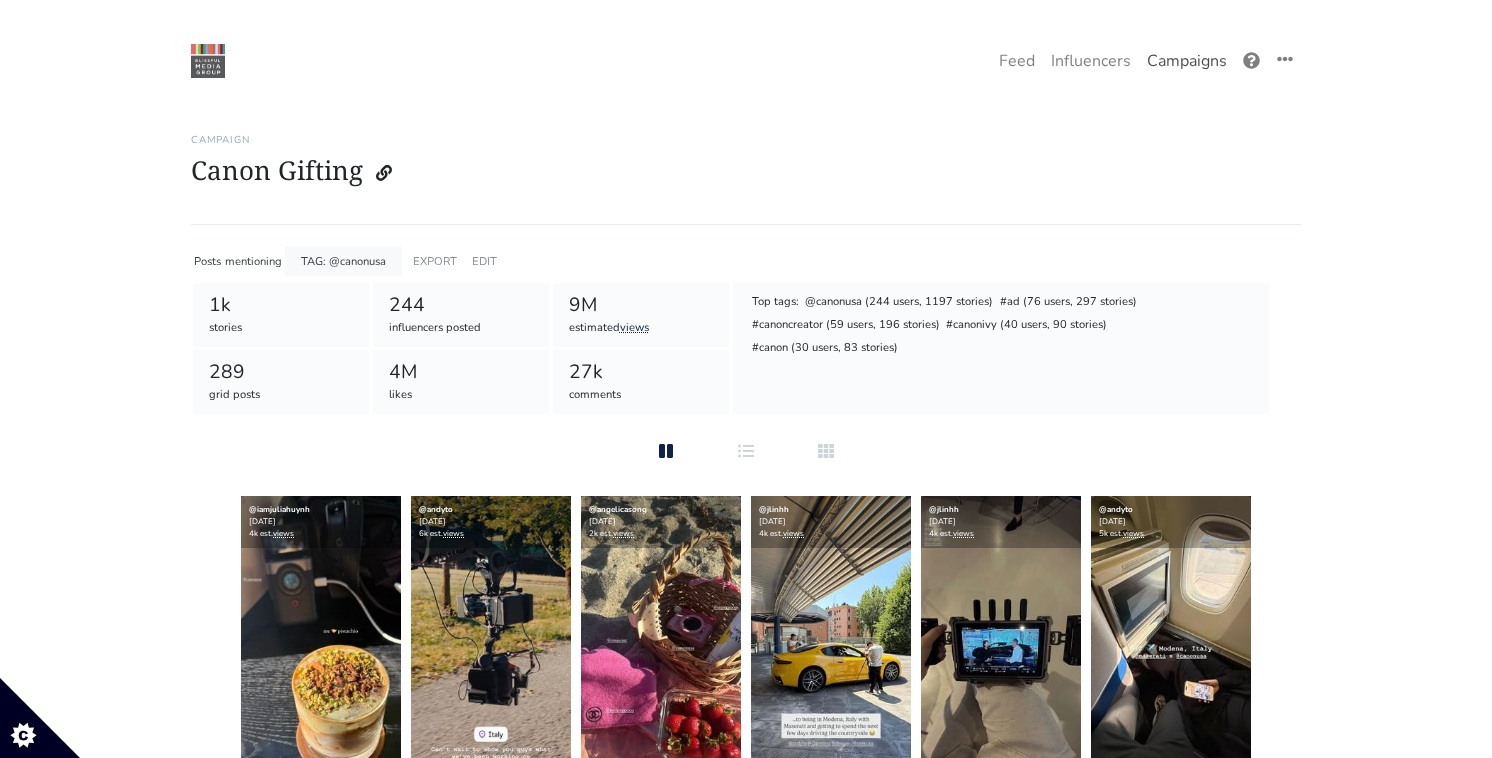 click on "Campaigns" at bounding box center (1187, 61) 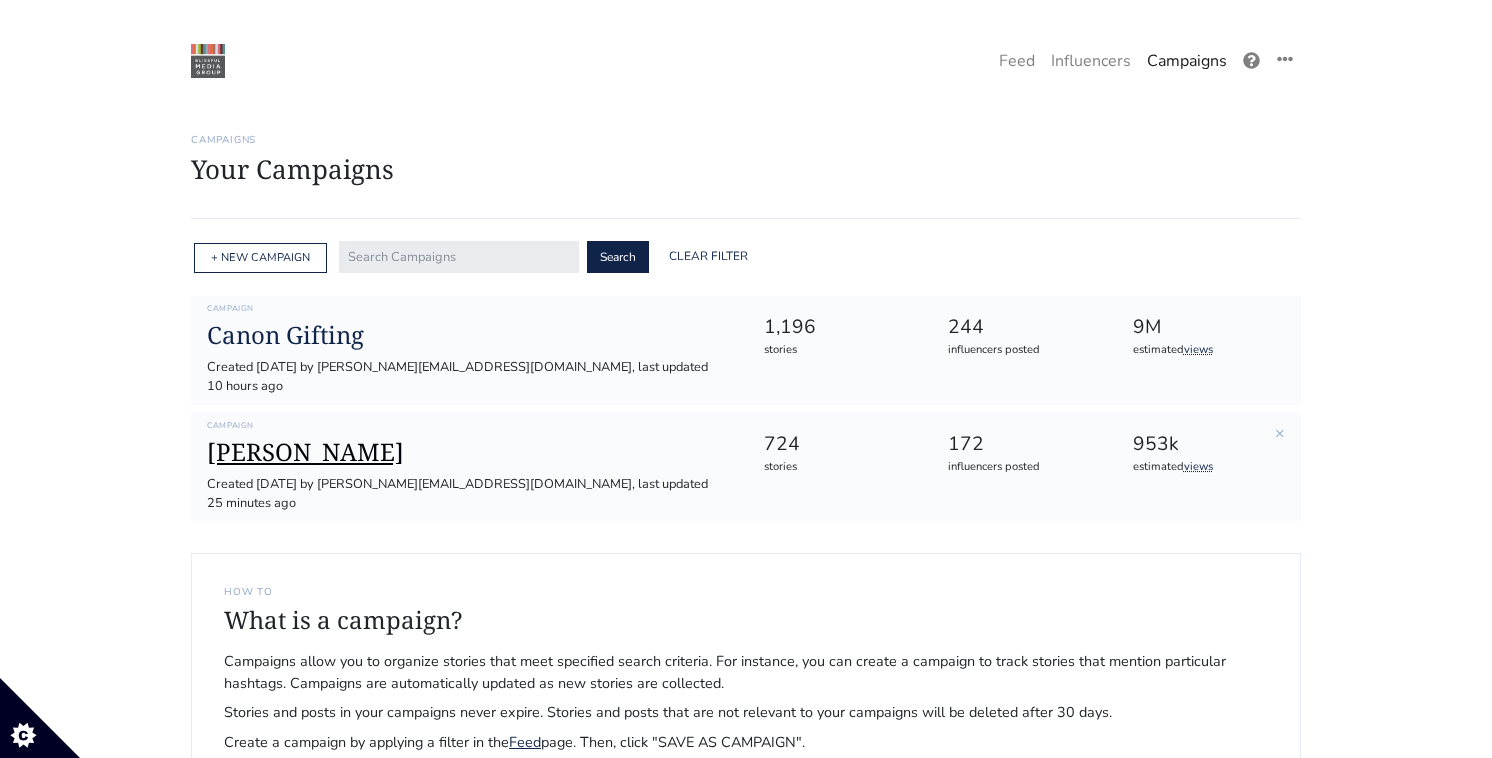 click on "[PERSON_NAME]" at bounding box center (469, 452) 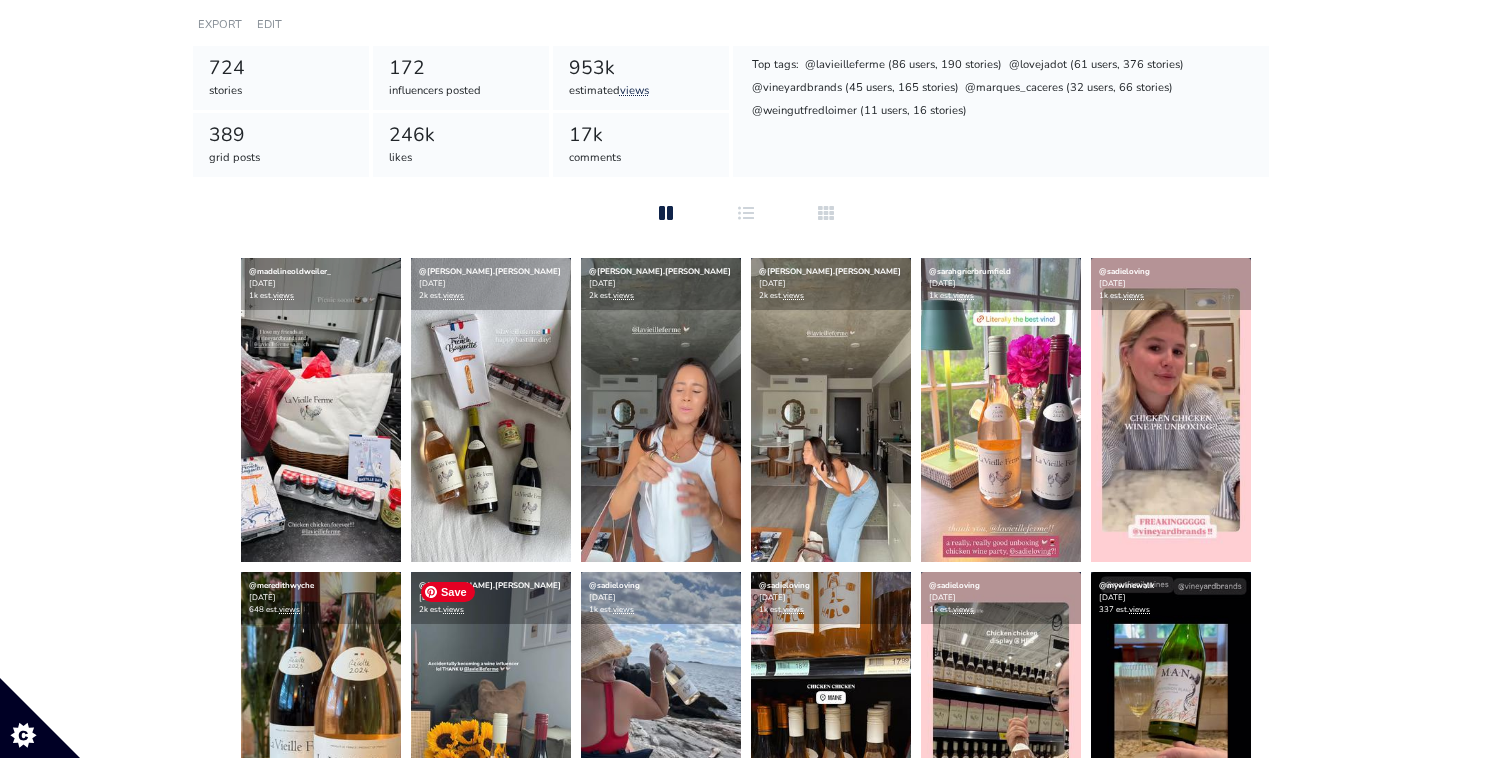 scroll, scrollTop: 261, scrollLeft: 0, axis: vertical 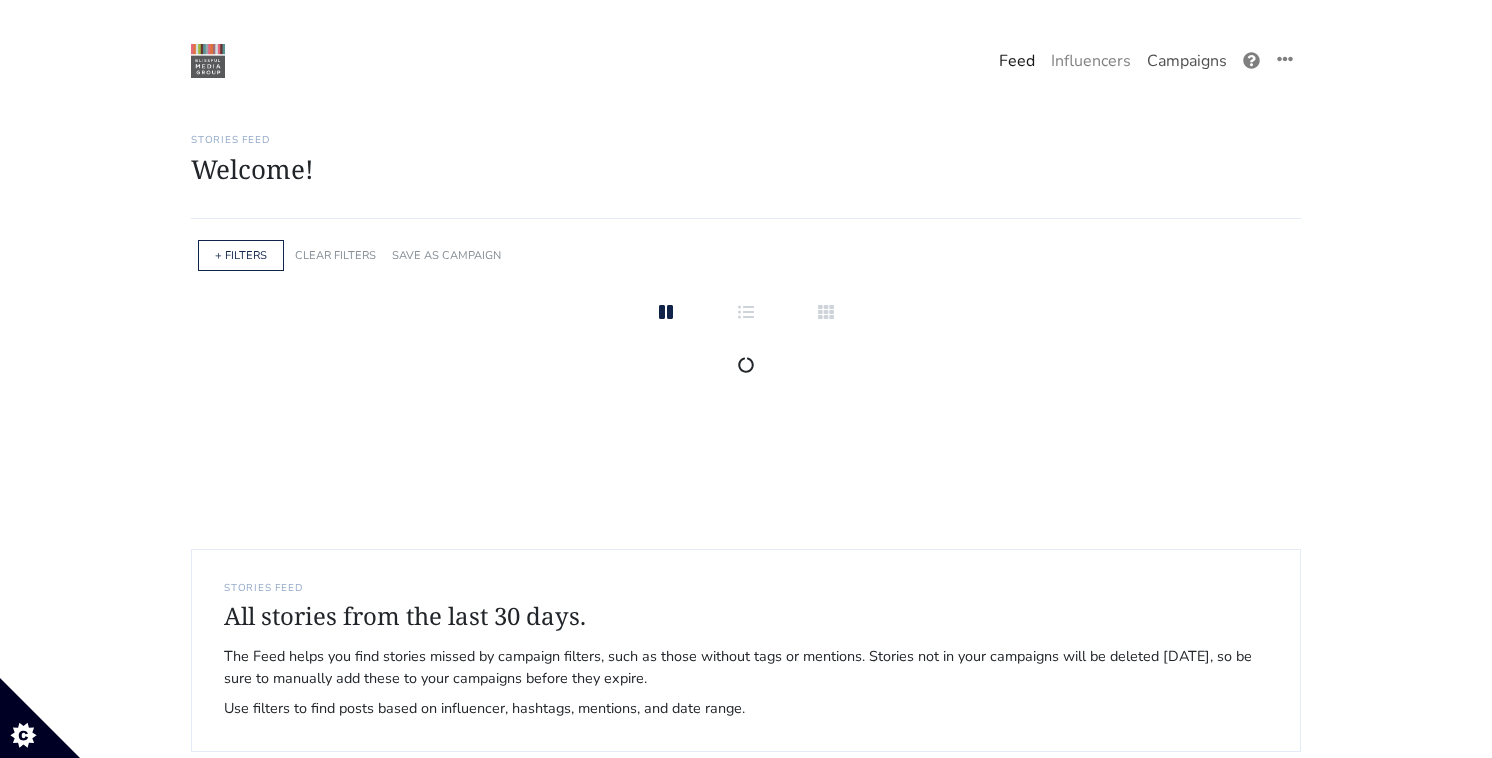click on "Campaigns" at bounding box center (1187, 61) 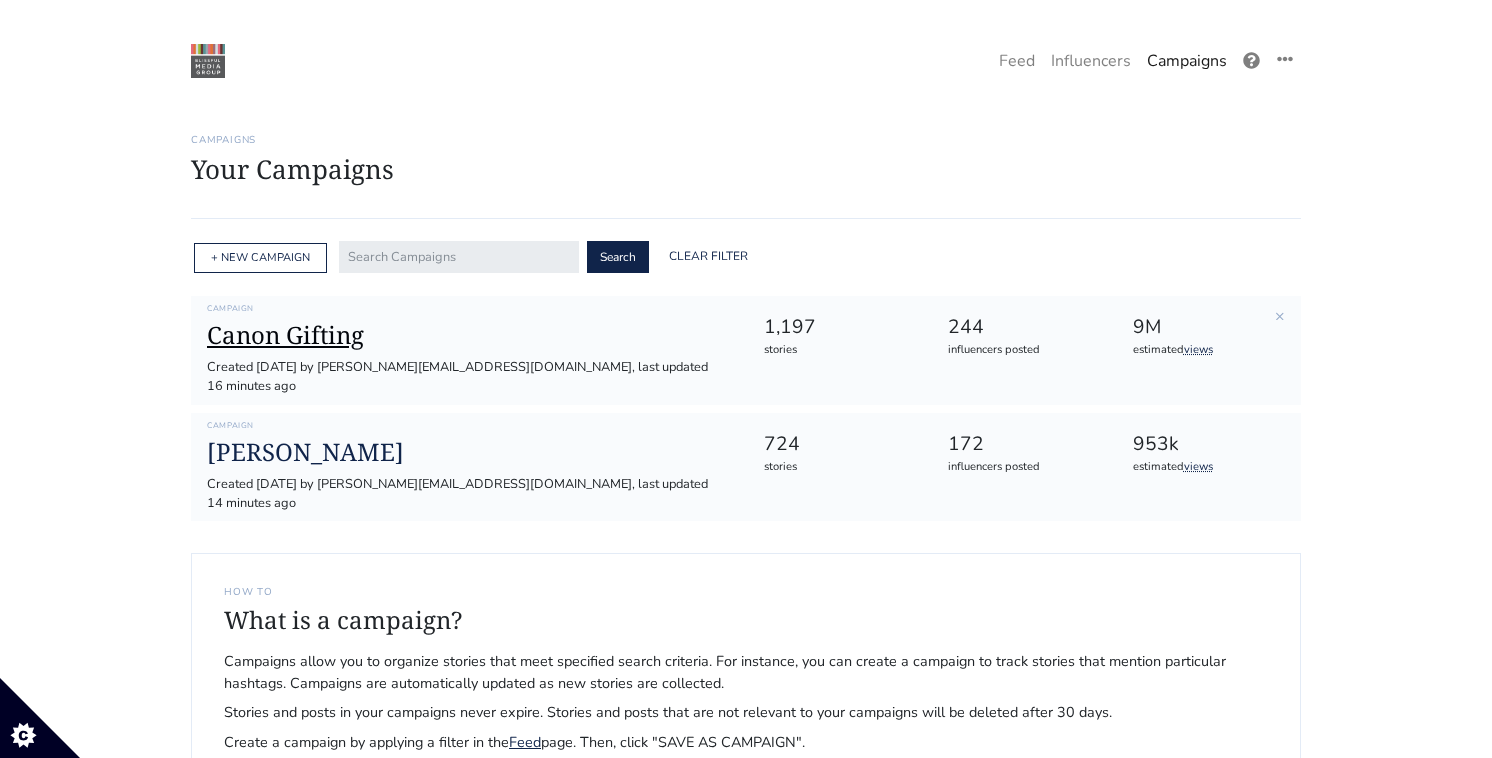 click on "Canon Gifting" at bounding box center [469, 335] 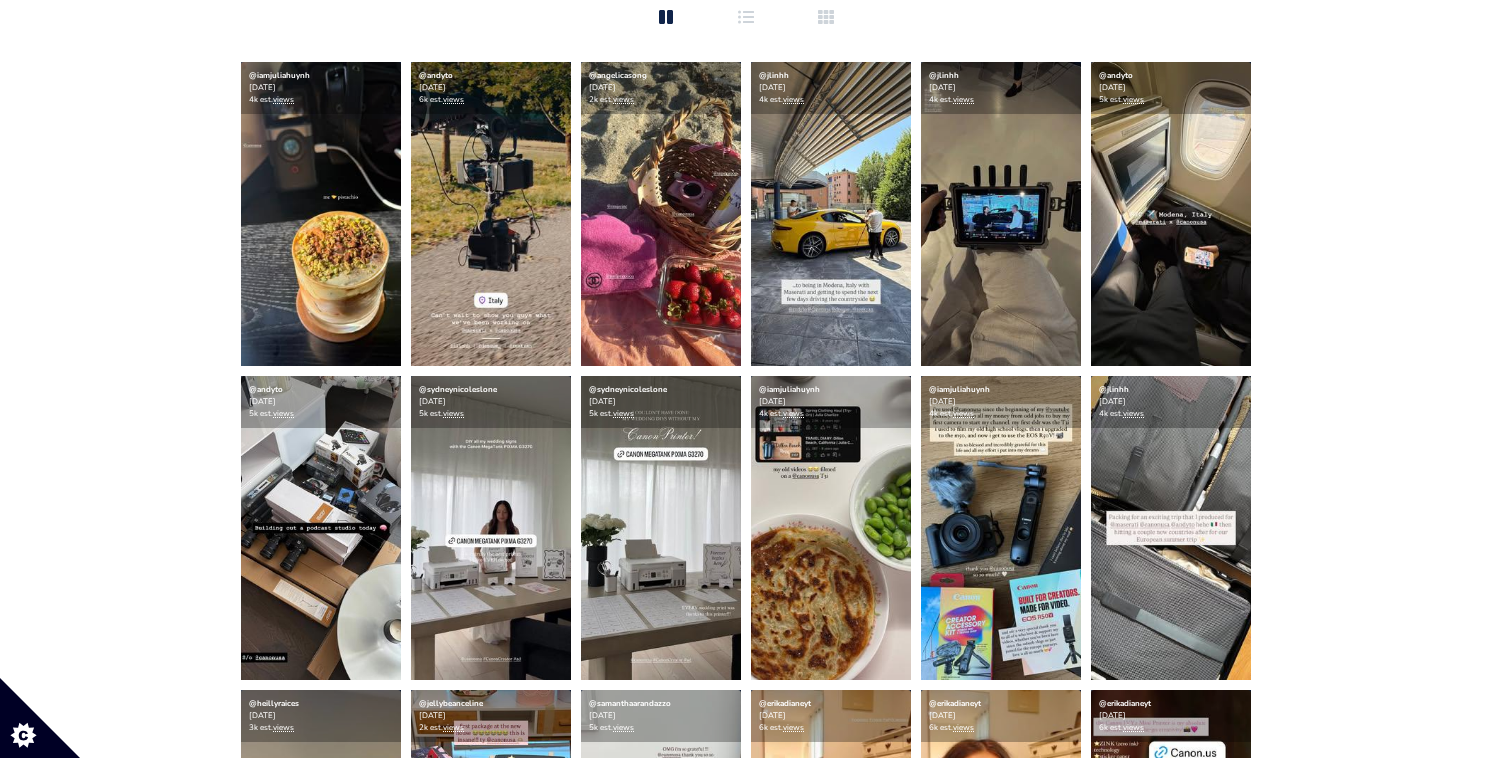 scroll, scrollTop: 177, scrollLeft: 0, axis: vertical 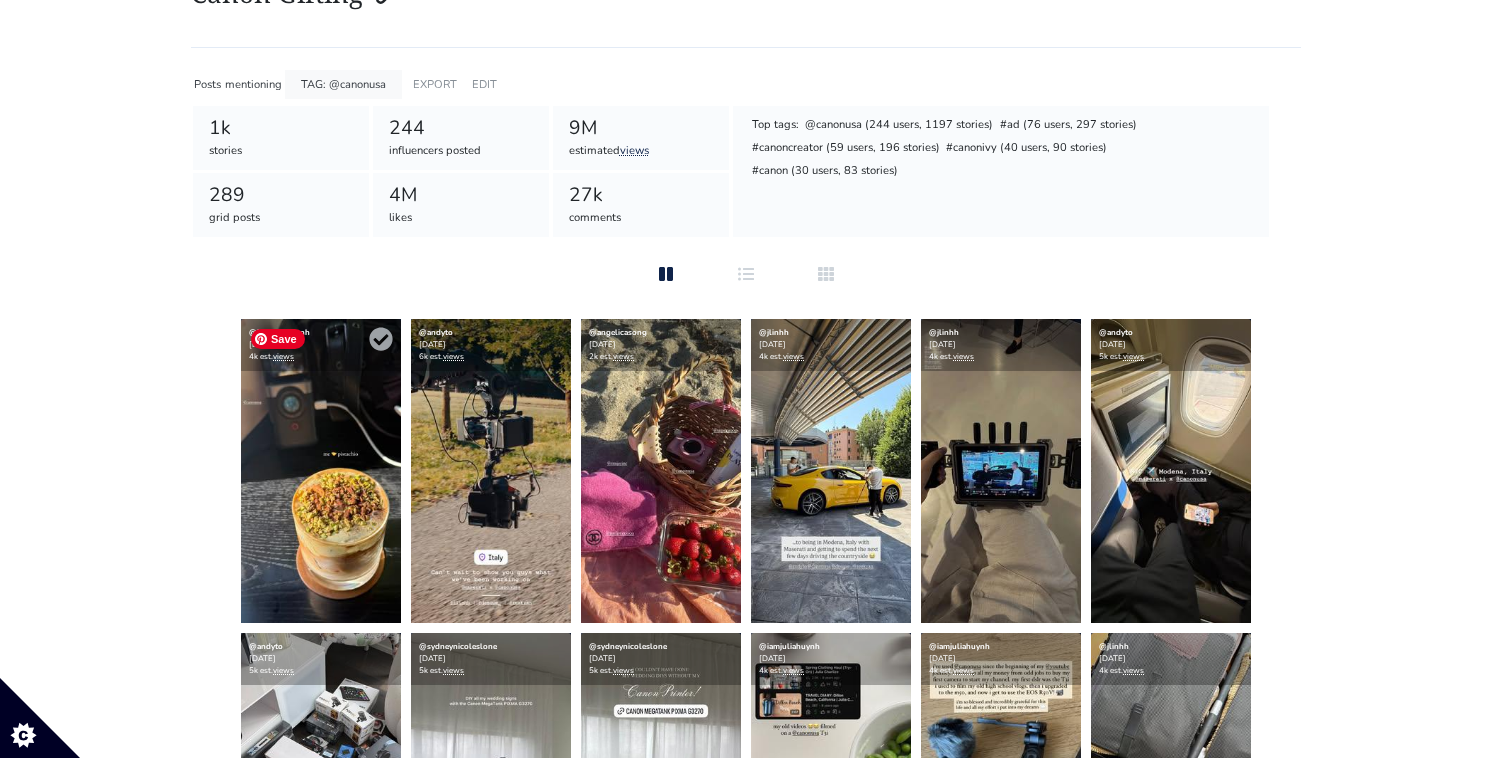 click at bounding box center (321, 471) 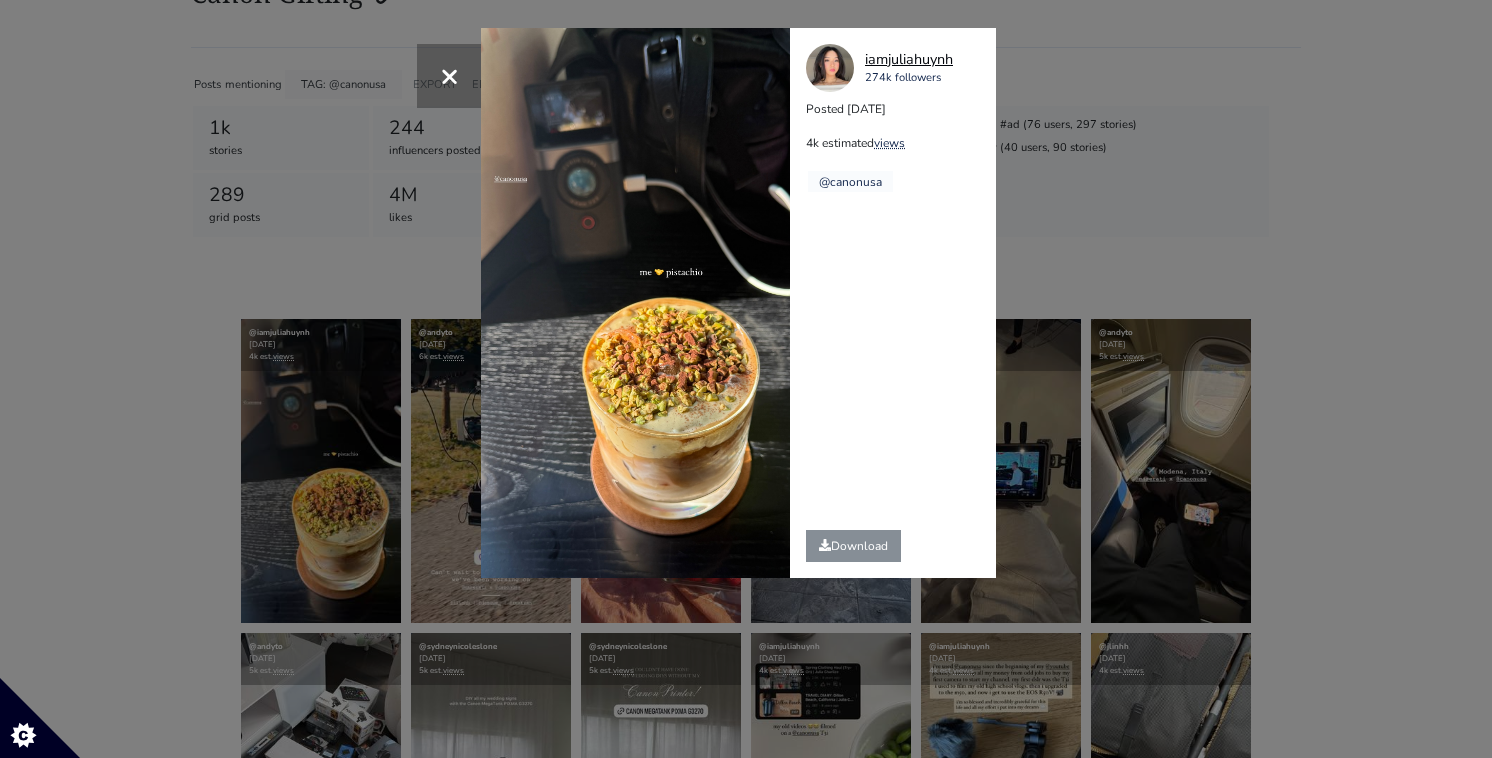 click on "iamjuliahuynh" at bounding box center (909, 60) 